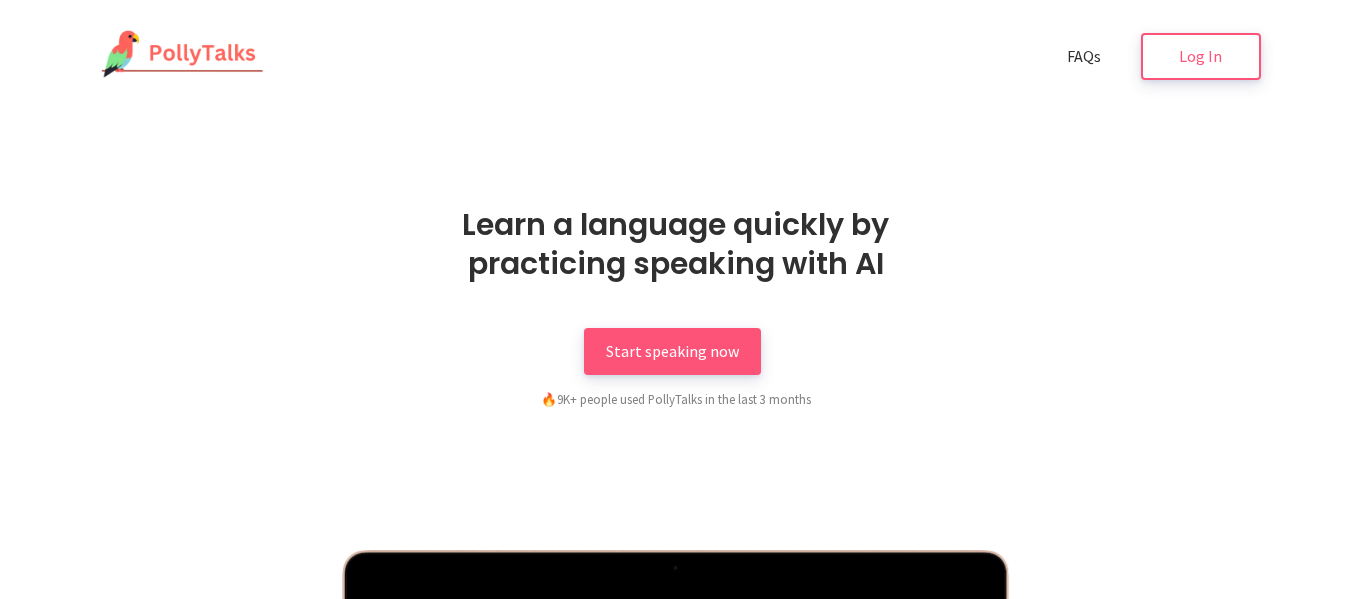 scroll, scrollTop: 0, scrollLeft: 0, axis: both 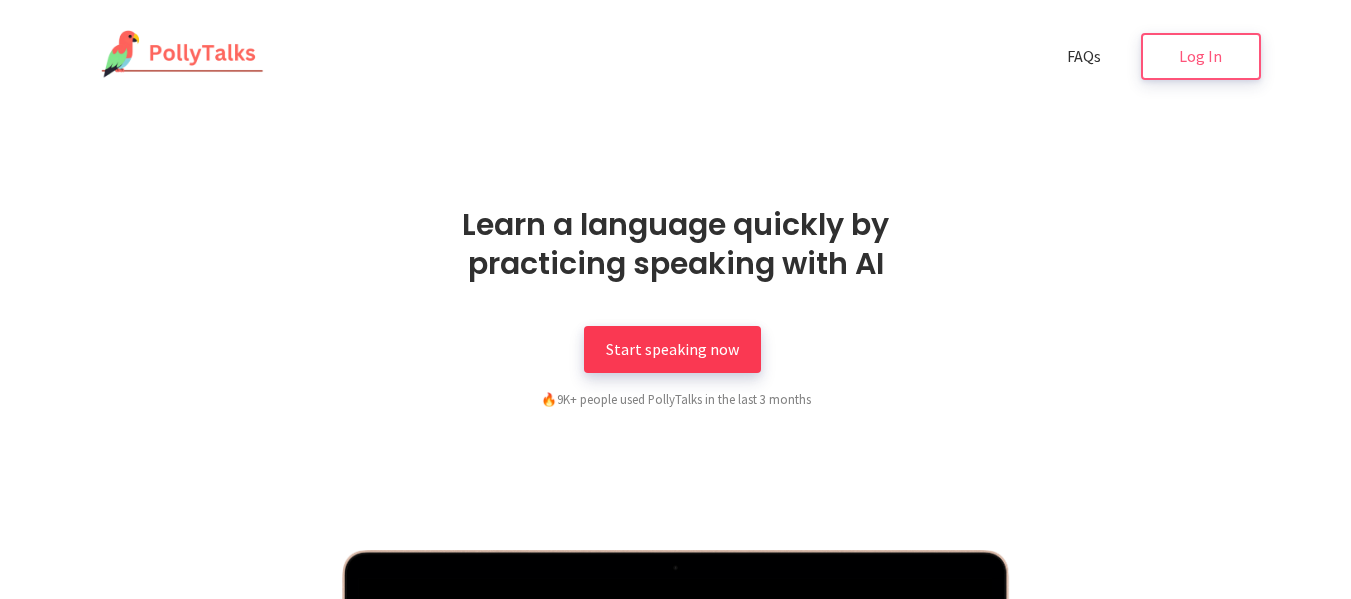 click on "Start speaking now" at bounding box center (672, 349) 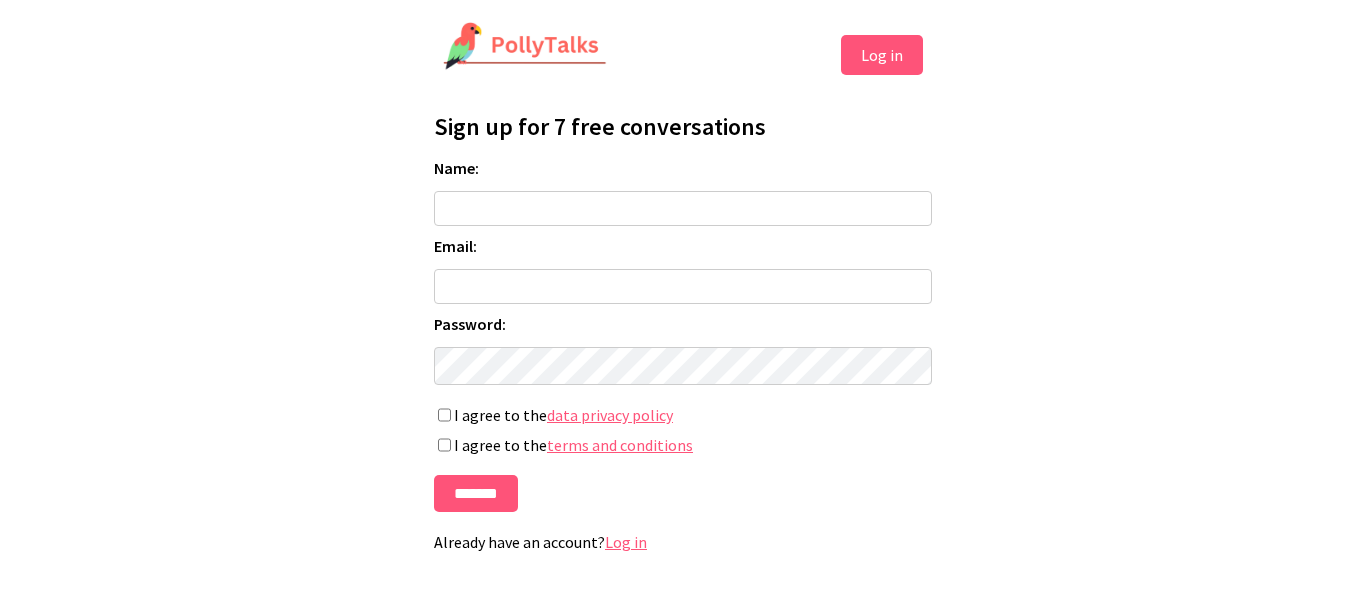 scroll, scrollTop: 0, scrollLeft: 0, axis: both 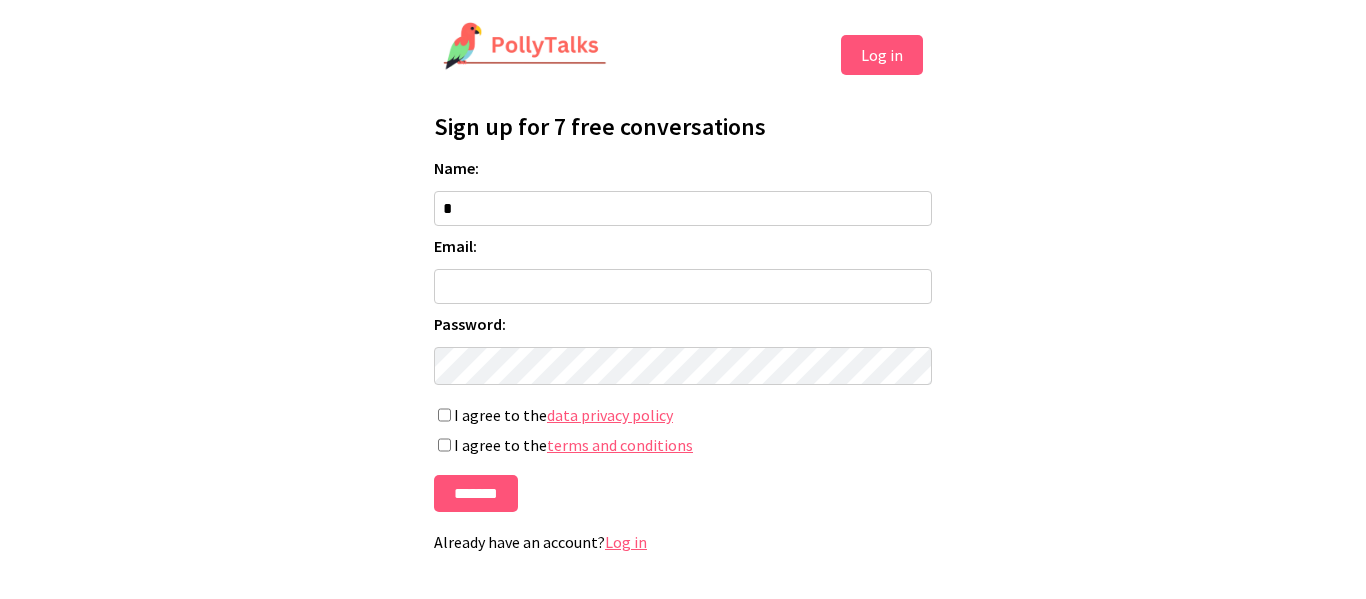type on "**********" 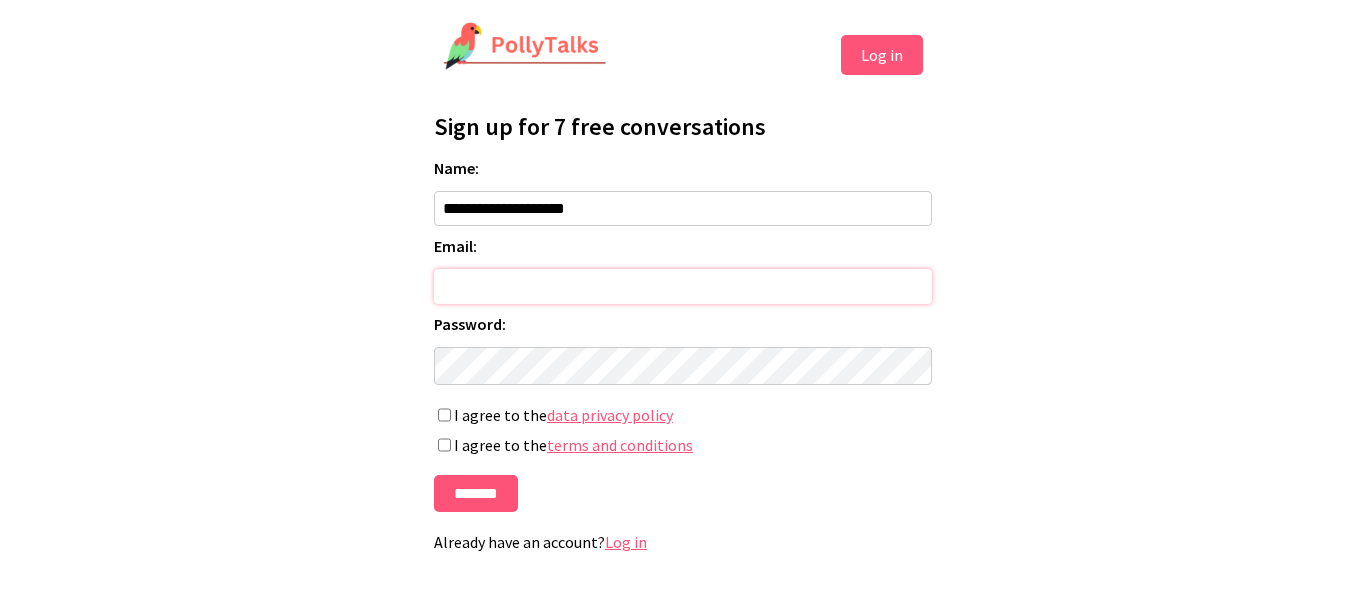 click on "Email:" at bounding box center (683, 286) 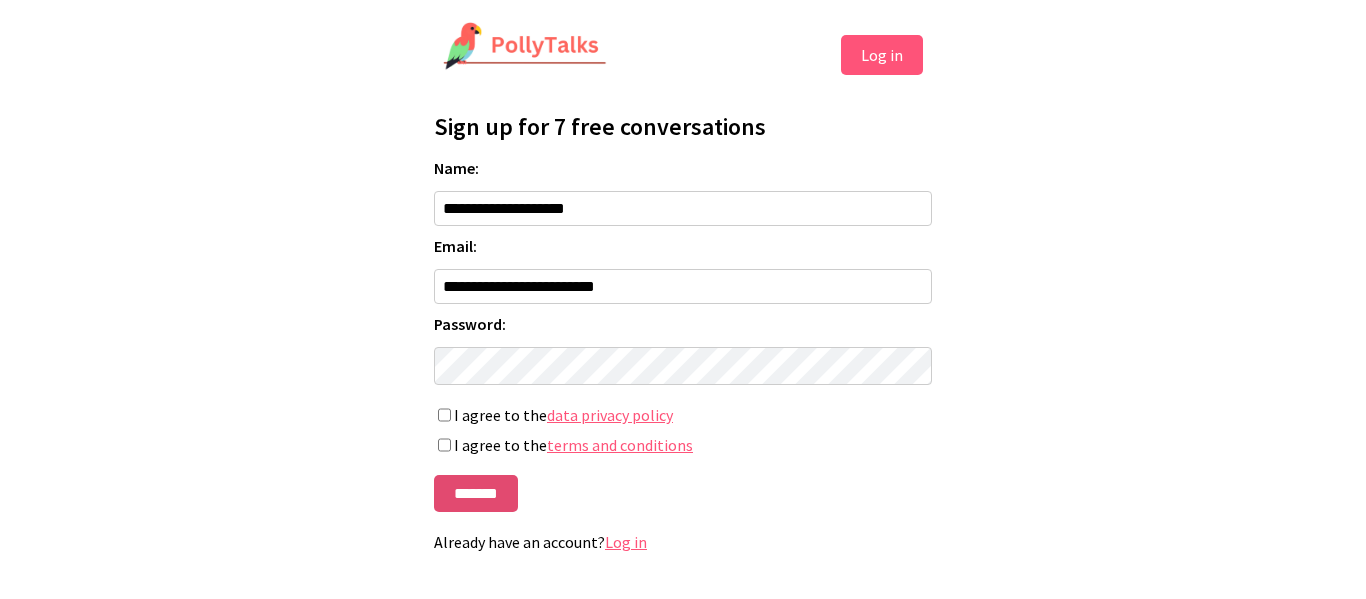 click on "*******" at bounding box center [476, 493] 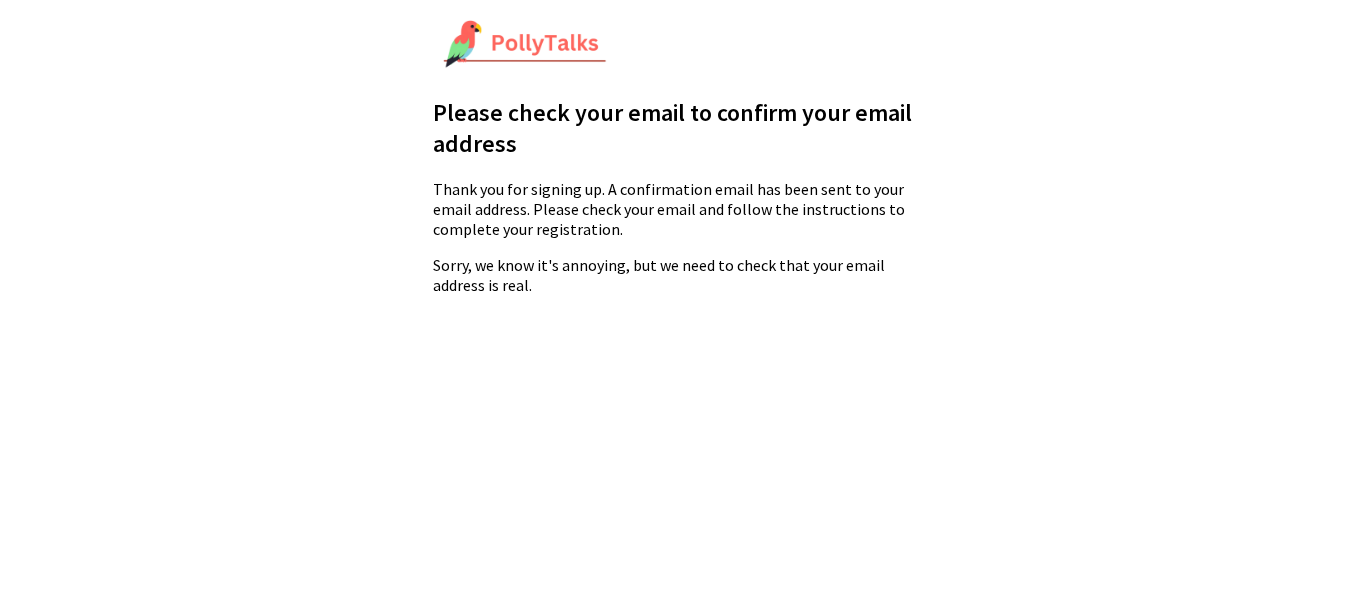scroll, scrollTop: 0, scrollLeft: 0, axis: both 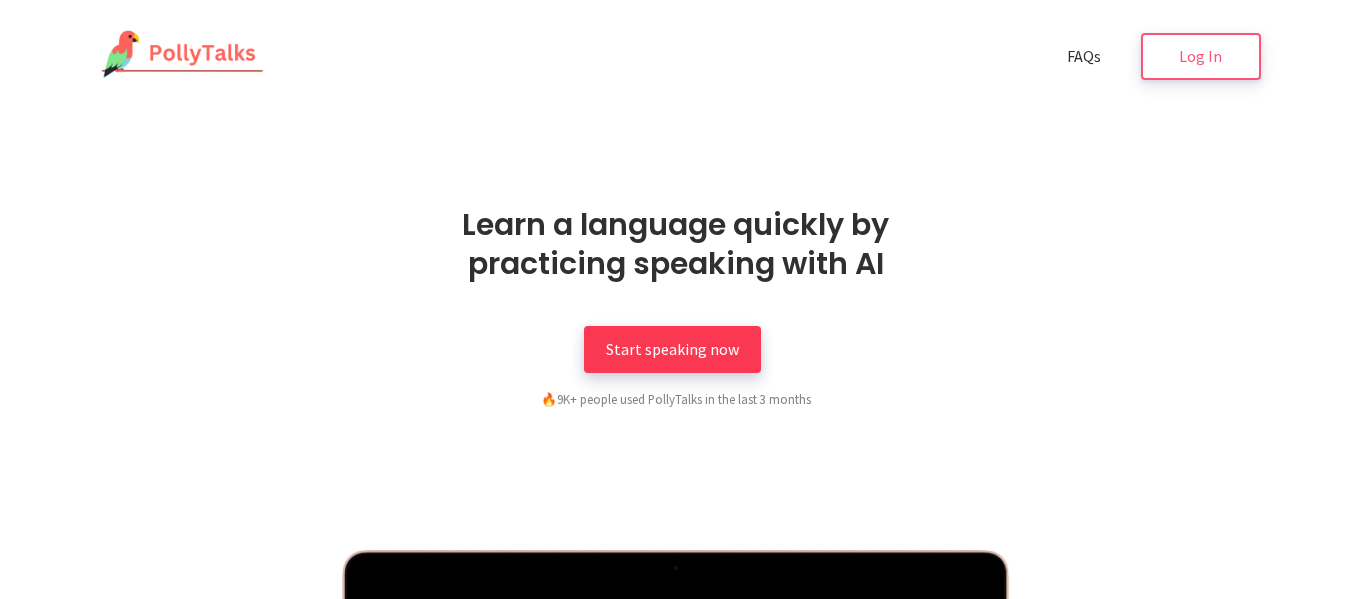 click on "Start speaking now" at bounding box center (672, 349) 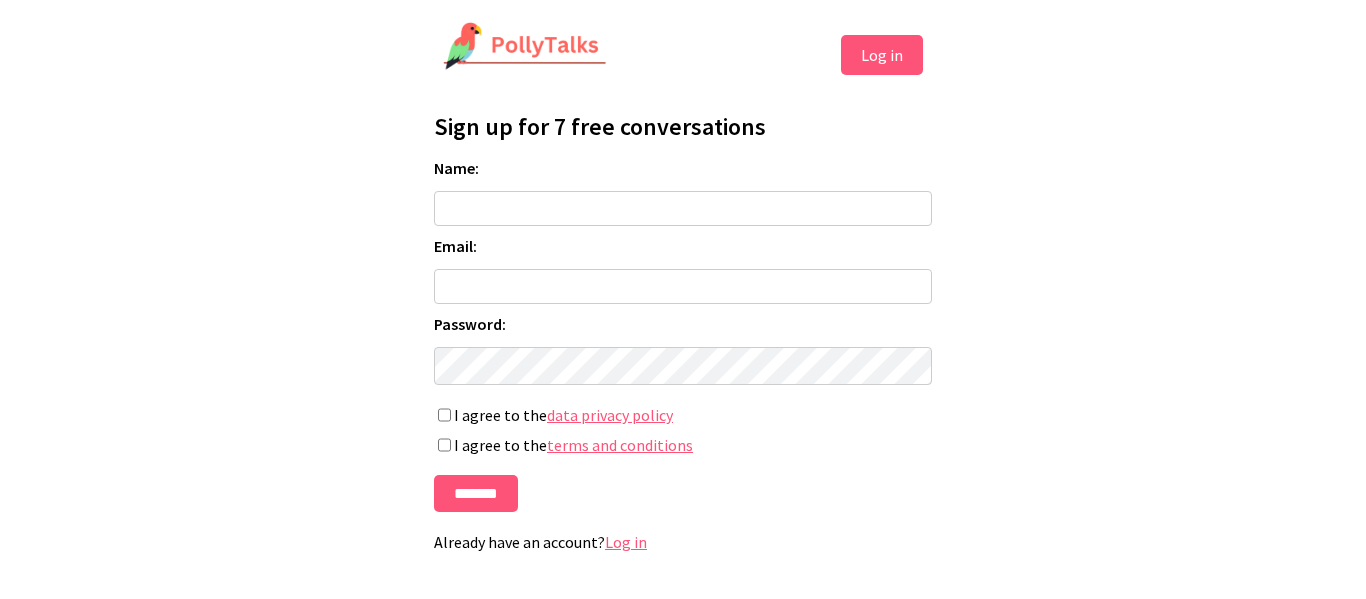 scroll, scrollTop: 0, scrollLeft: 0, axis: both 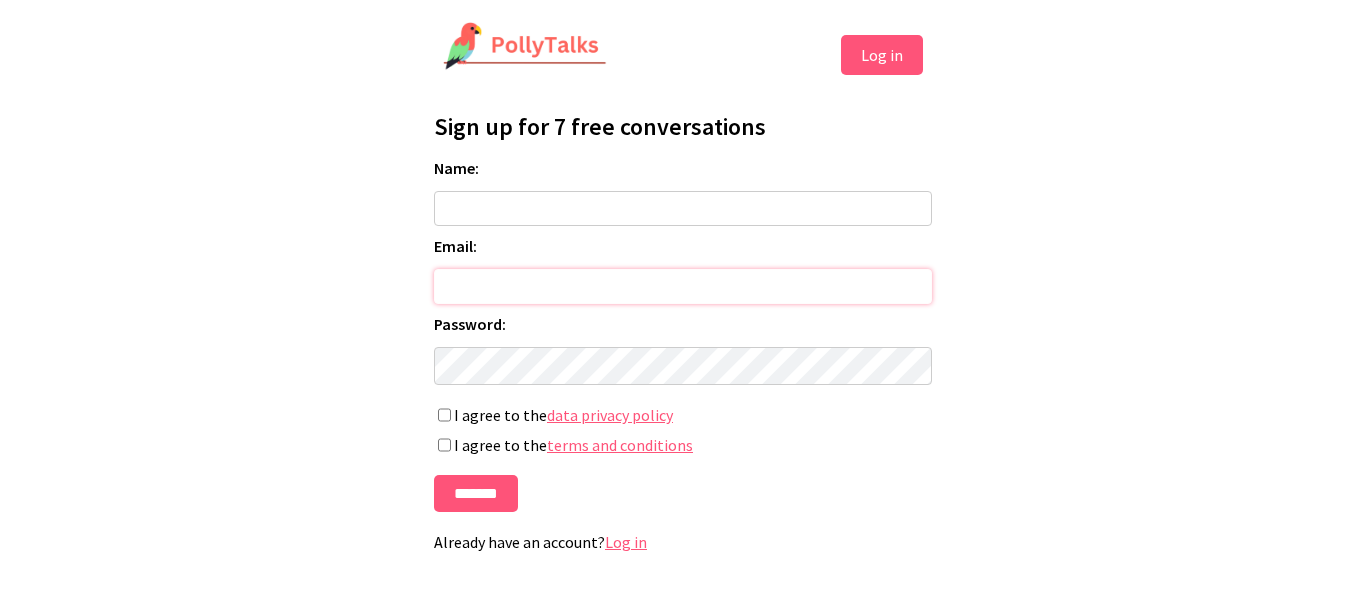 type on "**********" 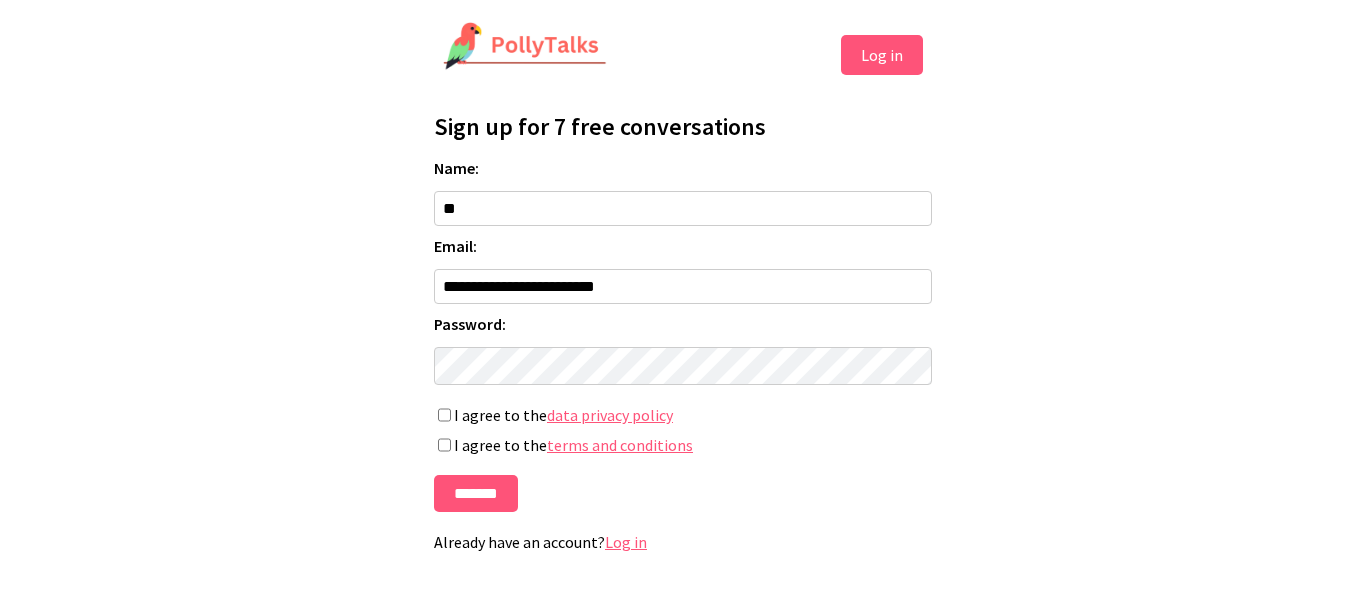 type on "**********" 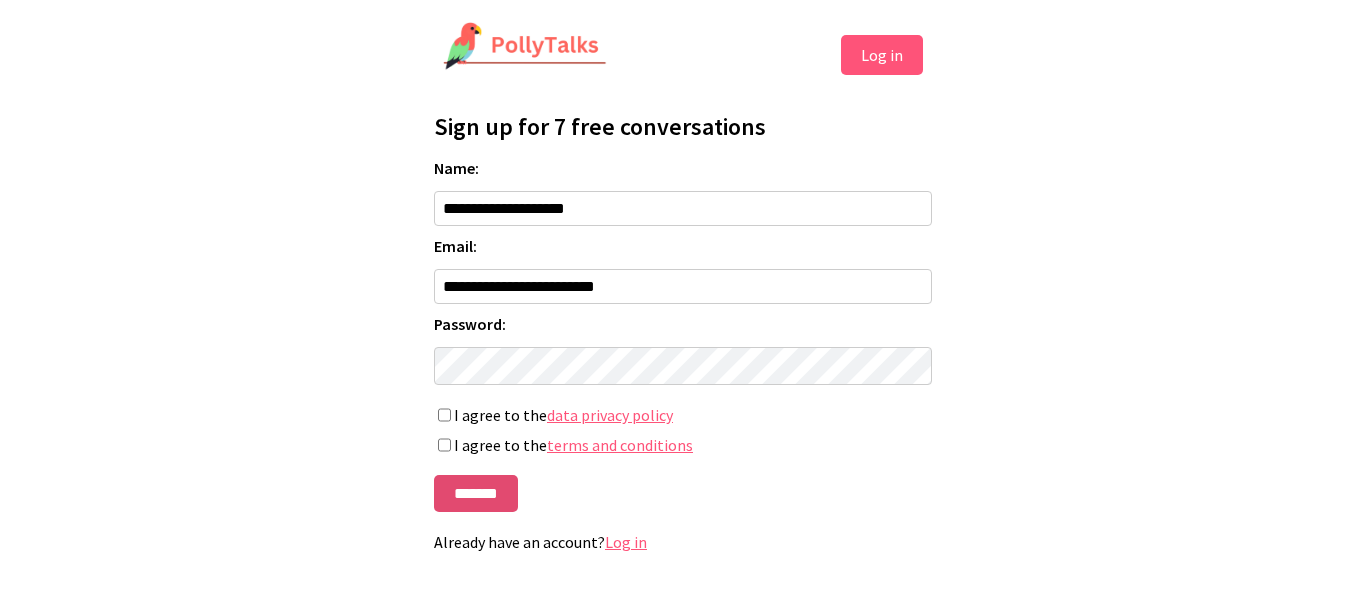 click on "*******" at bounding box center [476, 493] 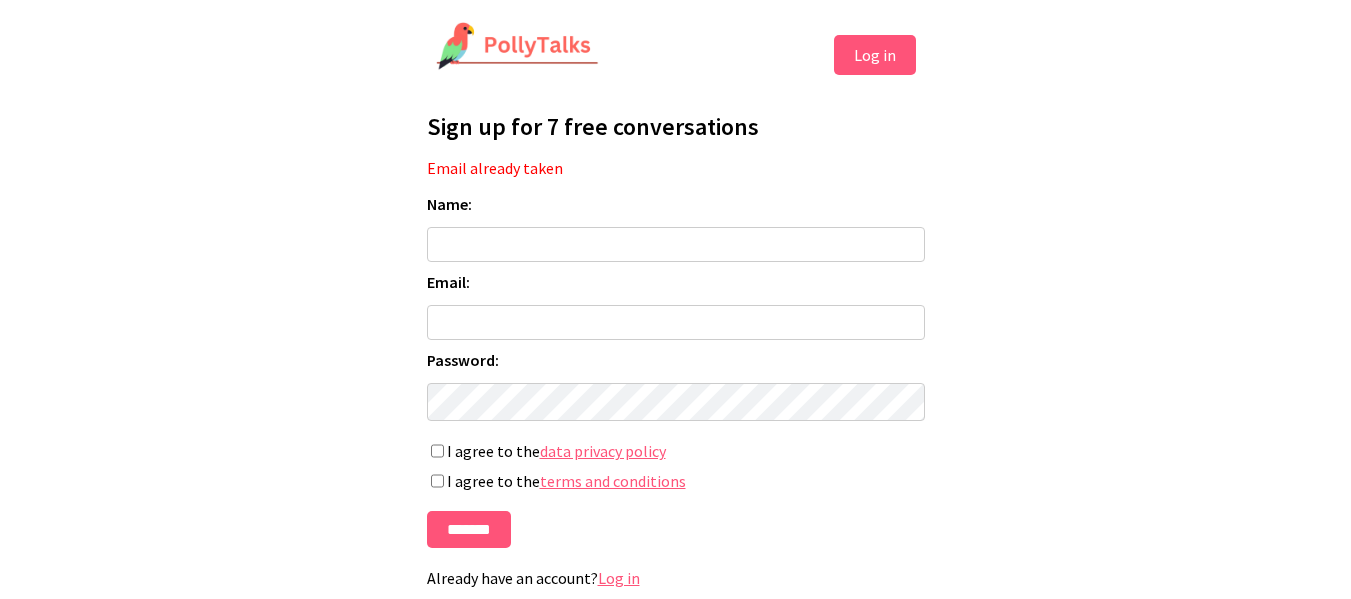 scroll, scrollTop: 0, scrollLeft: 0, axis: both 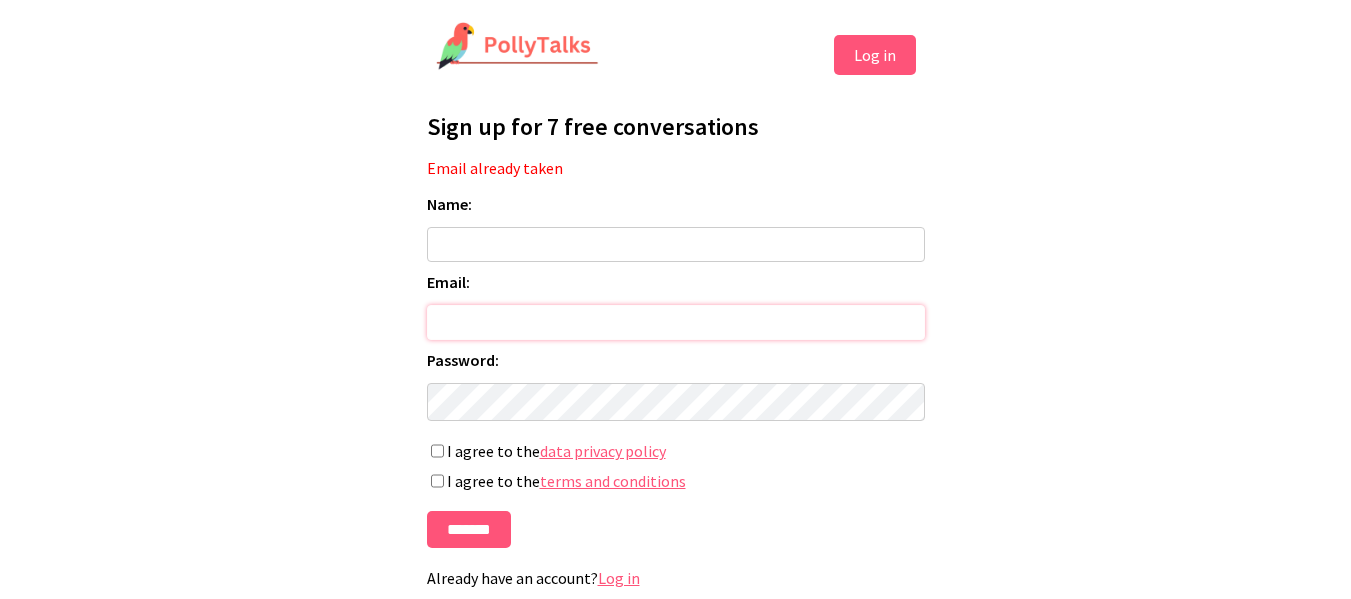 type on "**********" 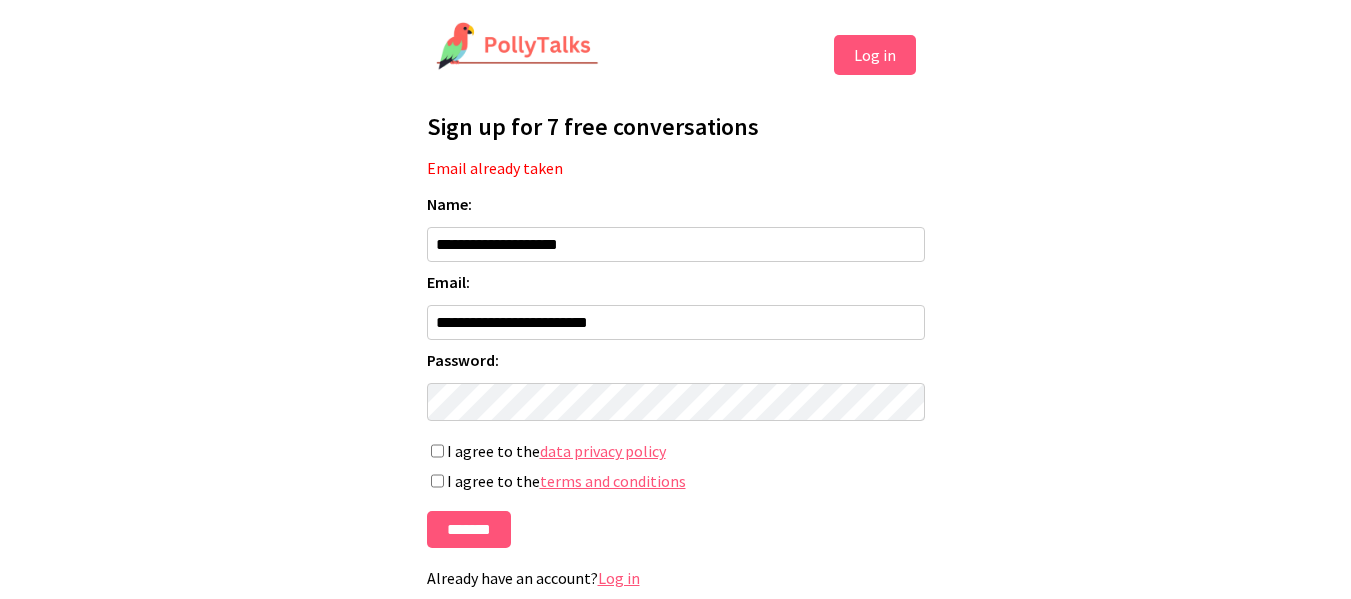 type on "**********" 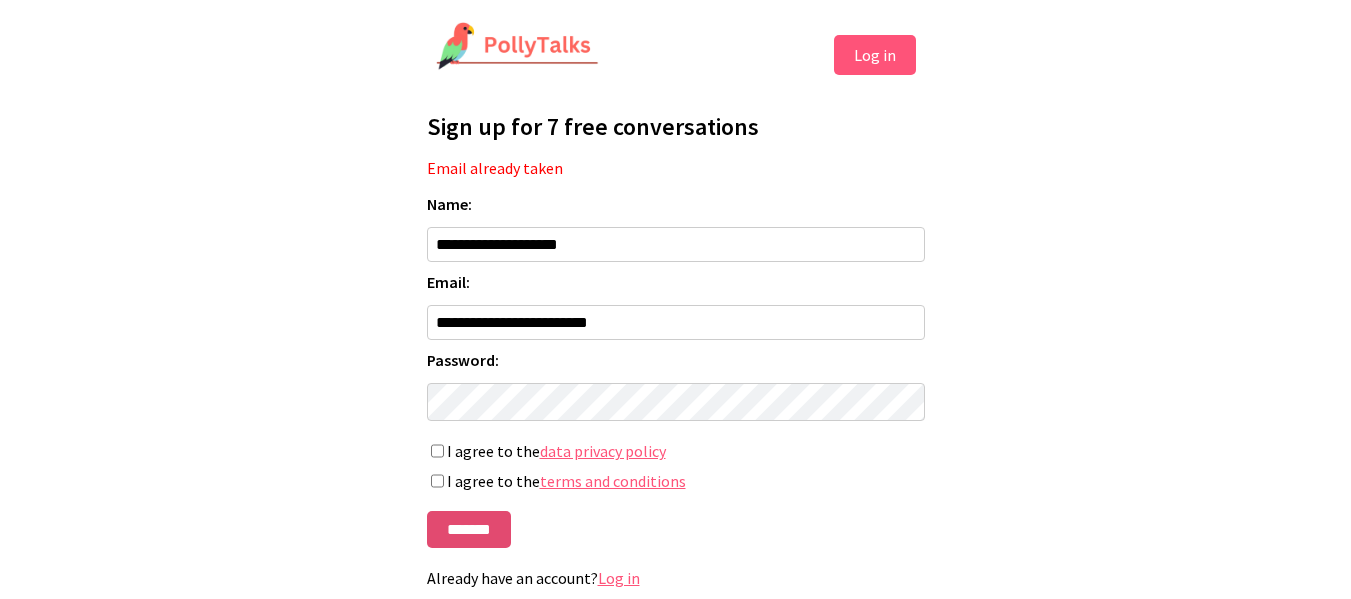 click on "*******" at bounding box center [469, 529] 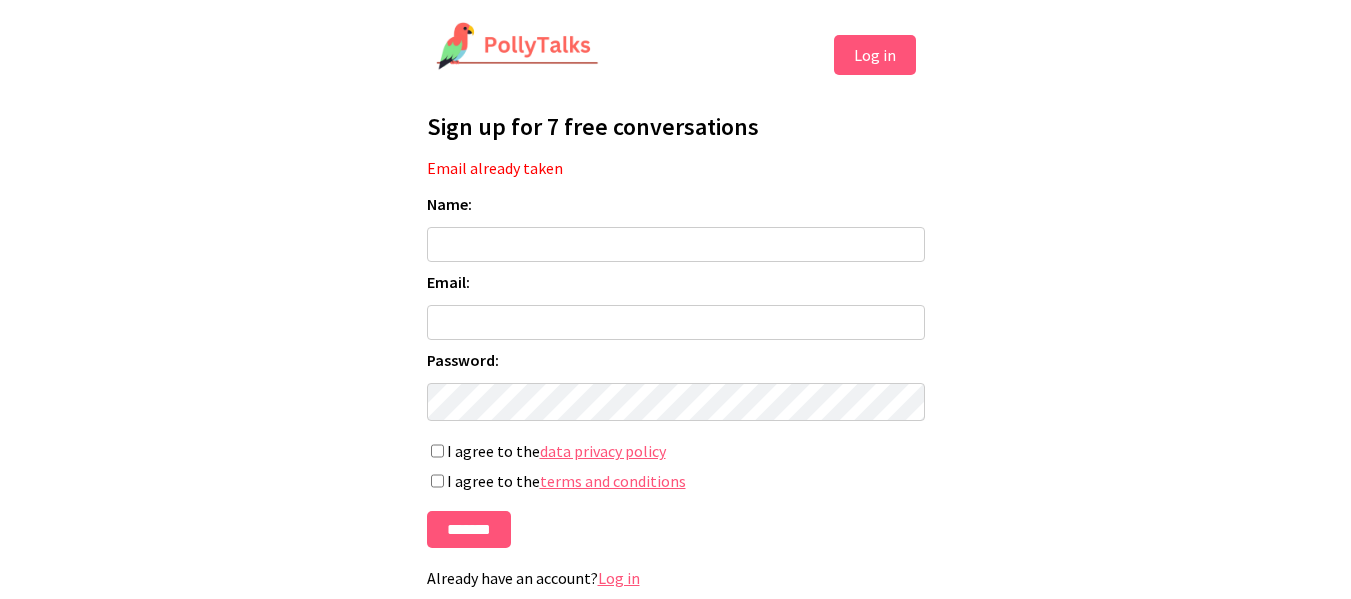 scroll, scrollTop: 0, scrollLeft: 0, axis: both 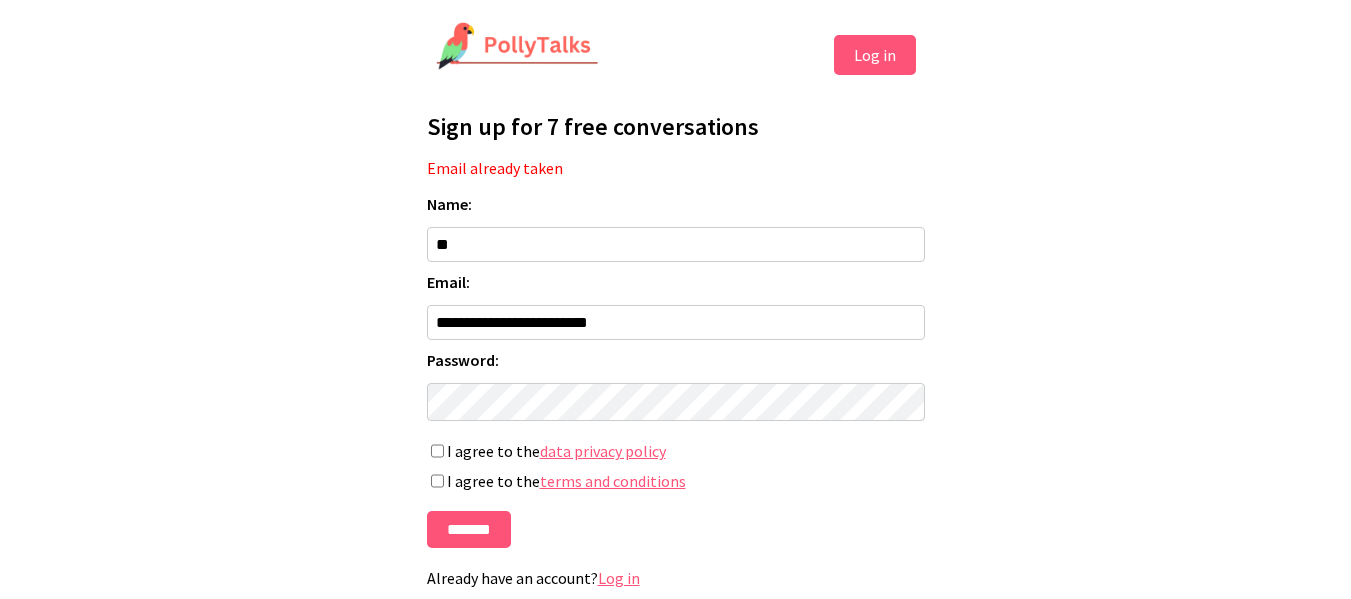 type on "****" 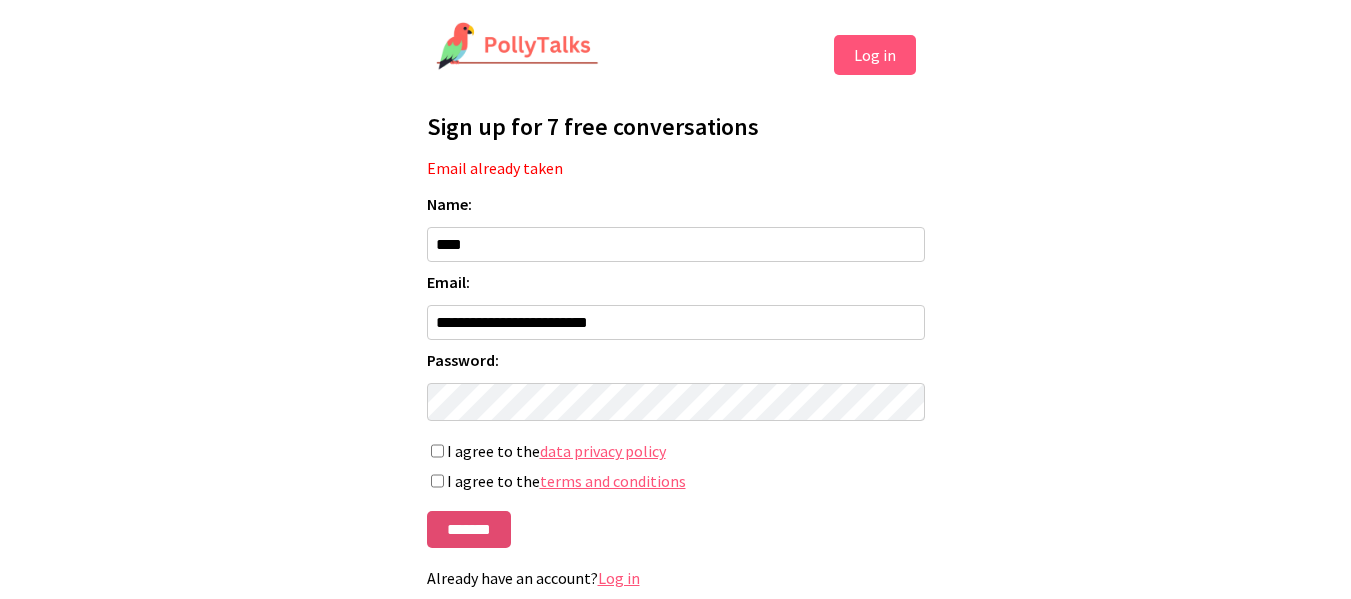 click on "*******" at bounding box center (469, 529) 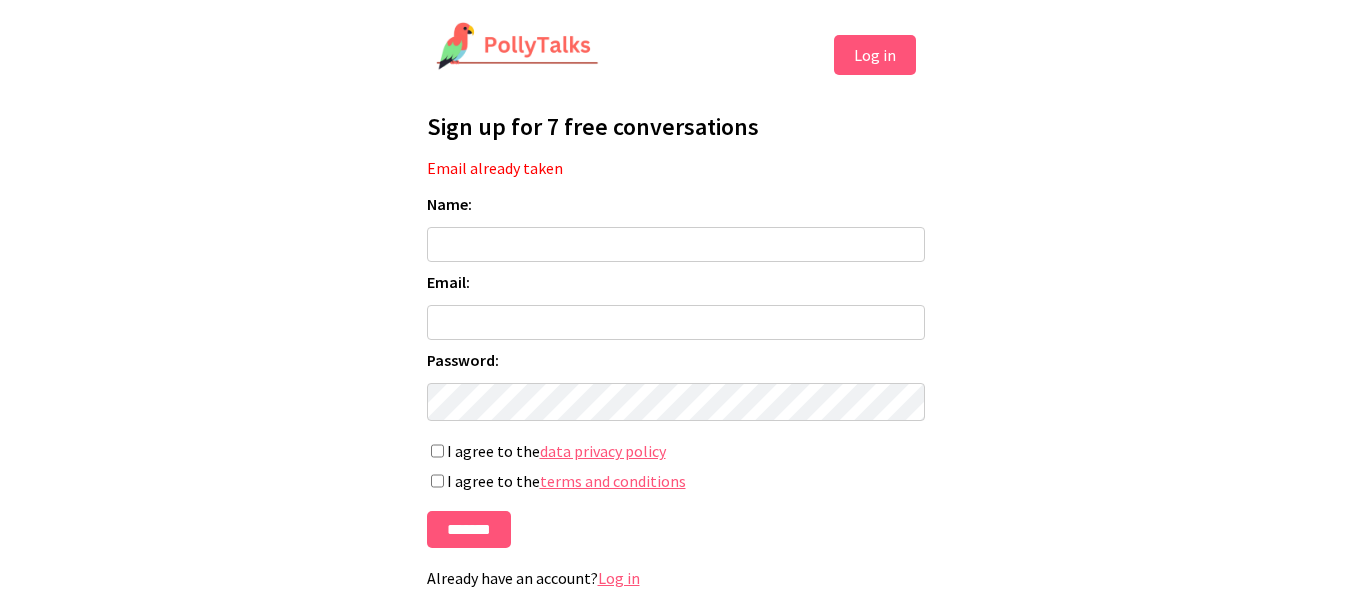 scroll, scrollTop: 0, scrollLeft: 0, axis: both 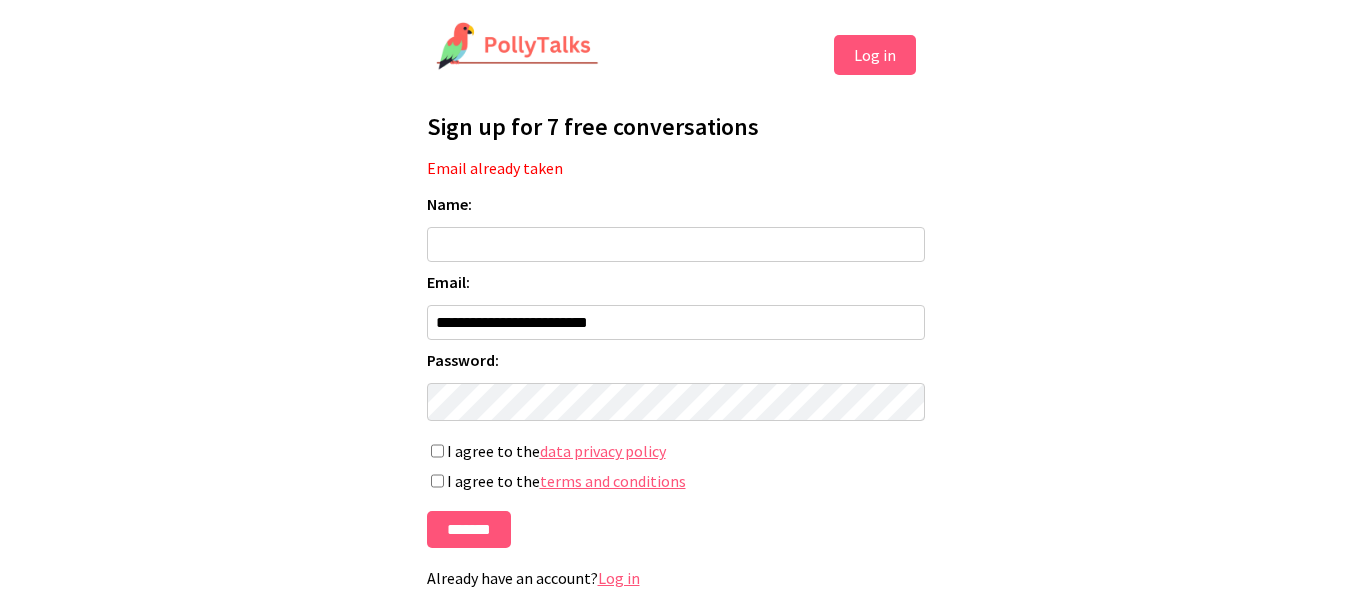 click on "*******" at bounding box center (469, 529) 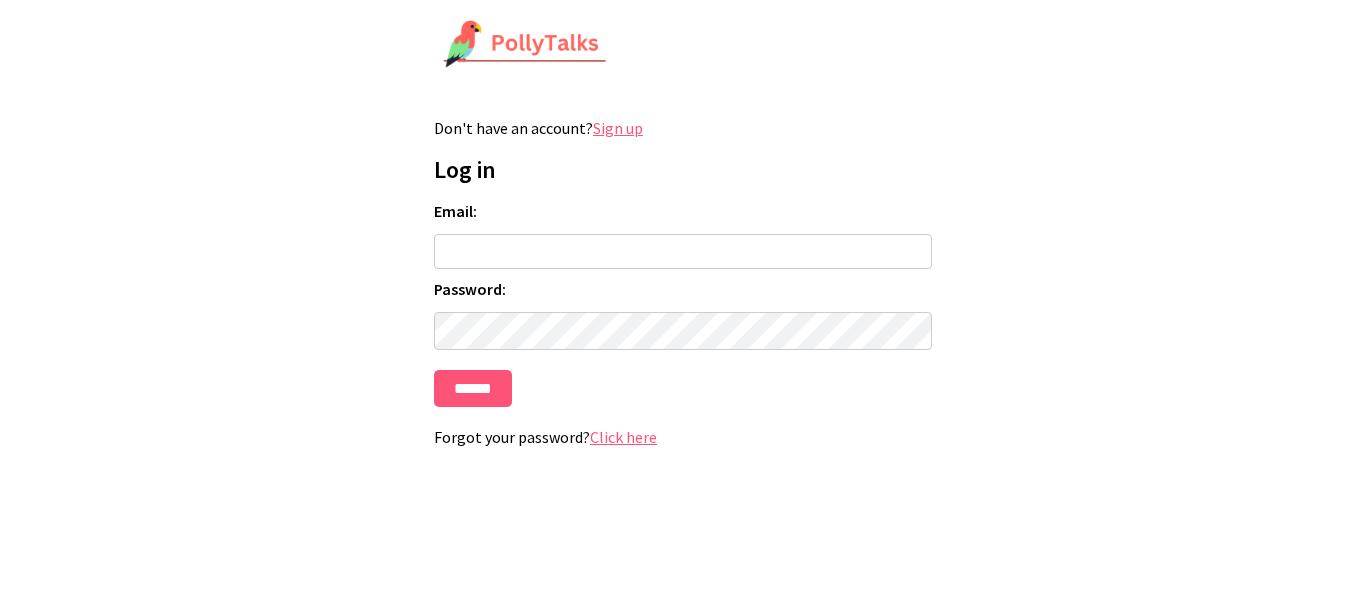scroll, scrollTop: 0, scrollLeft: 0, axis: both 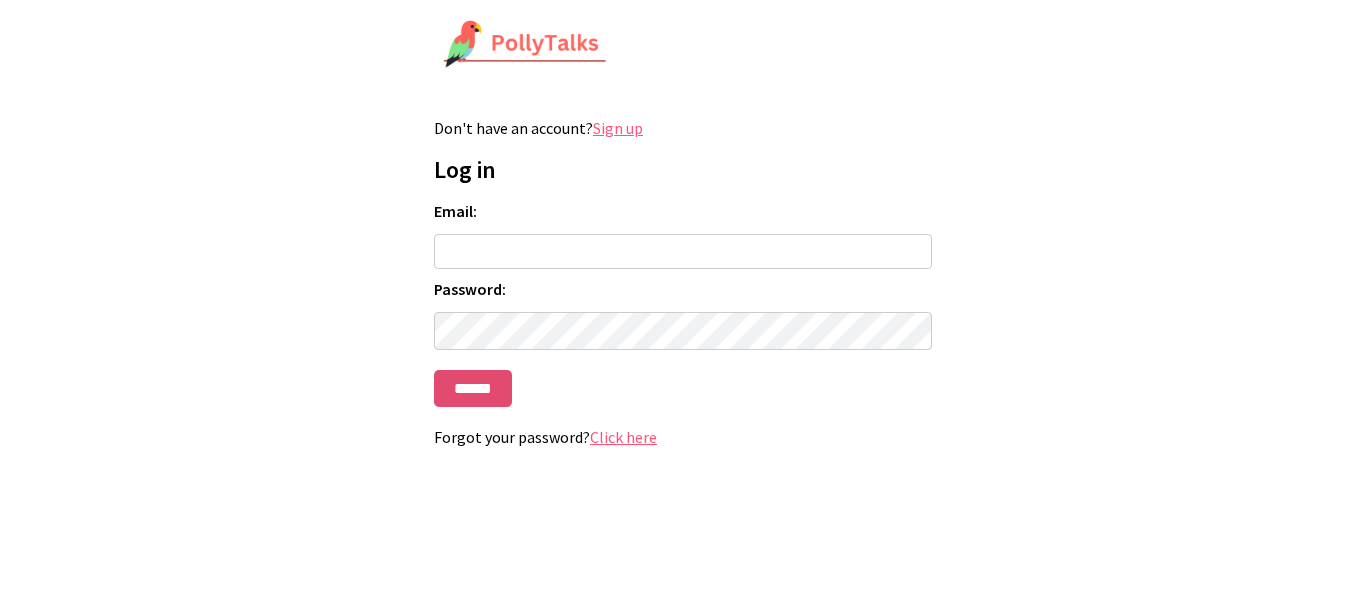 type on "**********" 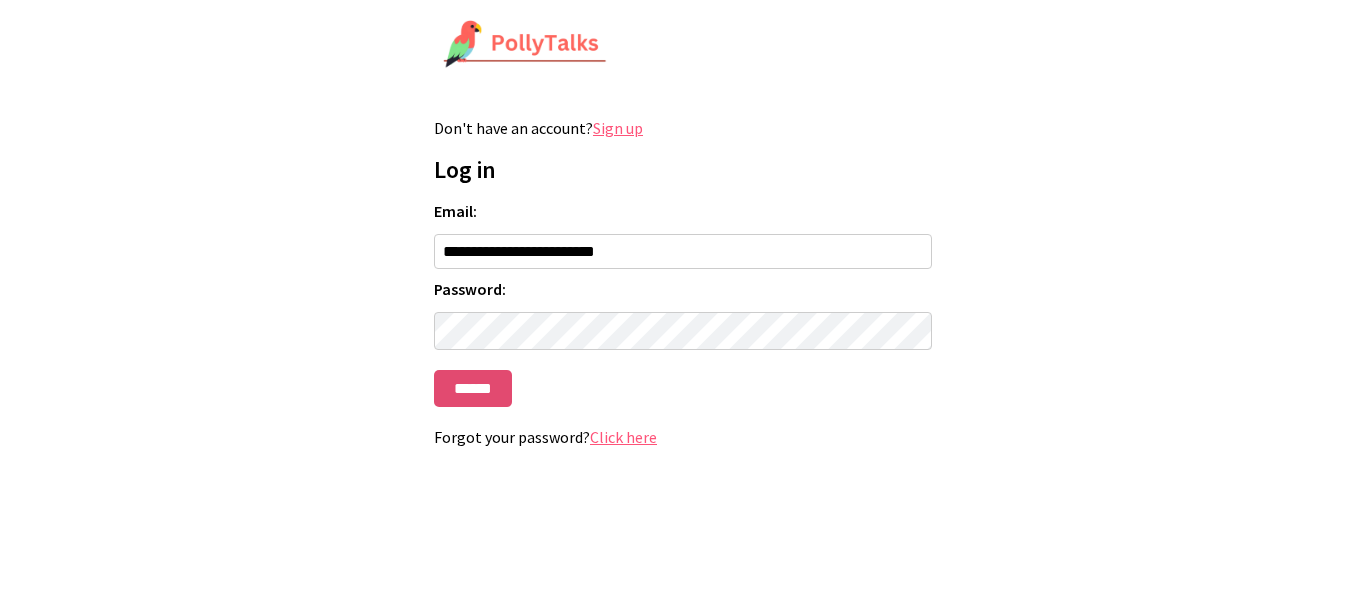 click on "******" at bounding box center (473, 388) 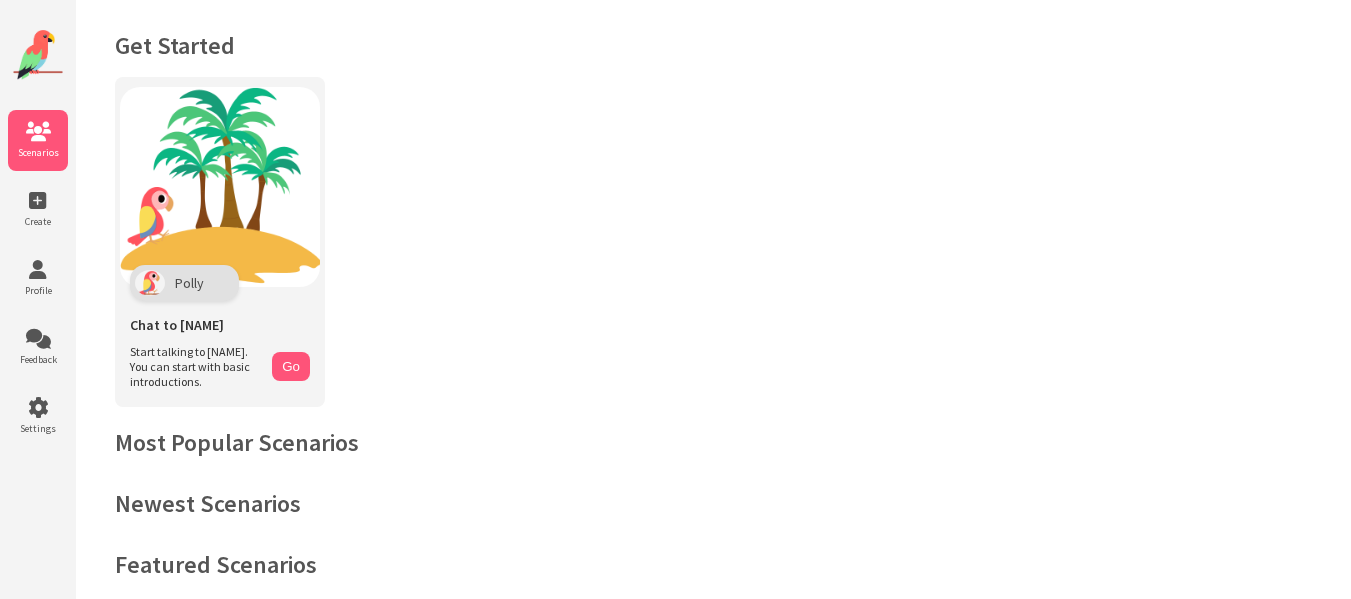scroll, scrollTop: 0, scrollLeft: 0, axis: both 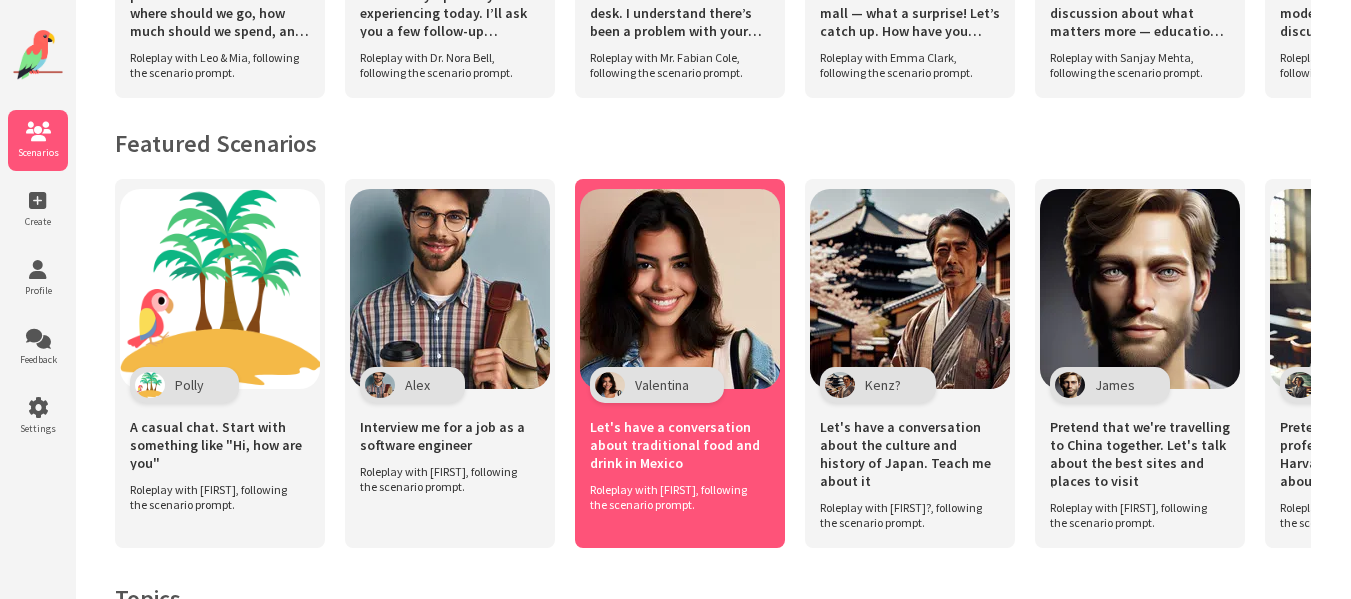 click on "Valentina" at bounding box center [662, 385] 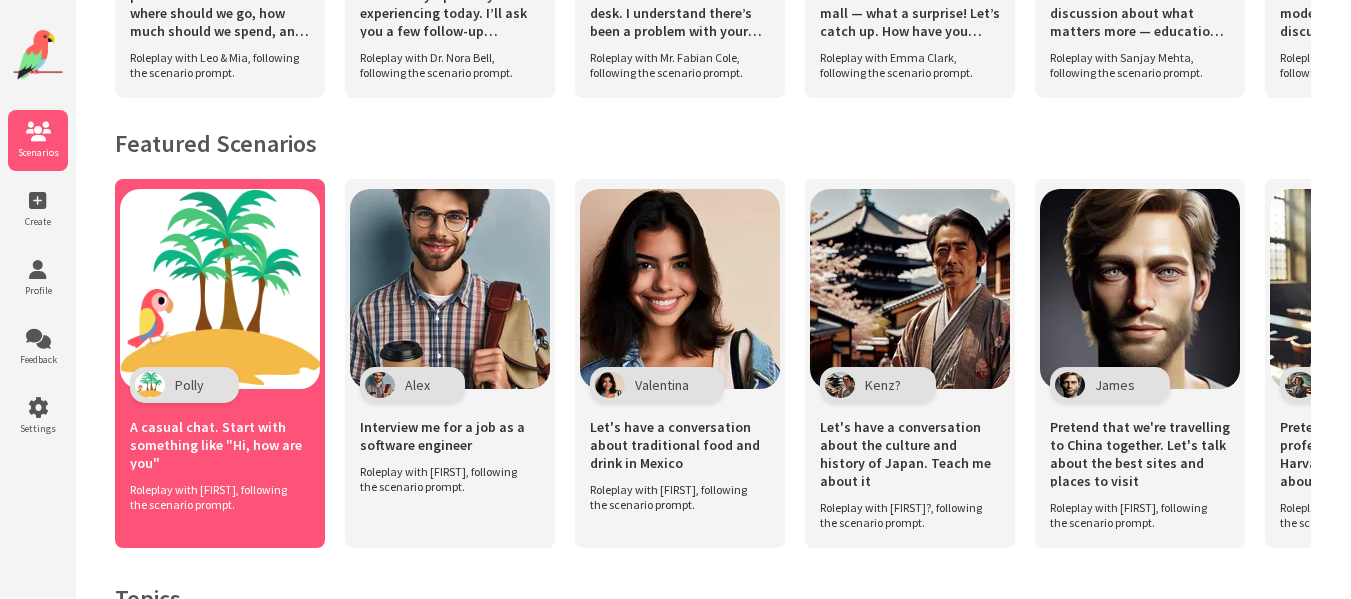 click on "Polly" at bounding box center (184, 385) 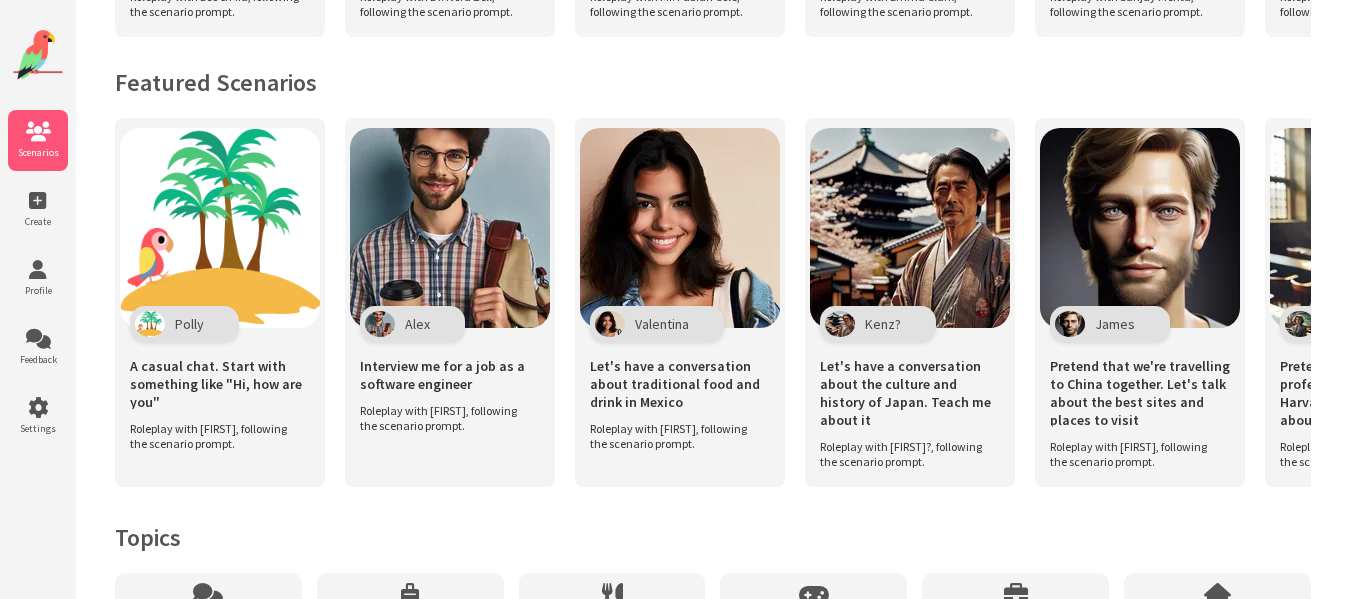 scroll, scrollTop: 1279, scrollLeft: 0, axis: vertical 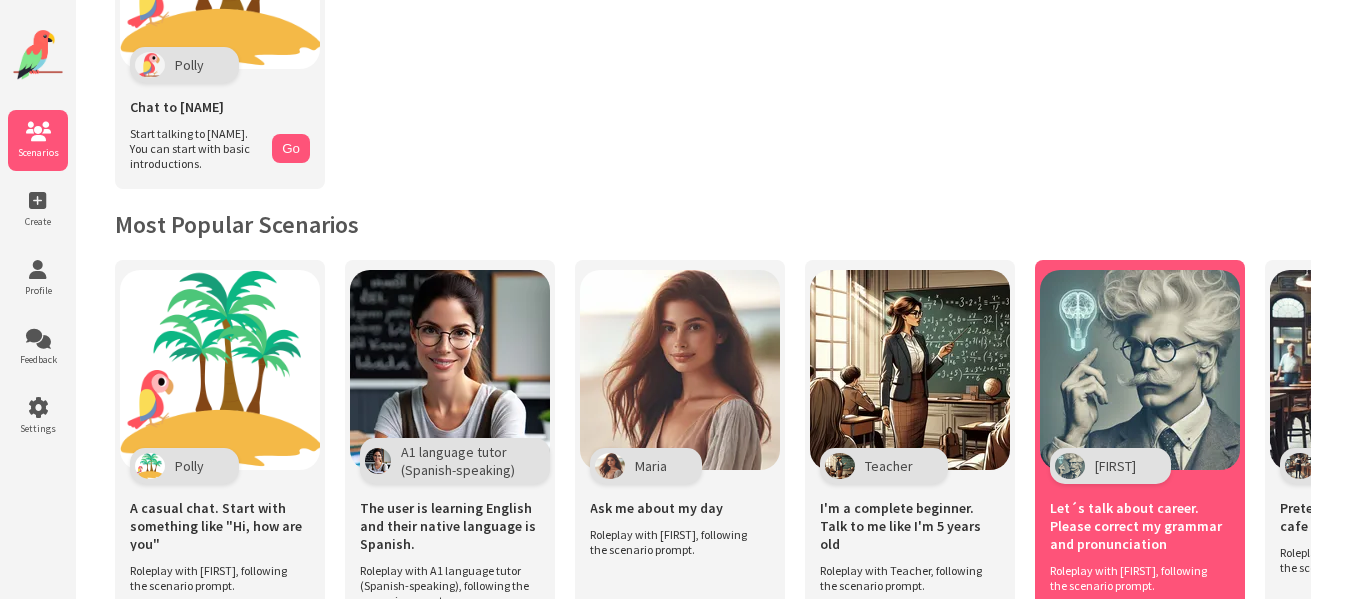 click on "Let´s talk about career. Please correct my grammar and pronunciation" at bounding box center [1140, 526] 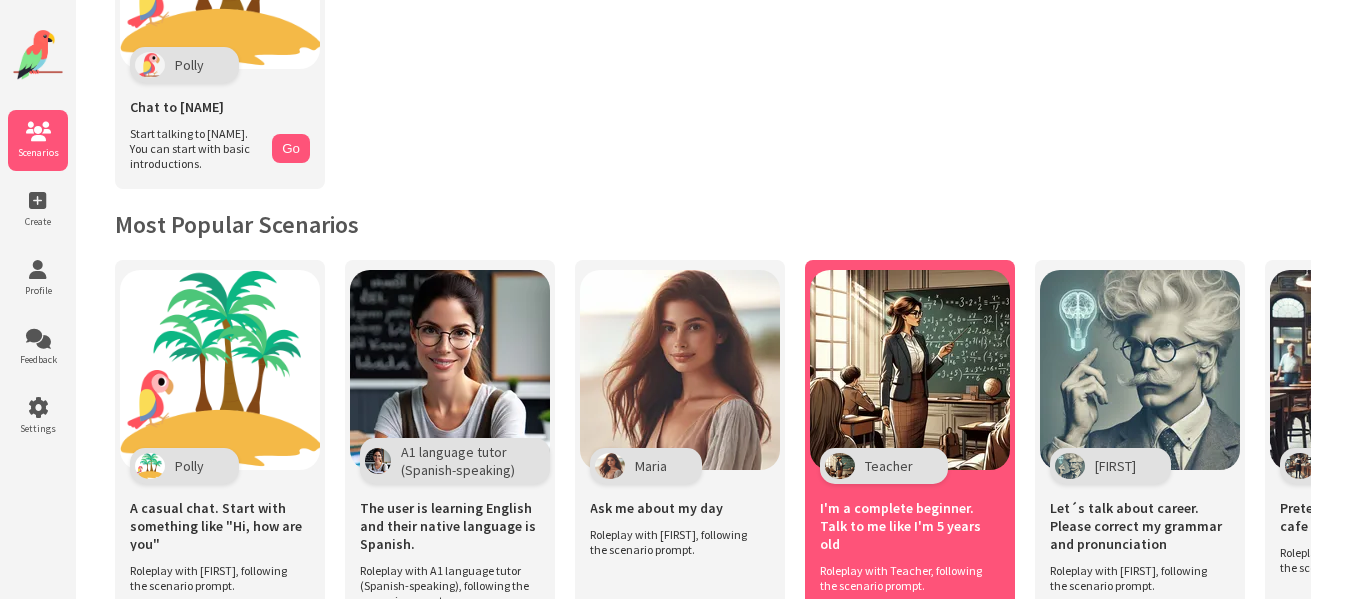 click on "I'm a complete beginner. Talk to me like I'm 5 years old" at bounding box center [910, 526] 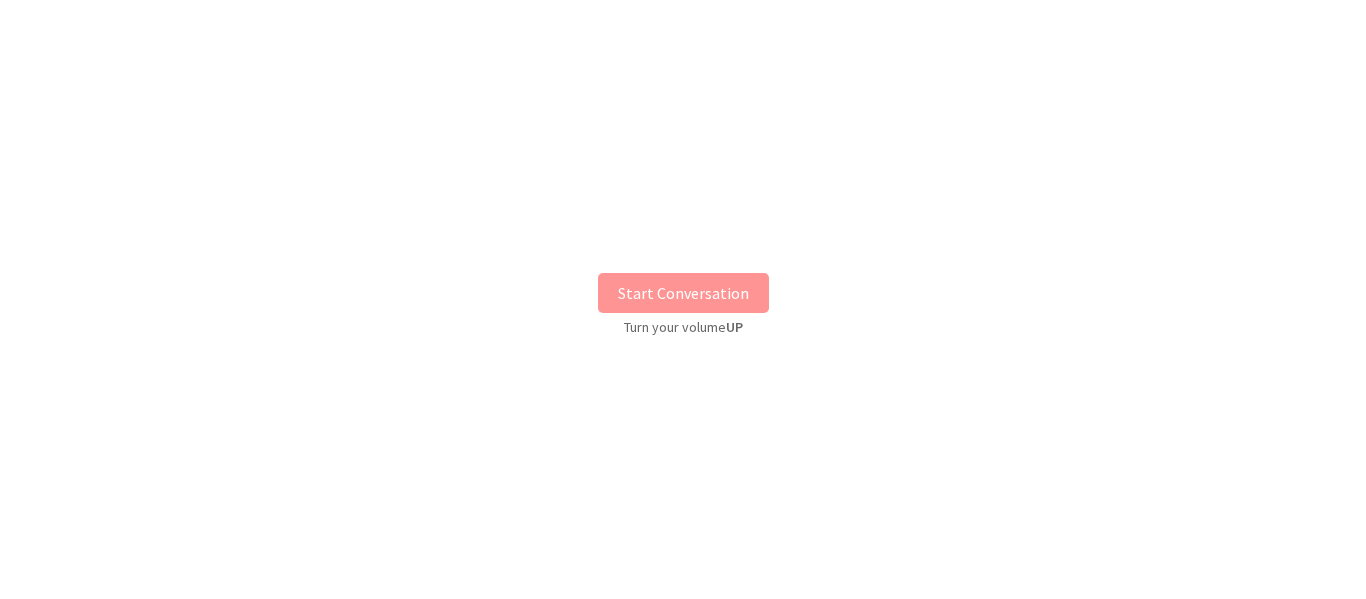scroll, scrollTop: 0, scrollLeft: 0, axis: both 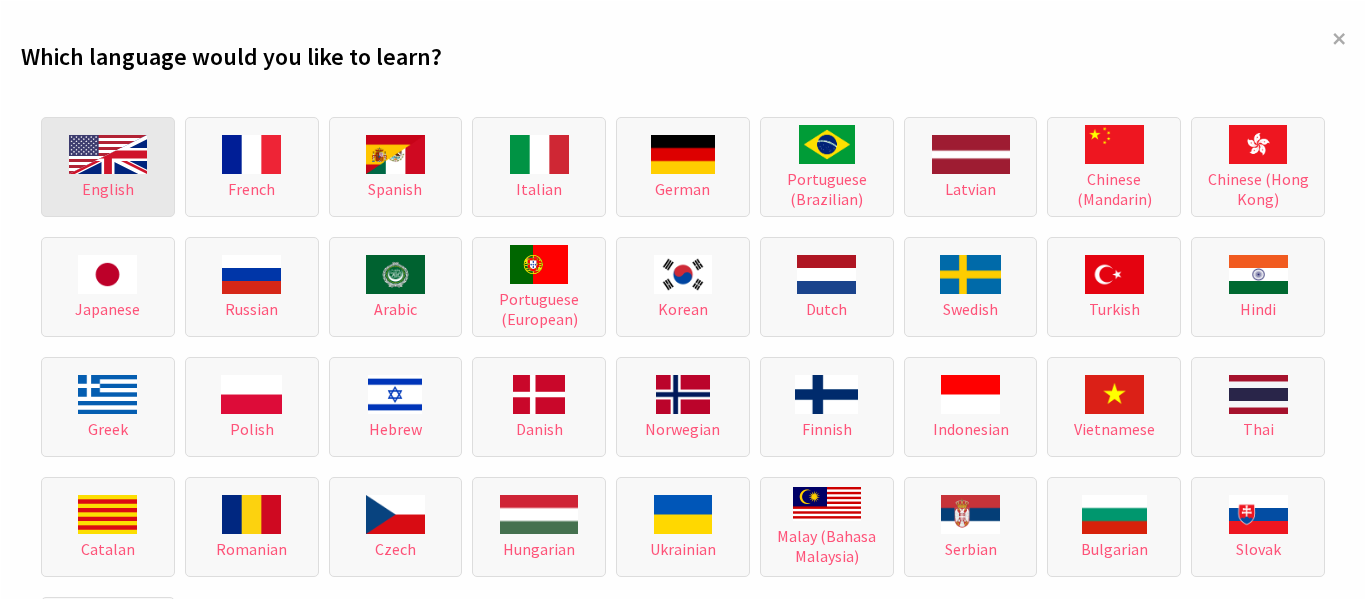 click on "English" at bounding box center [108, 167] 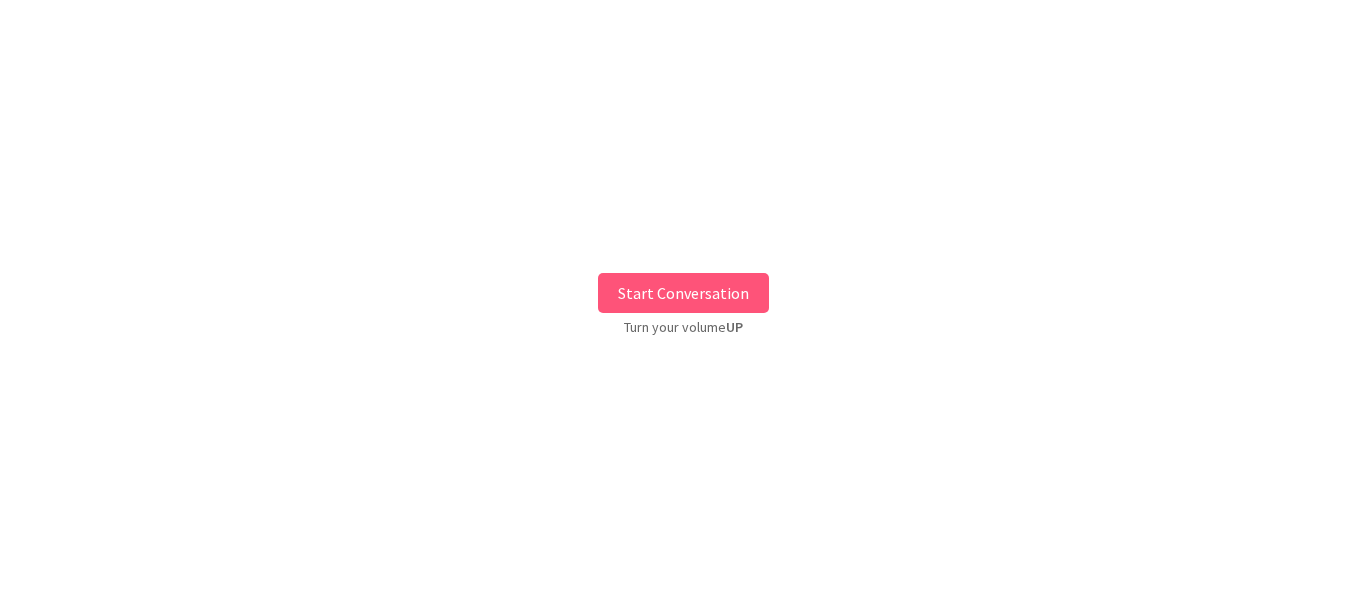click on "Start Conversation" at bounding box center (683, 293) 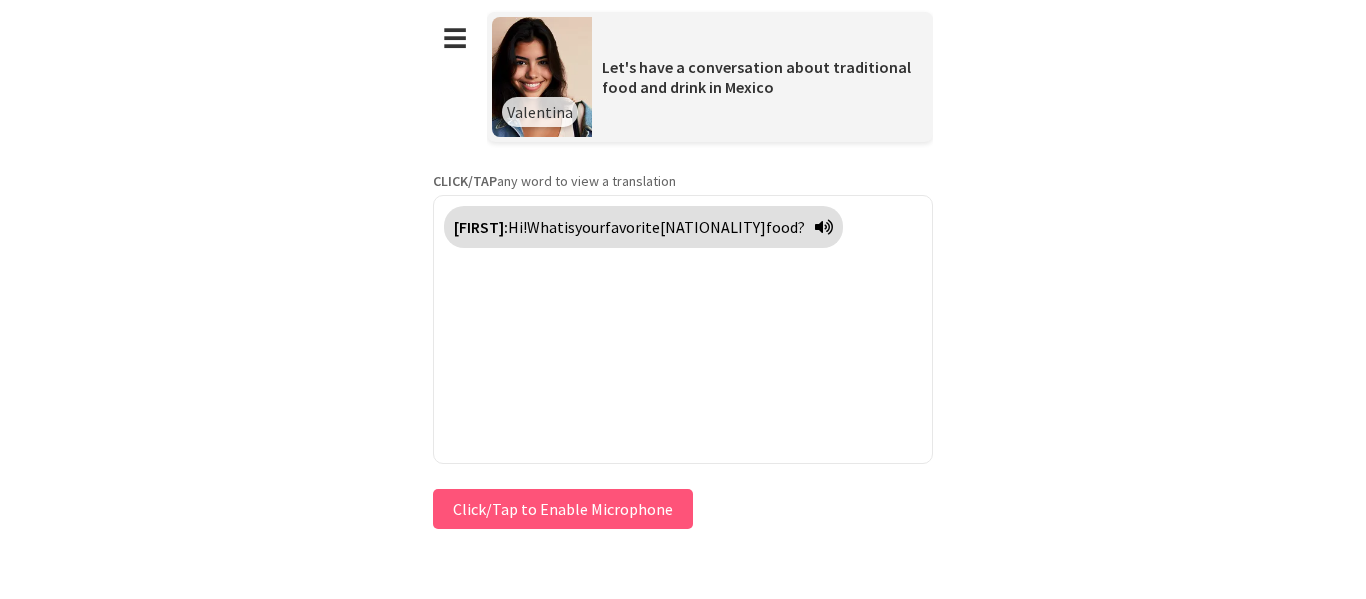click on "Click/Tap to Enable Microphone" at bounding box center [563, 509] 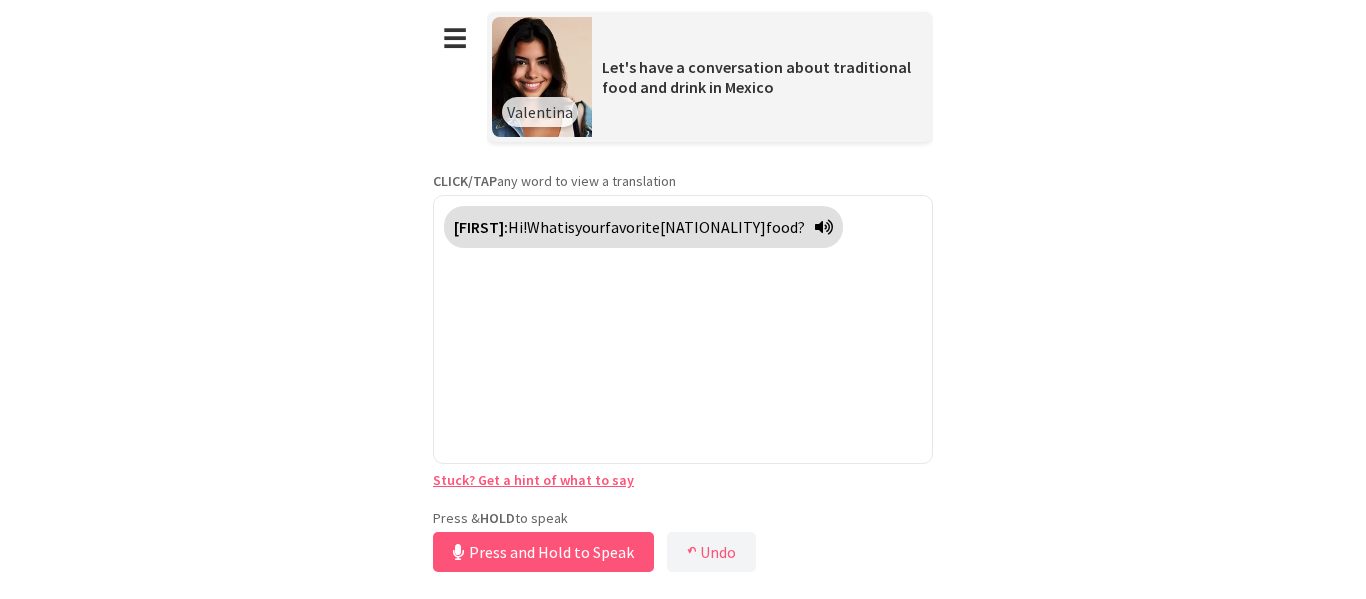 click on "Press and Hold to Speak" at bounding box center [543, 552] 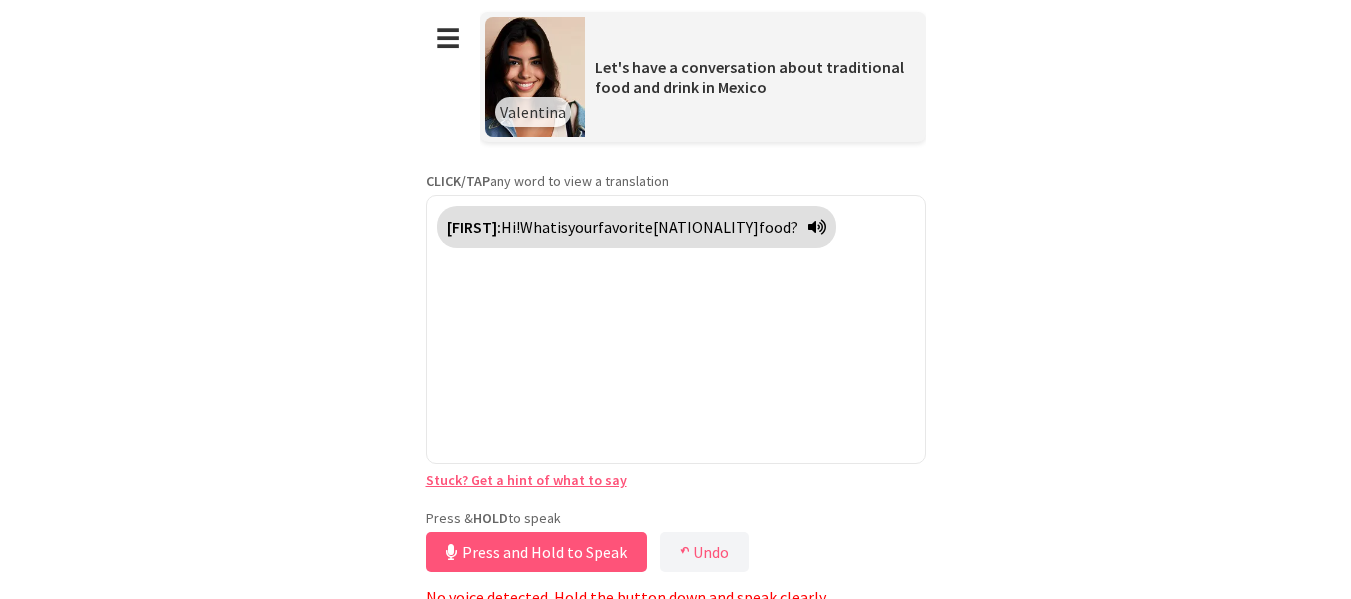 type 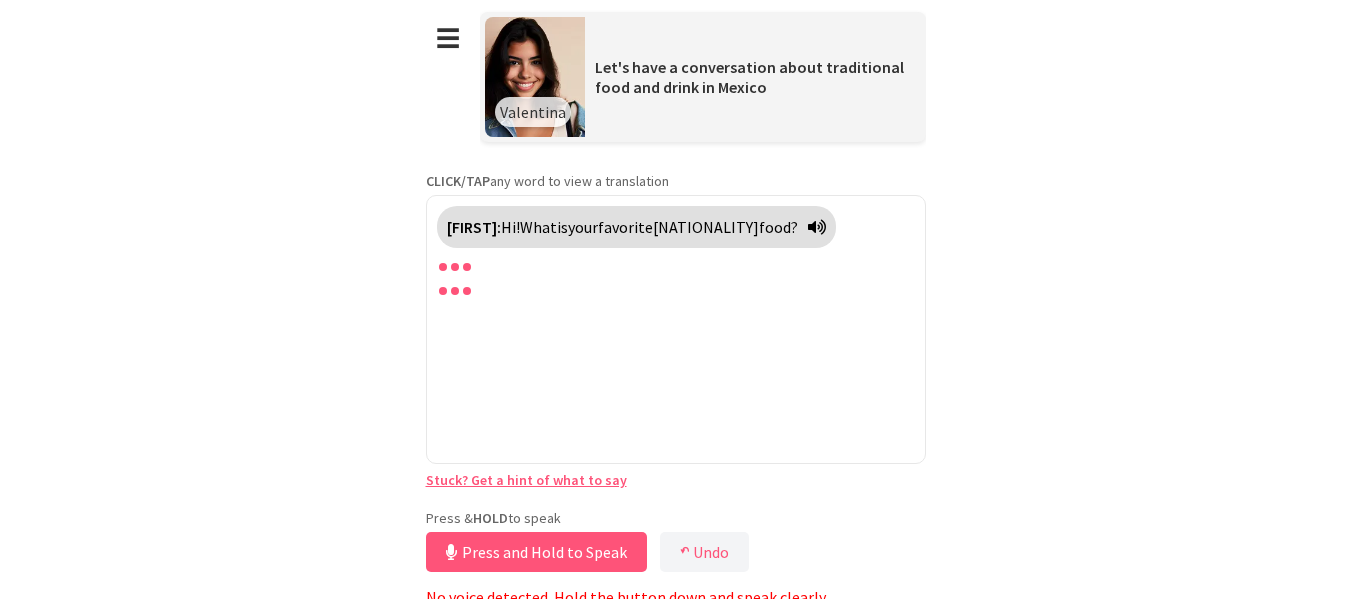 click on "Stuck? Get a hint of what to say" at bounding box center (526, 480) 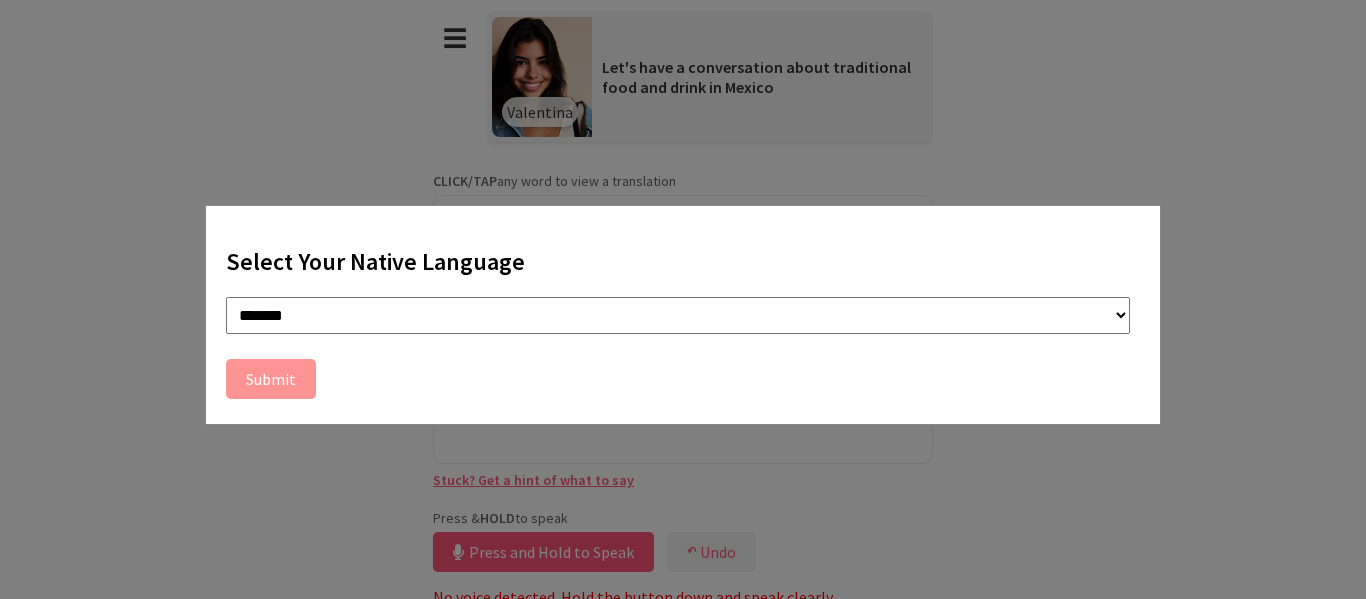 click on "**********" at bounding box center [683, 299] 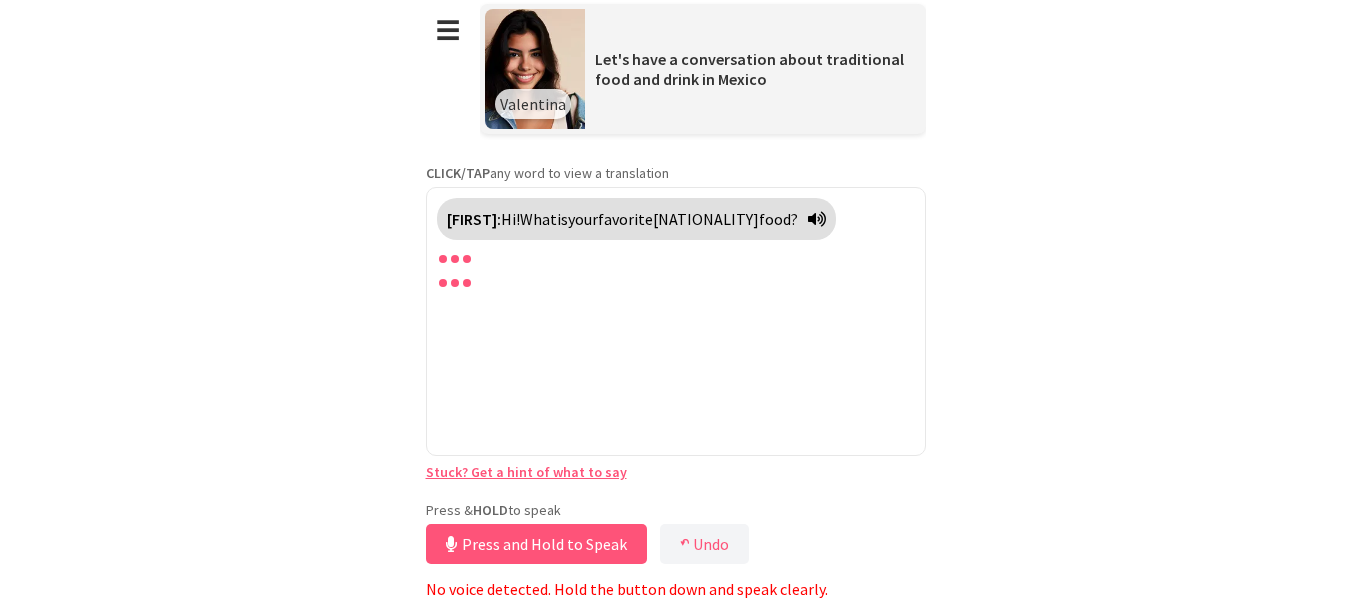 scroll, scrollTop: 10, scrollLeft: 0, axis: vertical 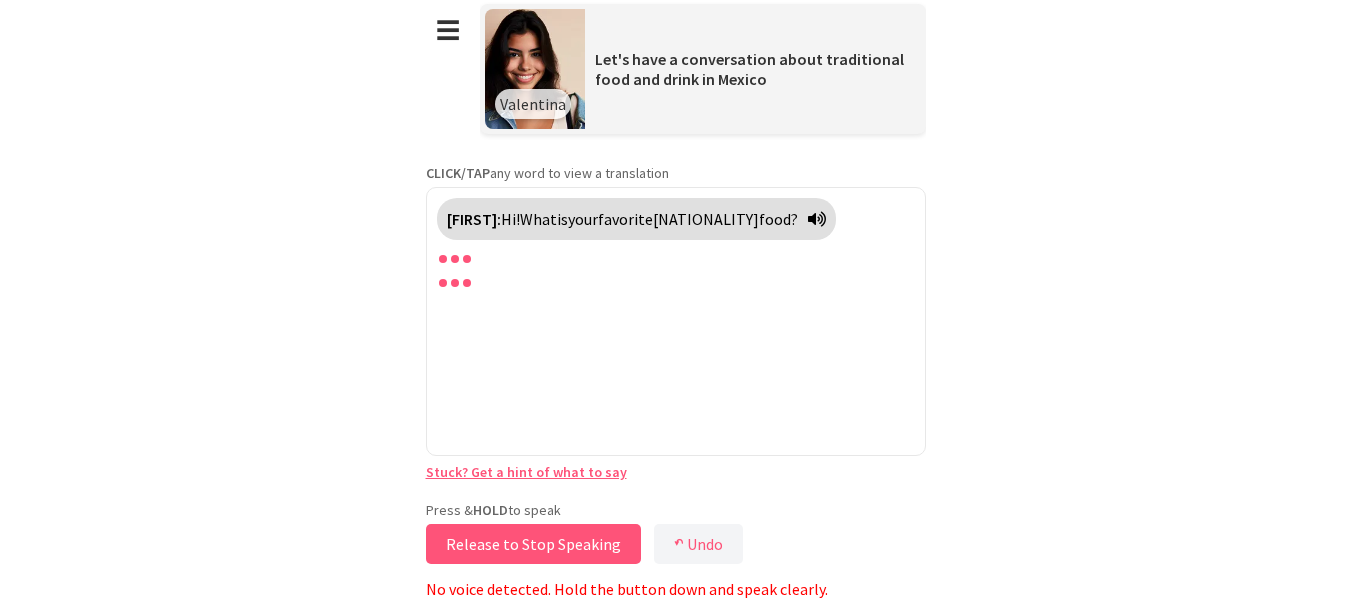 click on "Release to Stop Speaking" at bounding box center [533, 544] 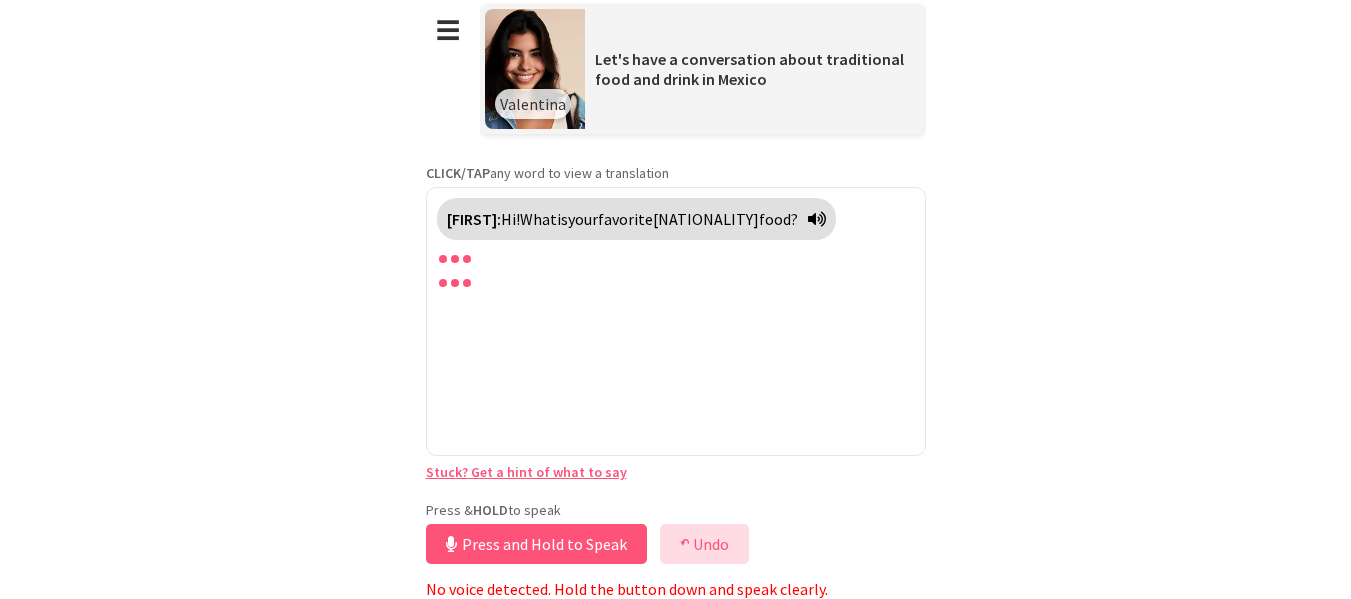 click on "↶  Undo" at bounding box center (704, 544) 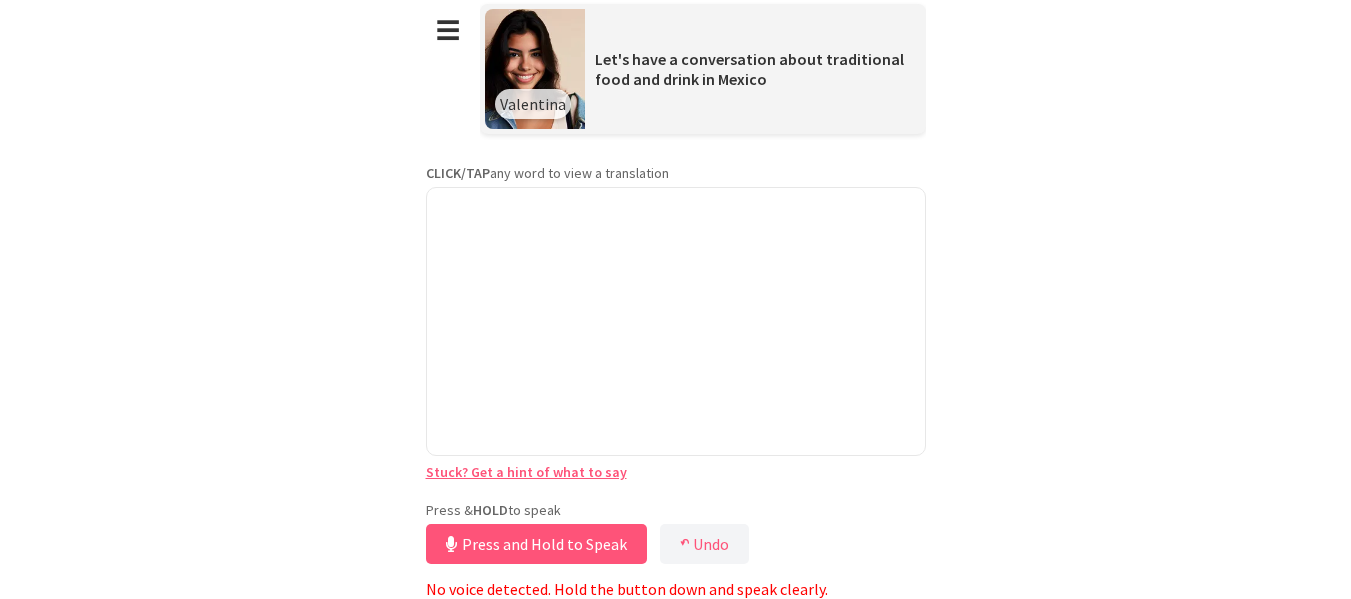 click at bounding box center (535, 69) 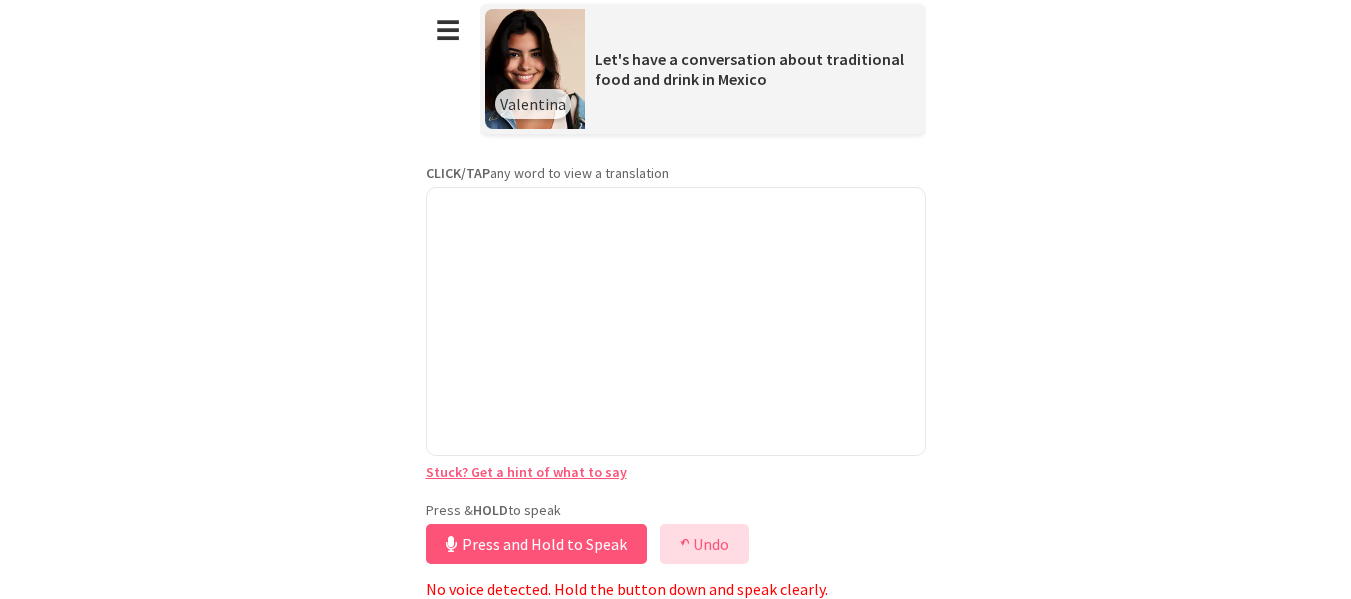 click on "↶  Undo" at bounding box center (704, 544) 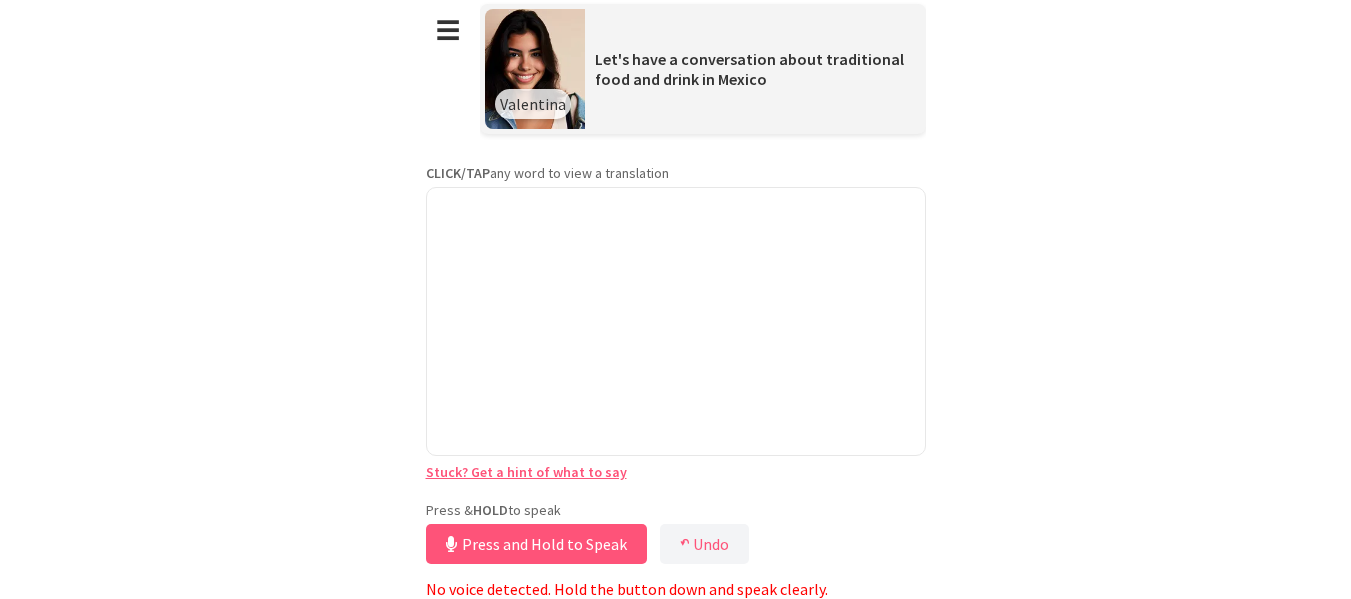 click on "Stuck? Get a hint of what to say" at bounding box center (526, 472) 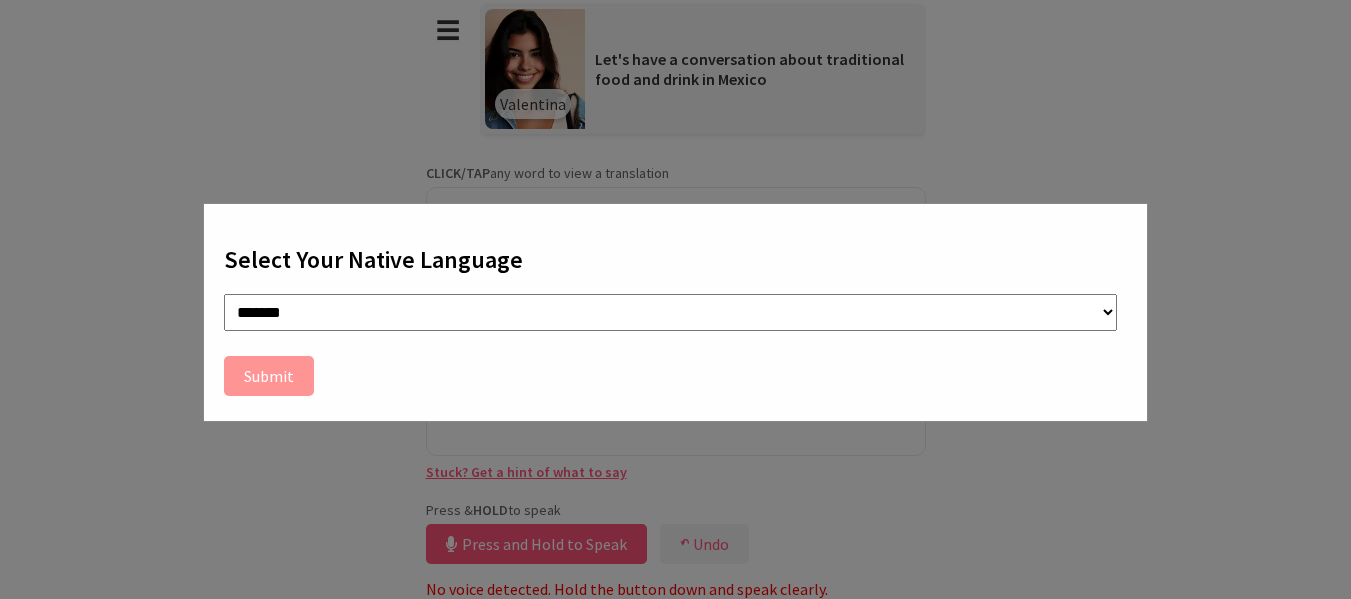 click on "**********" at bounding box center (675, 299) 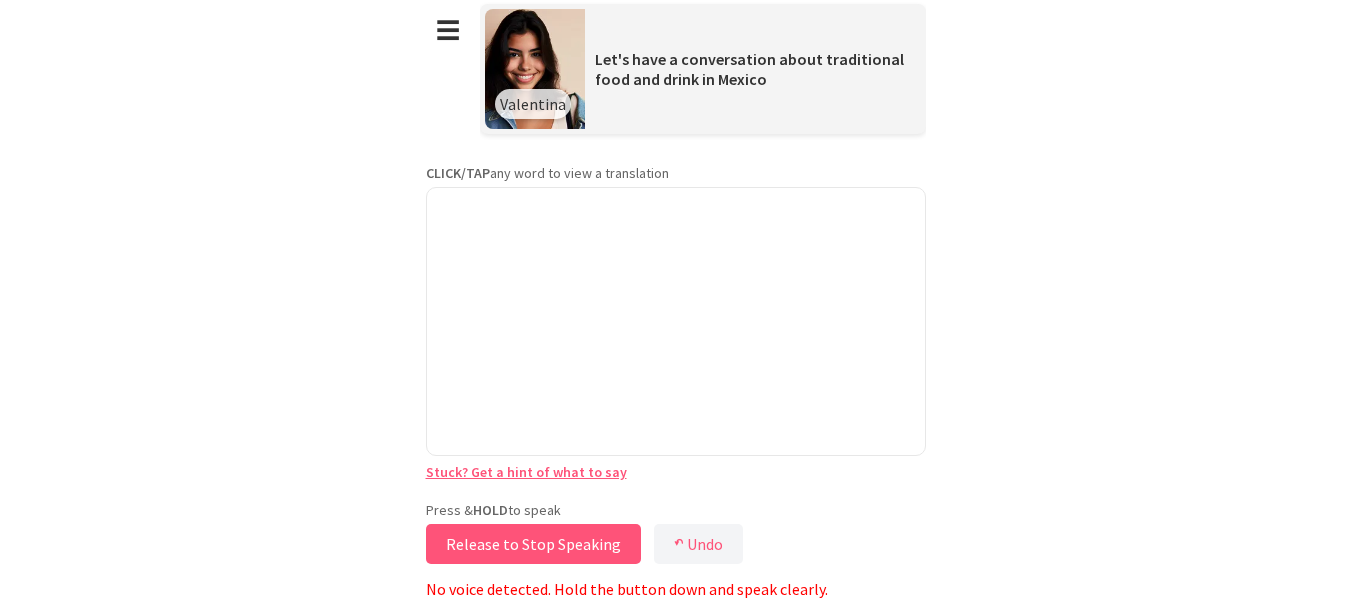 click on "Release to Stop Speaking" at bounding box center (533, 544) 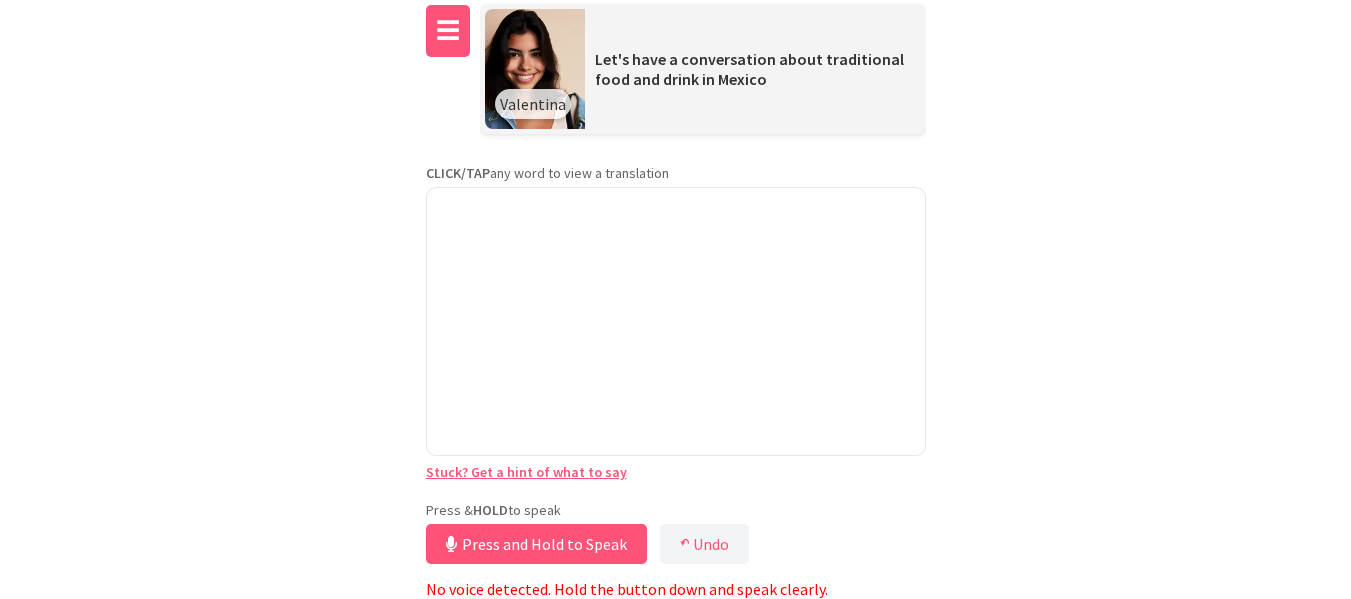 click on "☰" at bounding box center [448, 31] 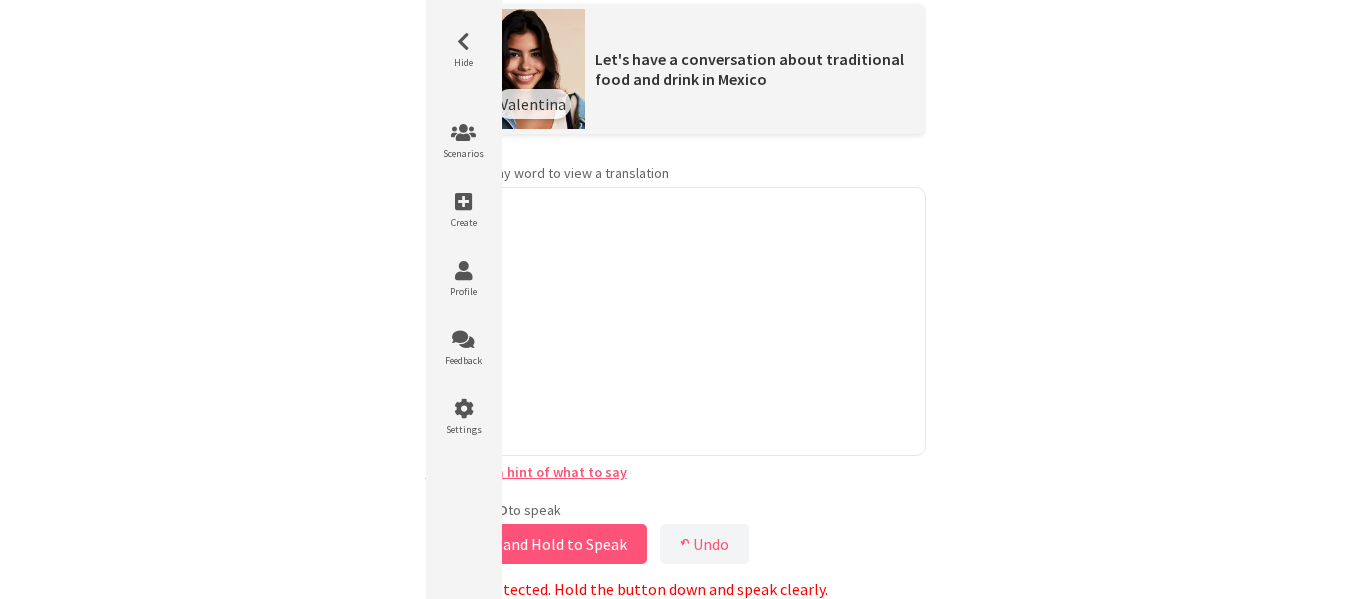 click at bounding box center (676, 321) 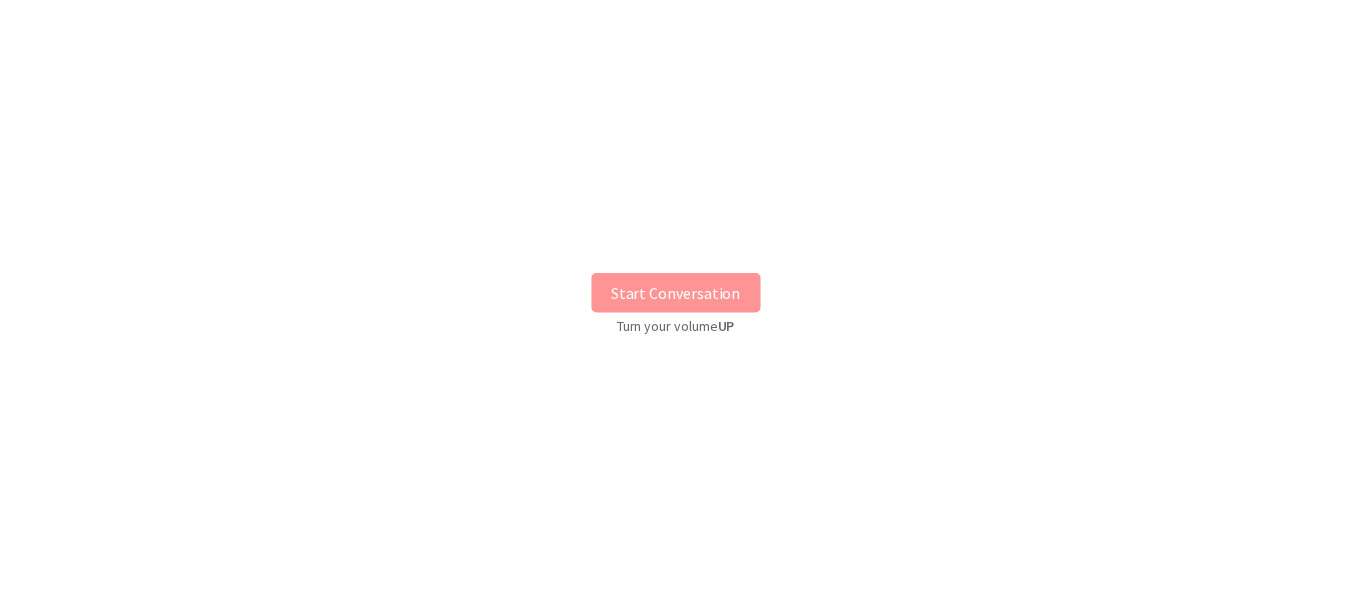 scroll, scrollTop: 0, scrollLeft: 0, axis: both 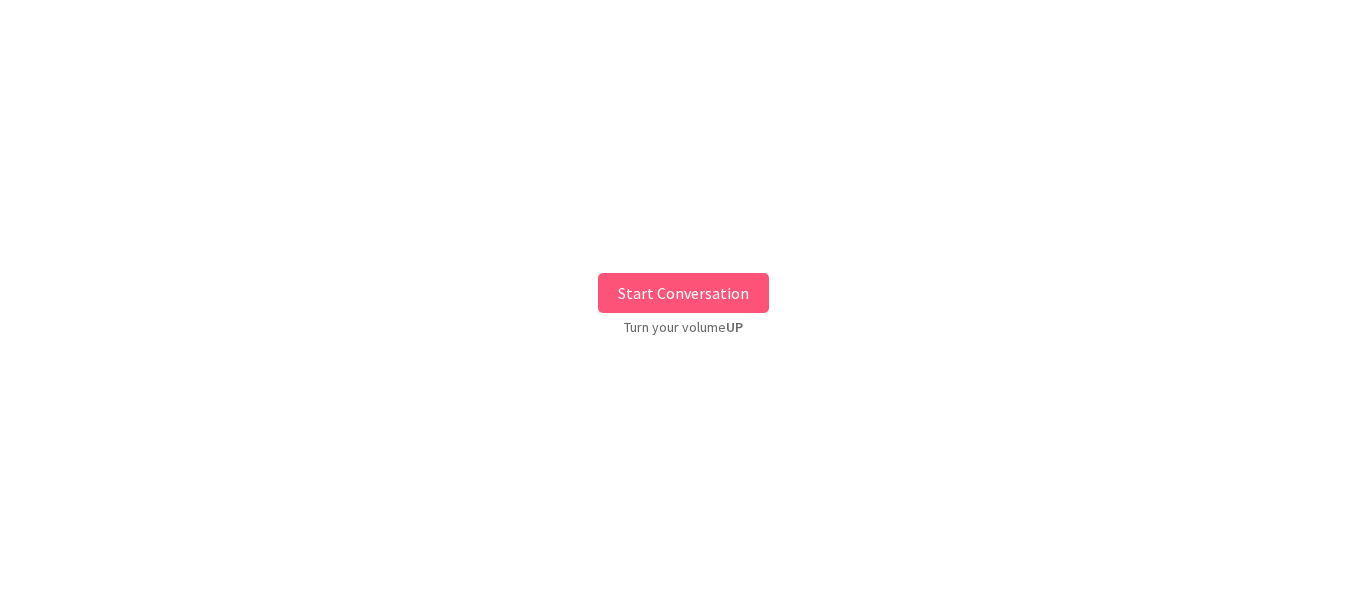 click on "Start Conversation" at bounding box center (683, 293) 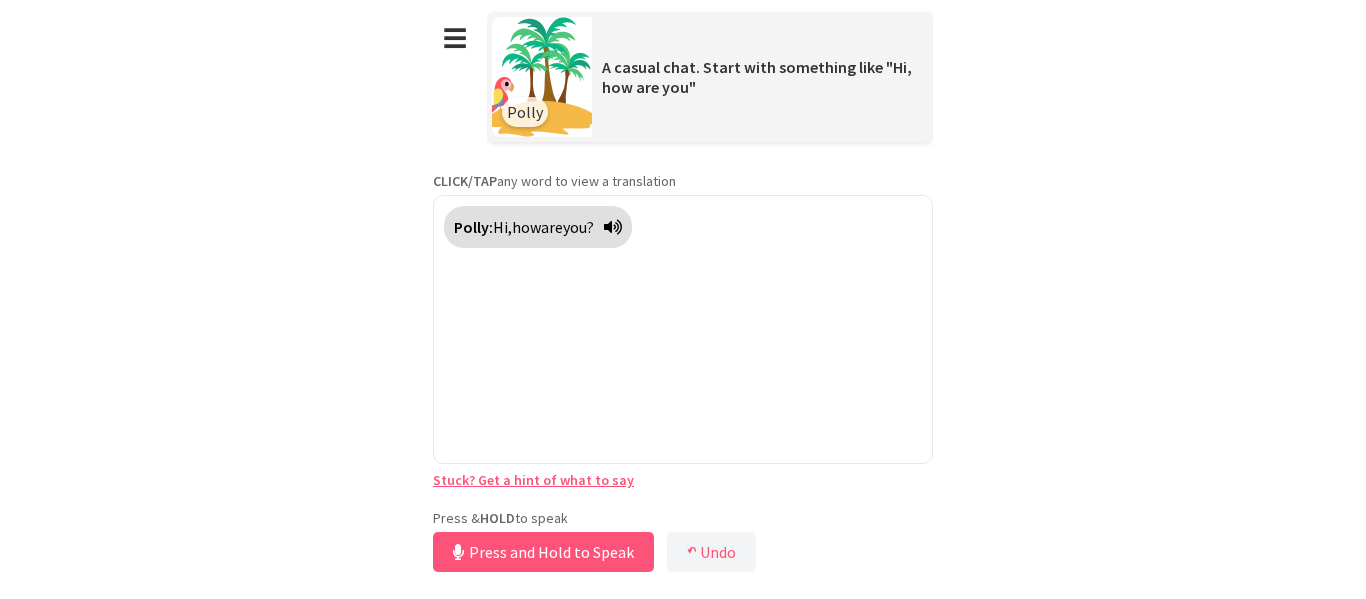 click on "Press &  HOLD  to speak
Press and Hold to Speak
↶  Undo
Save
No voice detected. Hold the button down and speak clearly." at bounding box center (683, 543) 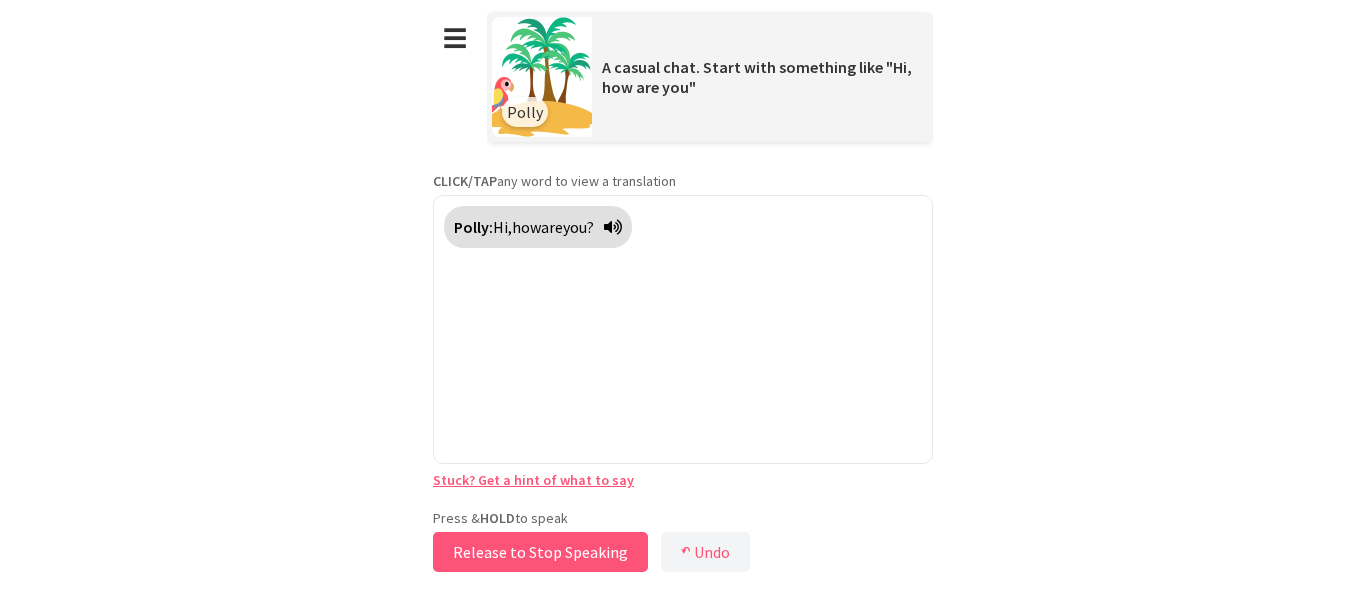 click on "Release to Stop Speaking" at bounding box center (540, 552) 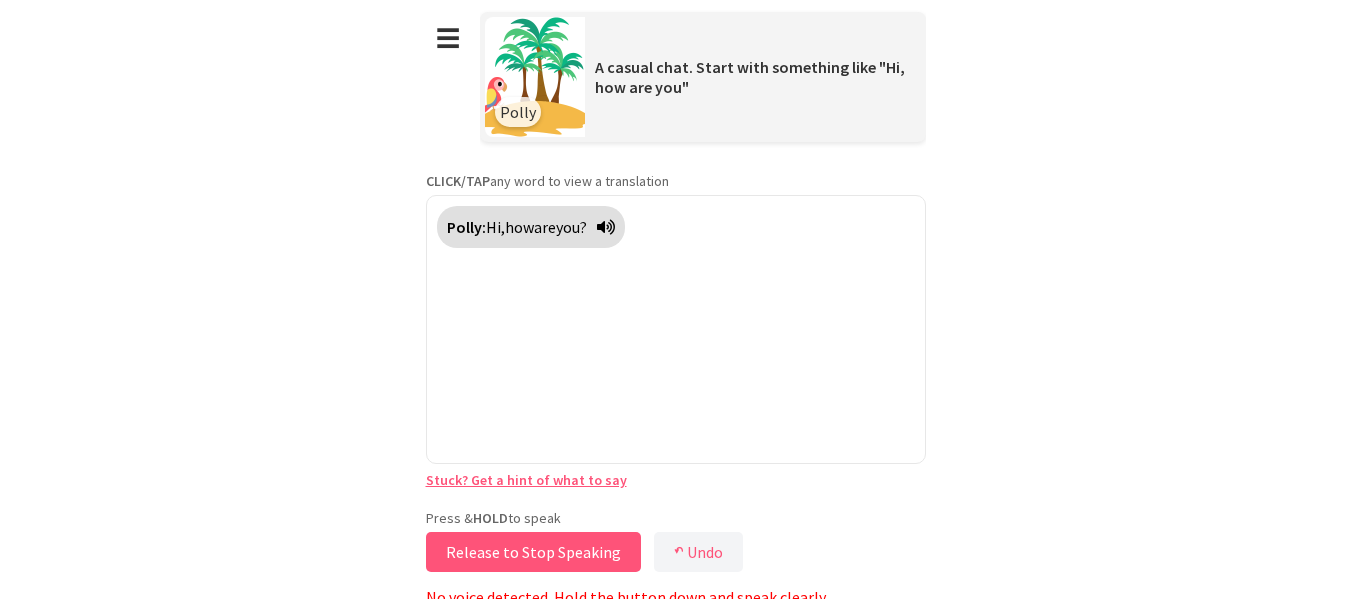 click on "Release to Stop Speaking" at bounding box center [533, 552] 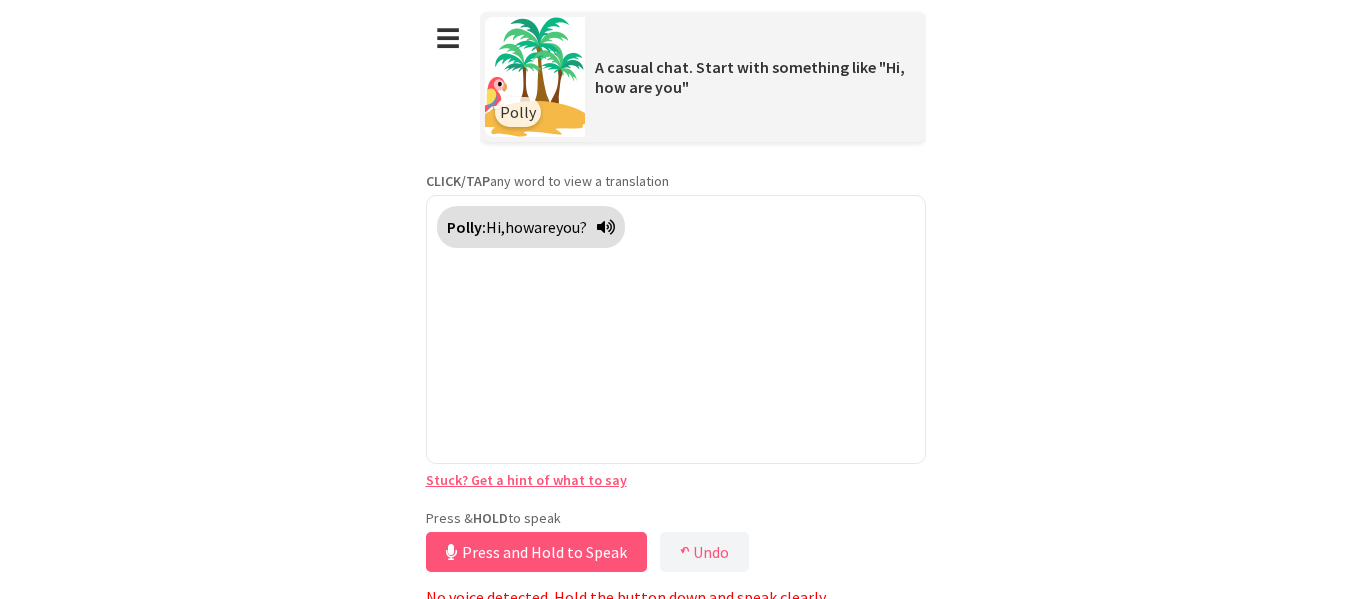 click at bounding box center (606, 227) 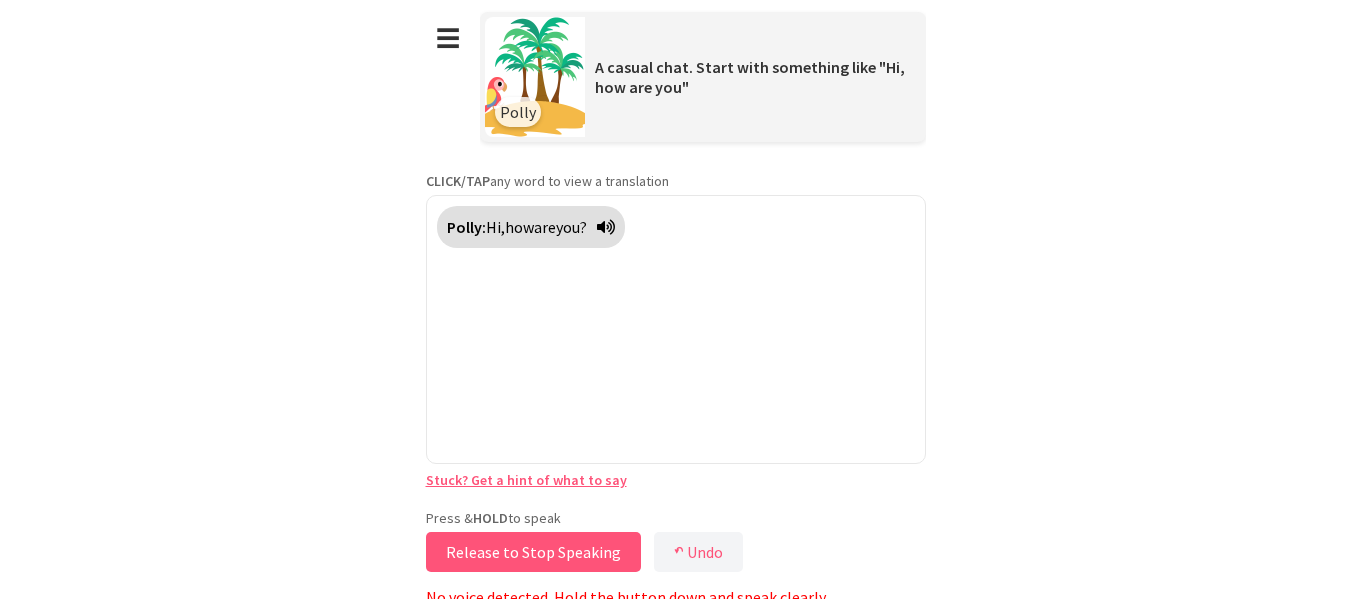 click on "Release to Stop Speaking" at bounding box center [533, 552] 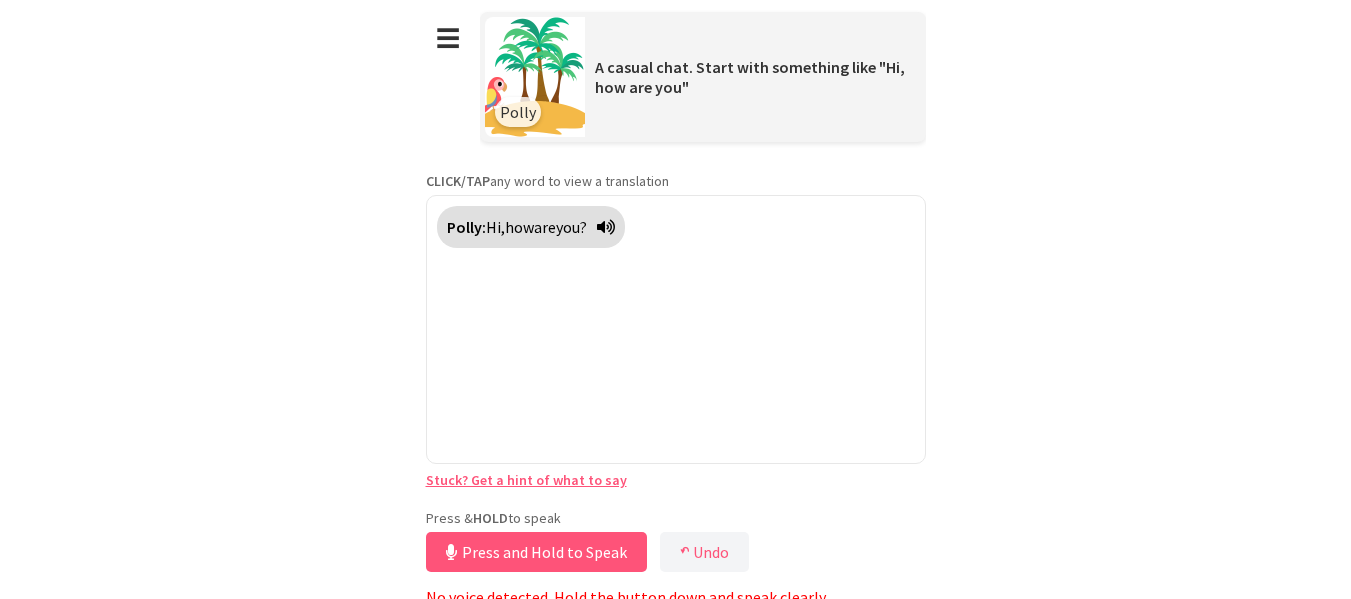 click on "Press and Hold to Speak" at bounding box center [536, 552] 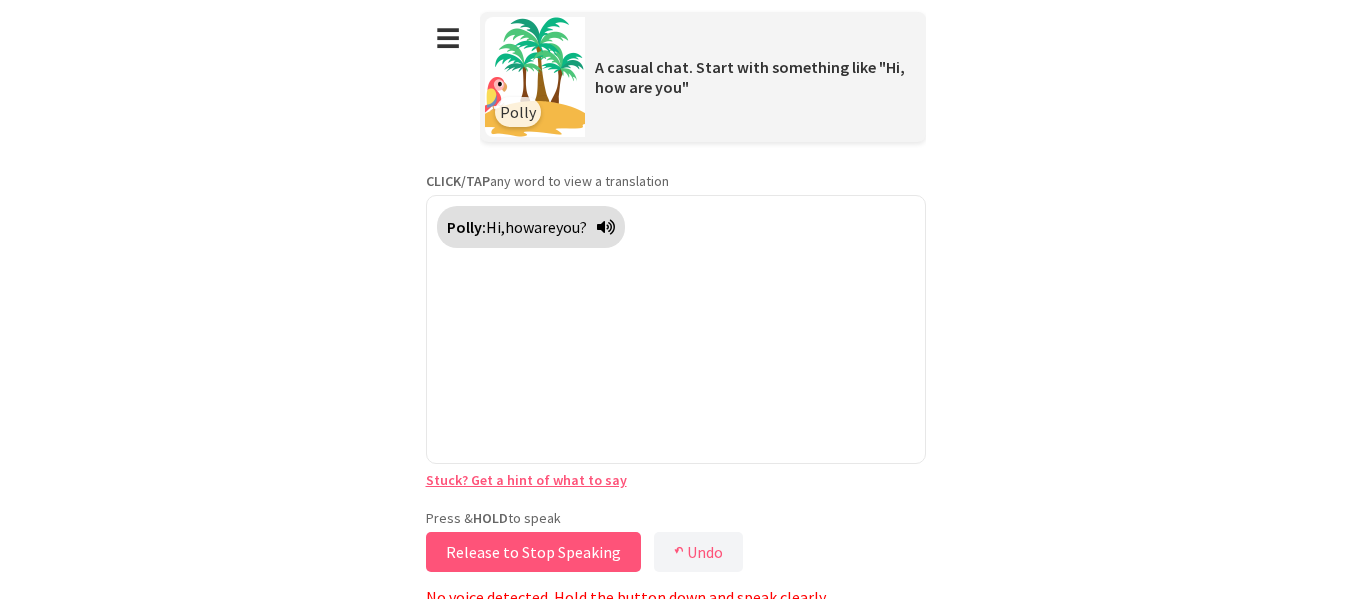 click on "Release to Stop Speaking" at bounding box center [533, 552] 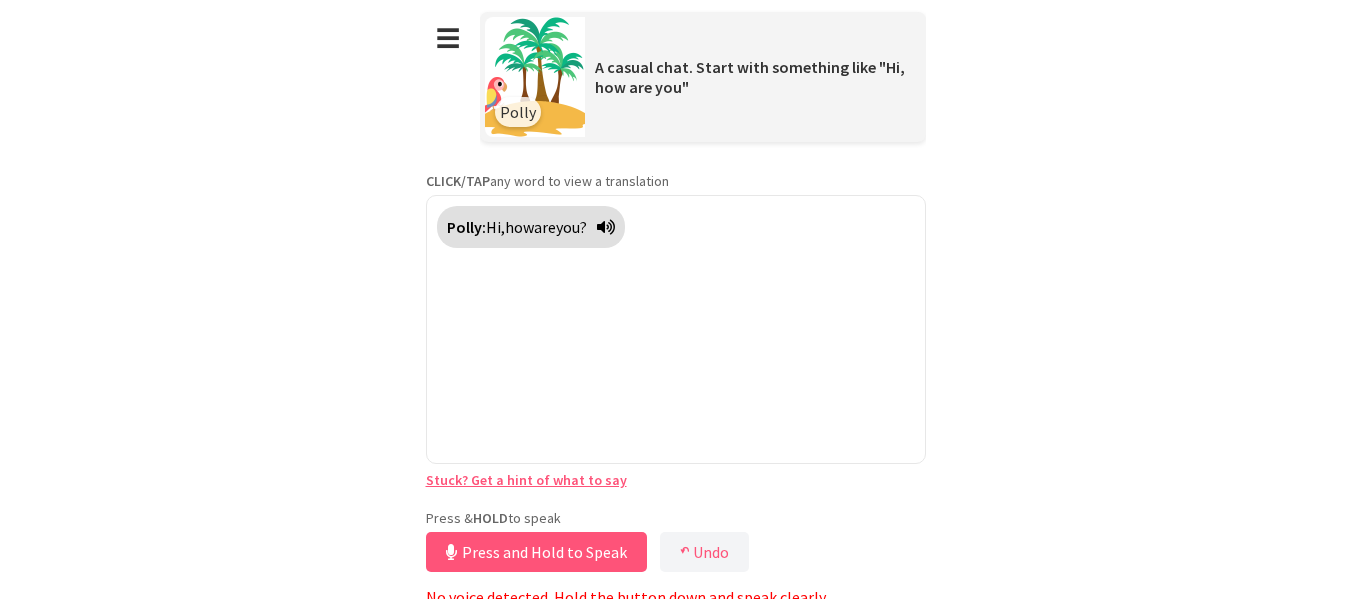 click on "Press and Hold to Speak" at bounding box center [536, 552] 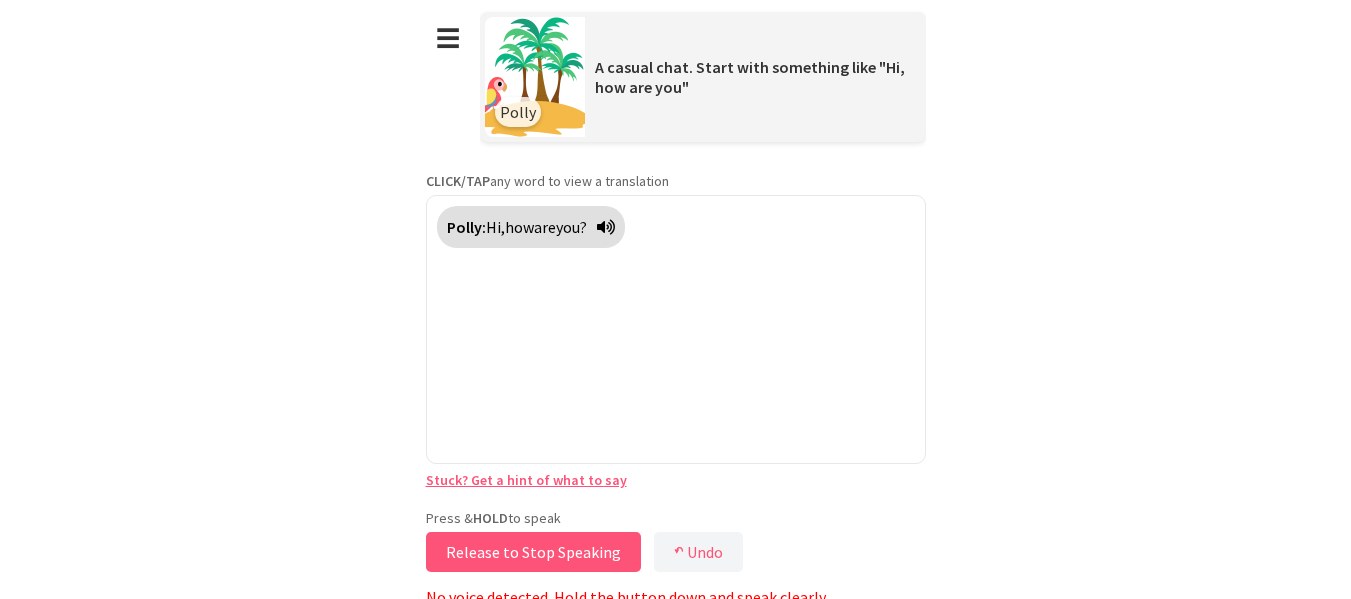 click on "Release to Stop Speaking" at bounding box center (533, 552) 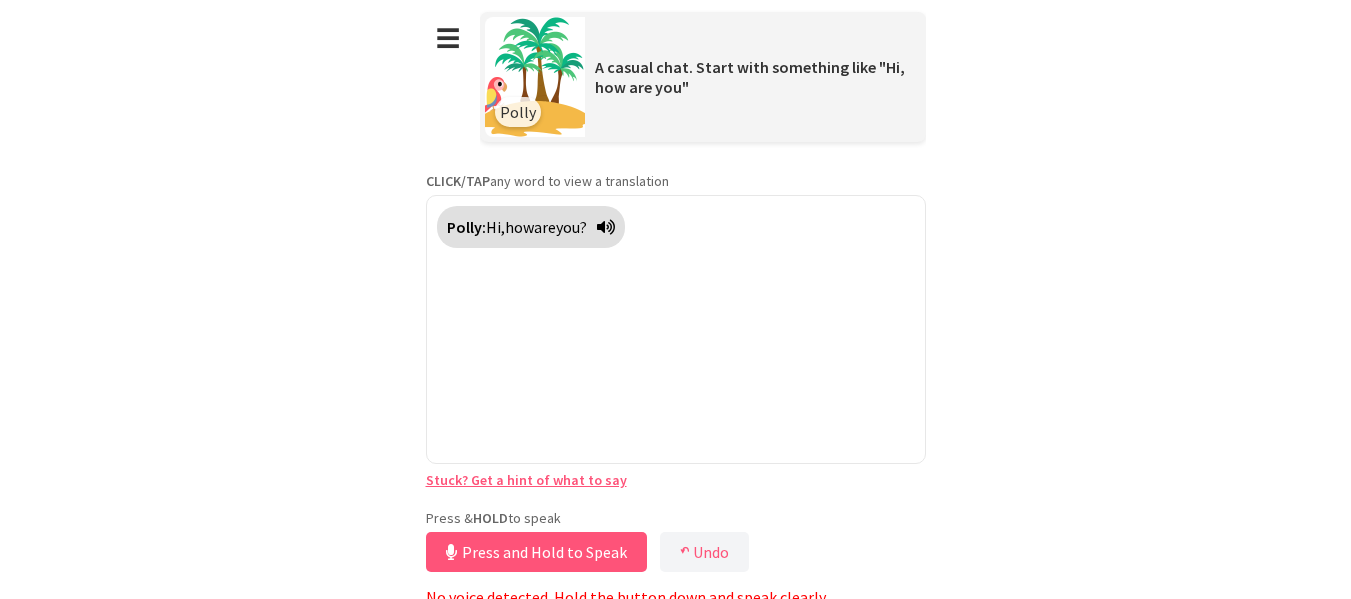 click at bounding box center [606, 227] 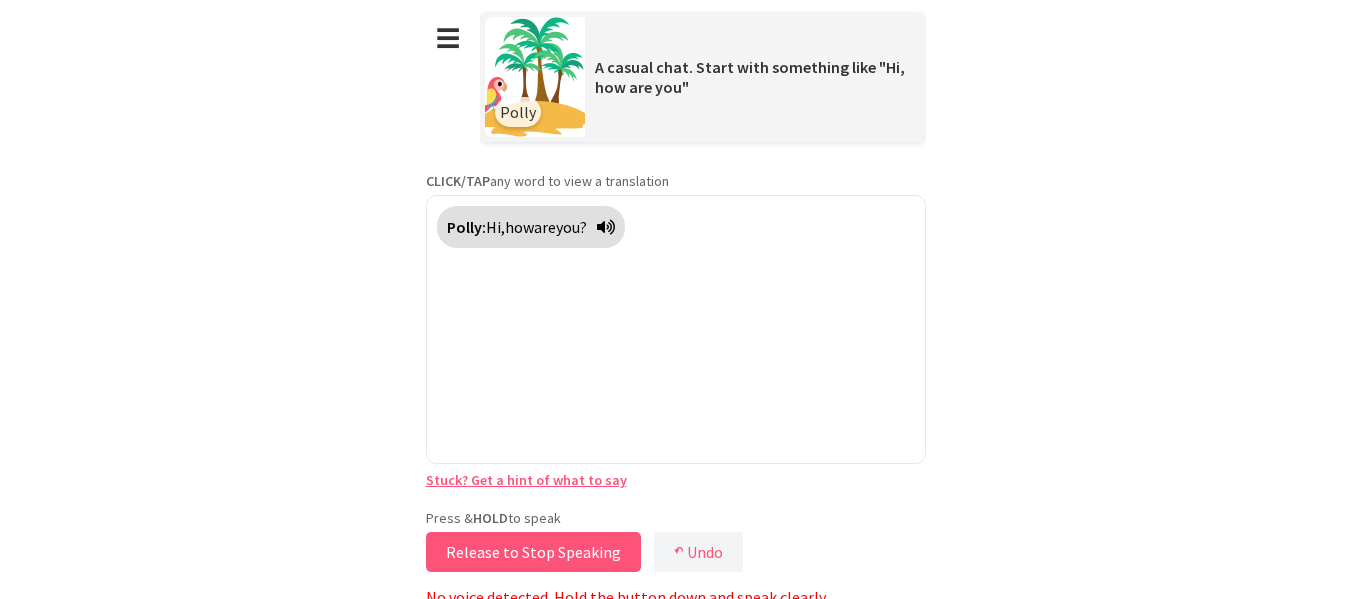 click on "Release to Stop Speaking" at bounding box center [533, 552] 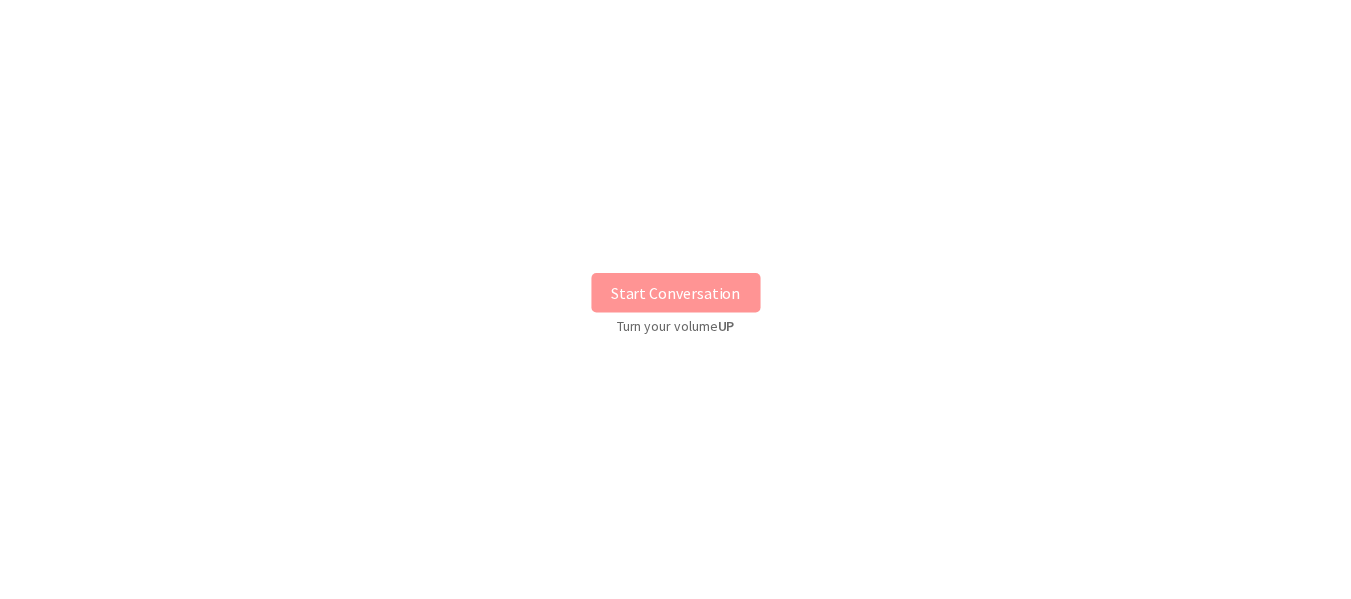 scroll, scrollTop: 0, scrollLeft: 0, axis: both 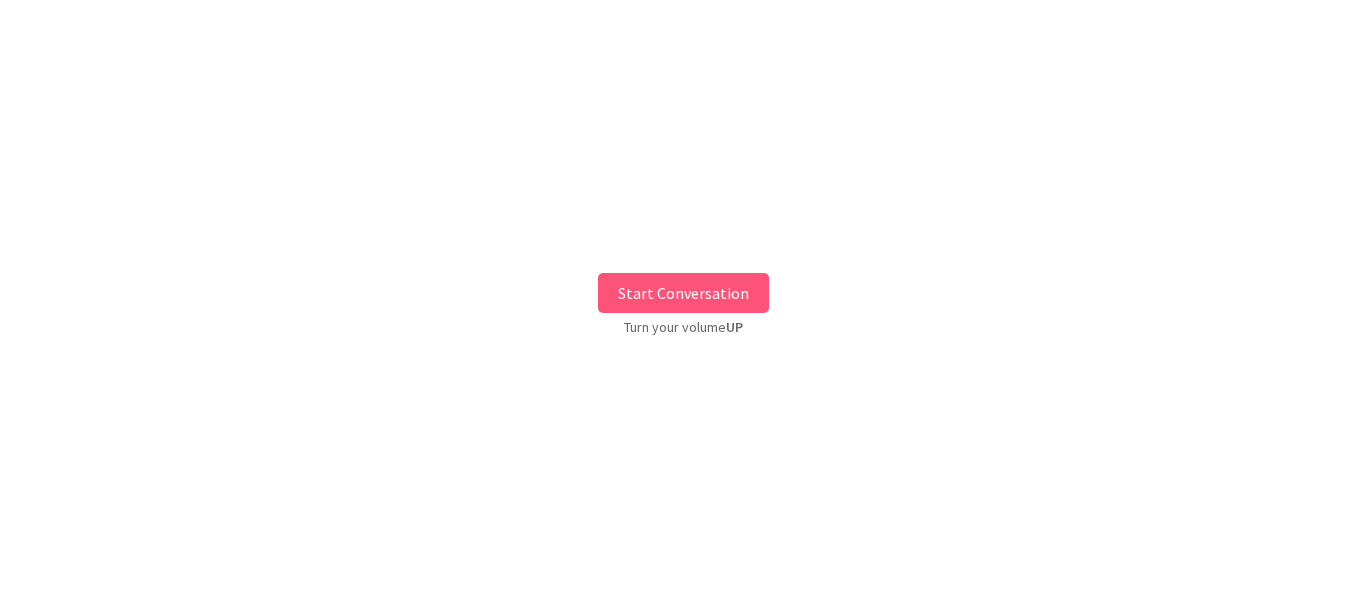 click on "Start Conversation" at bounding box center (683, 293) 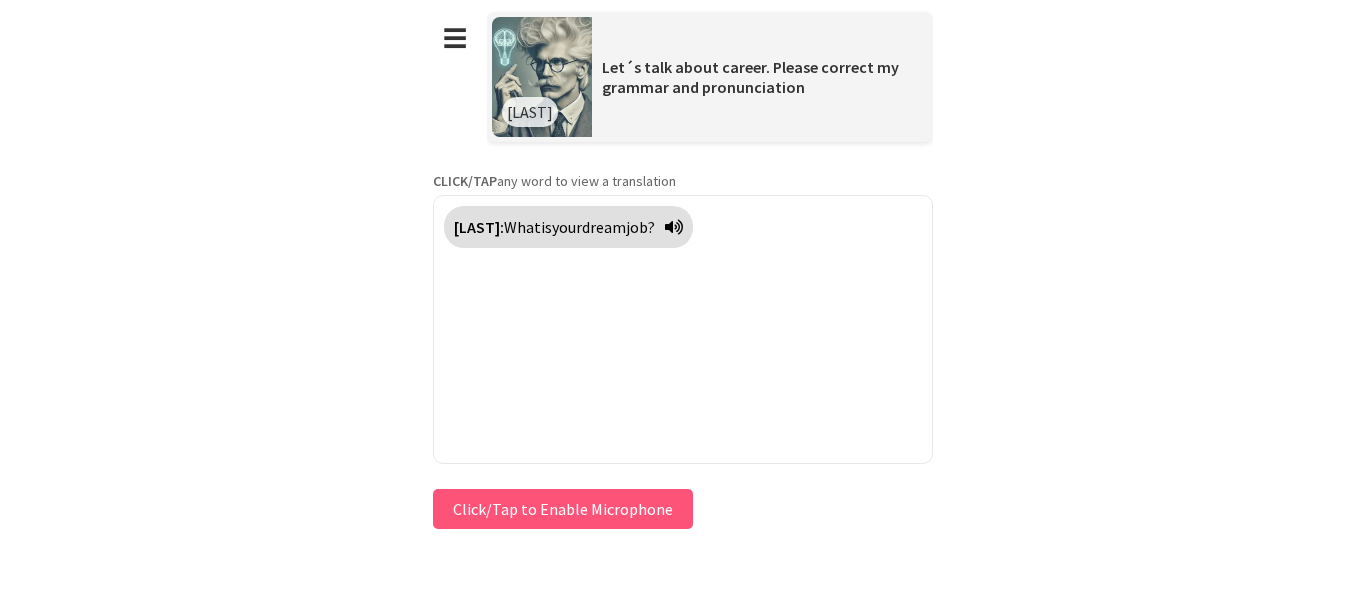 click on "Press &  HOLD  to speak
Click/Tap to Enable Microphone
↶  Undo
Save
No voice detected. Hold the button down and speak clearly." at bounding box center (683, 509) 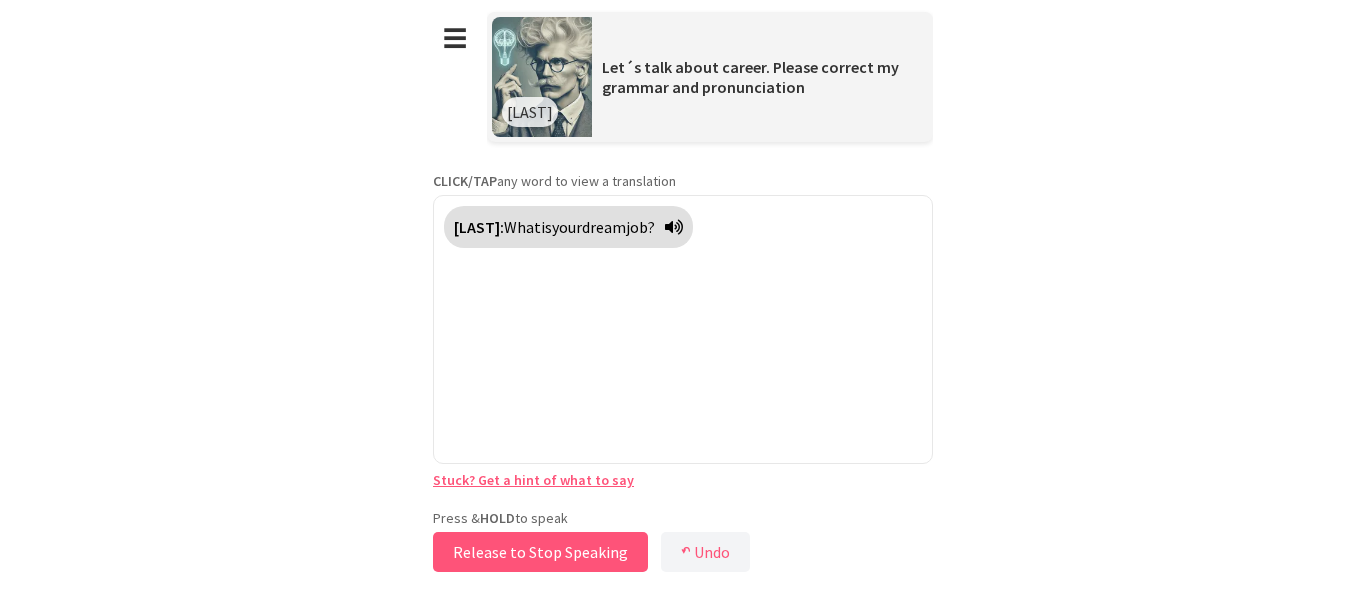 click on "Release to Stop Speaking" at bounding box center [540, 552] 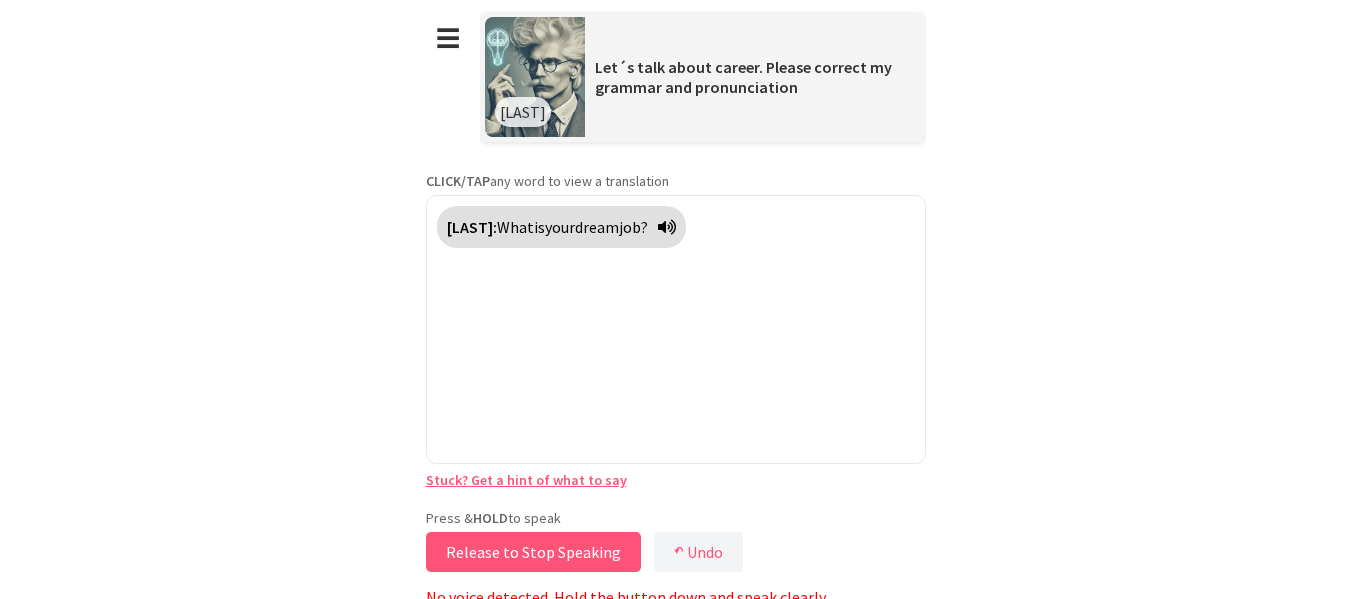 click on "Release to Stop Speaking" at bounding box center [533, 552] 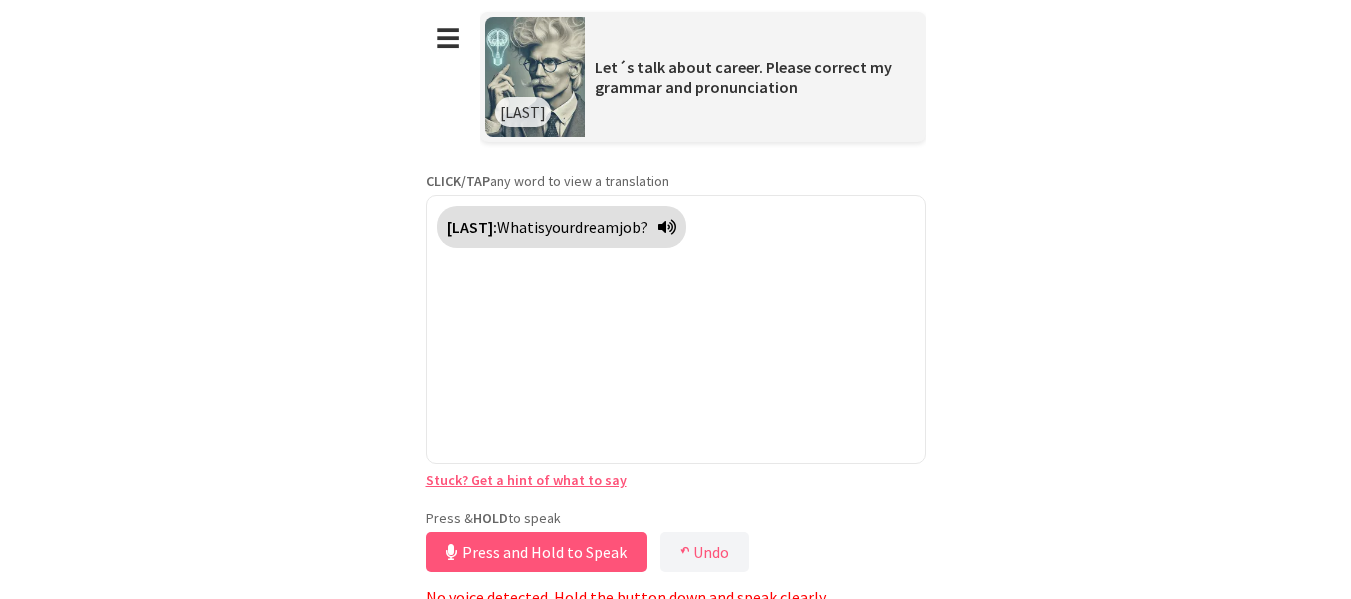 click on "Stuck? Get a hint of what to say" at bounding box center [526, 480] 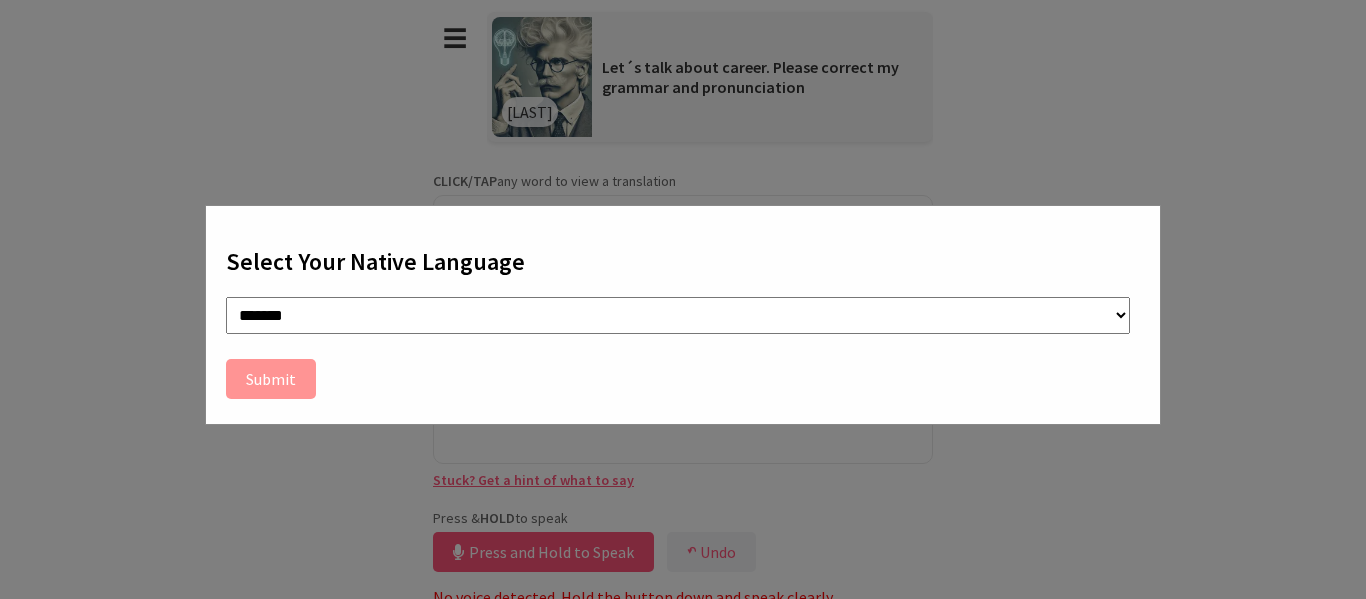 click on "**********" at bounding box center (683, 299) 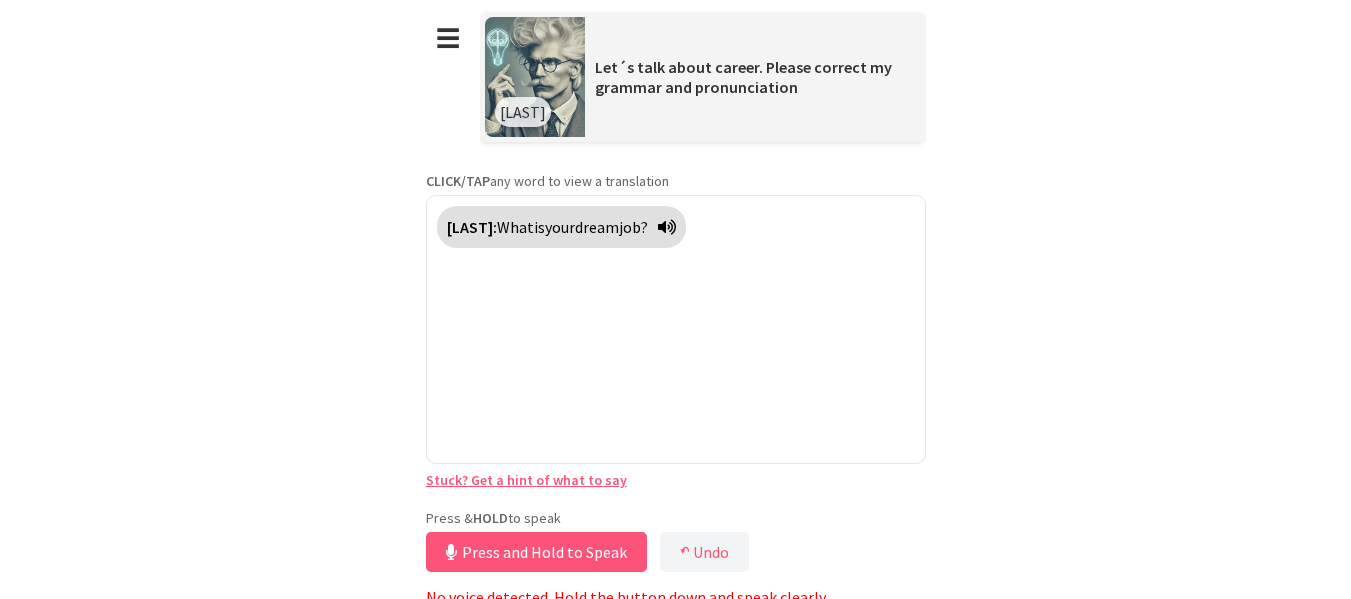 click at bounding box center [667, 227] 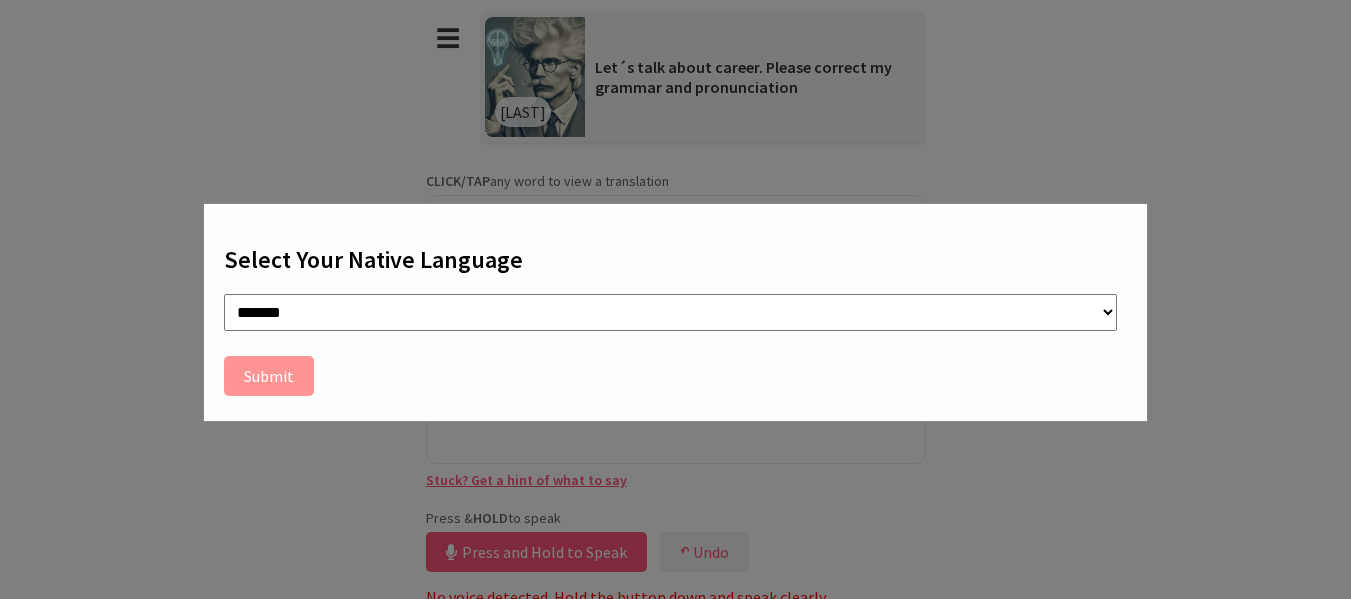 click on "**********" at bounding box center [675, 299] 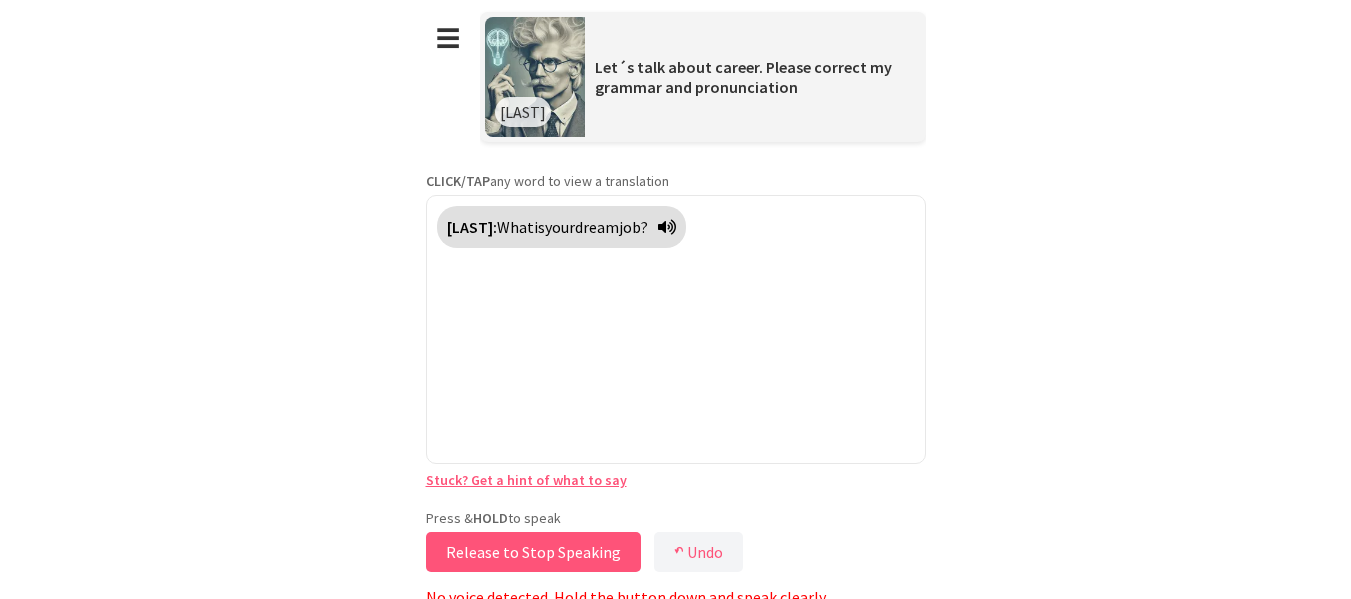 click on "Release to Stop Speaking" at bounding box center (533, 552) 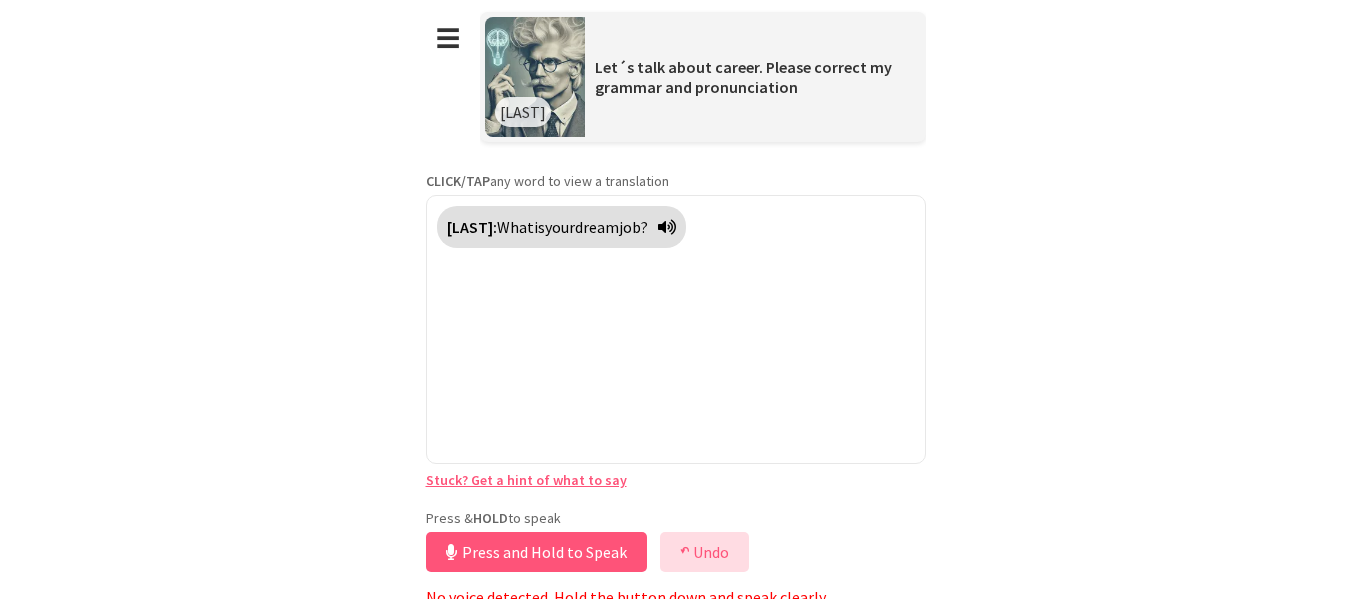 click on "↶  Undo" at bounding box center [704, 552] 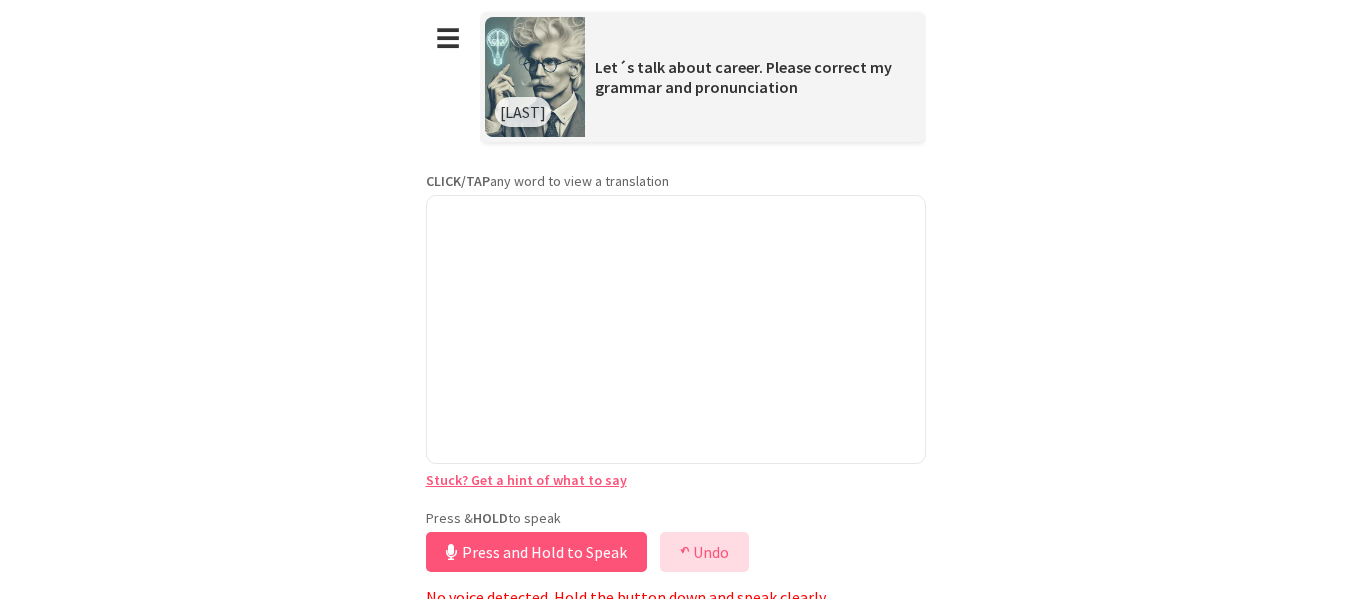 click on "↶" at bounding box center (685, 552) 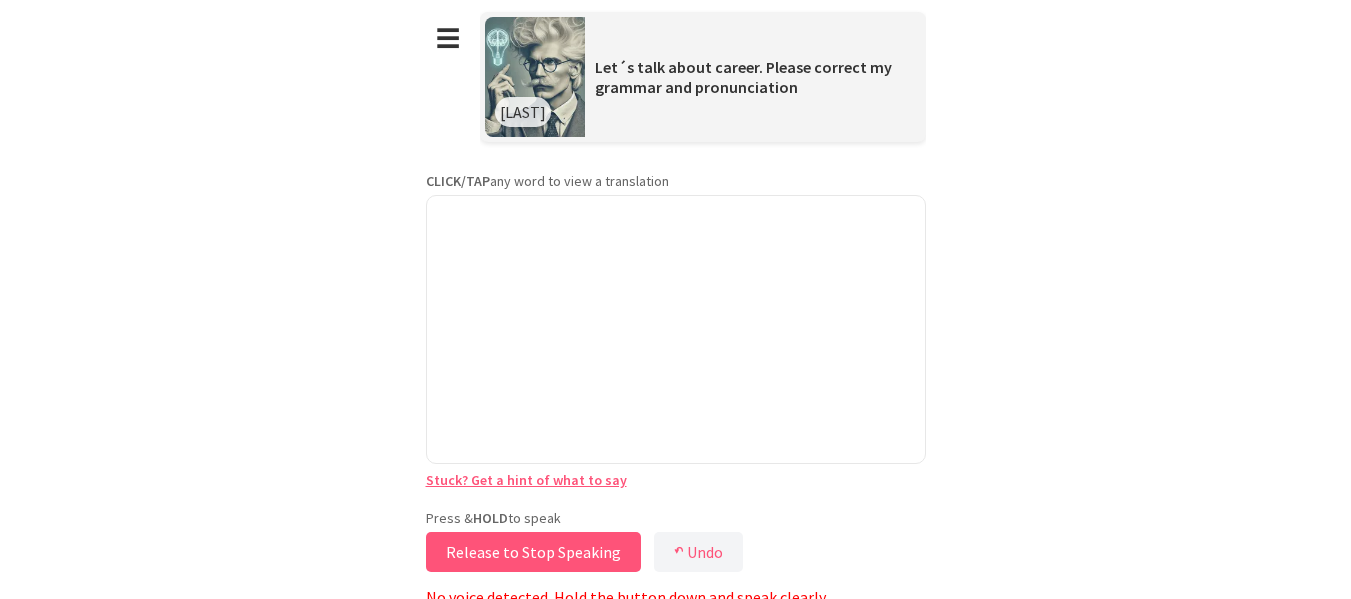 click on "Release to Stop Speaking" at bounding box center (533, 552) 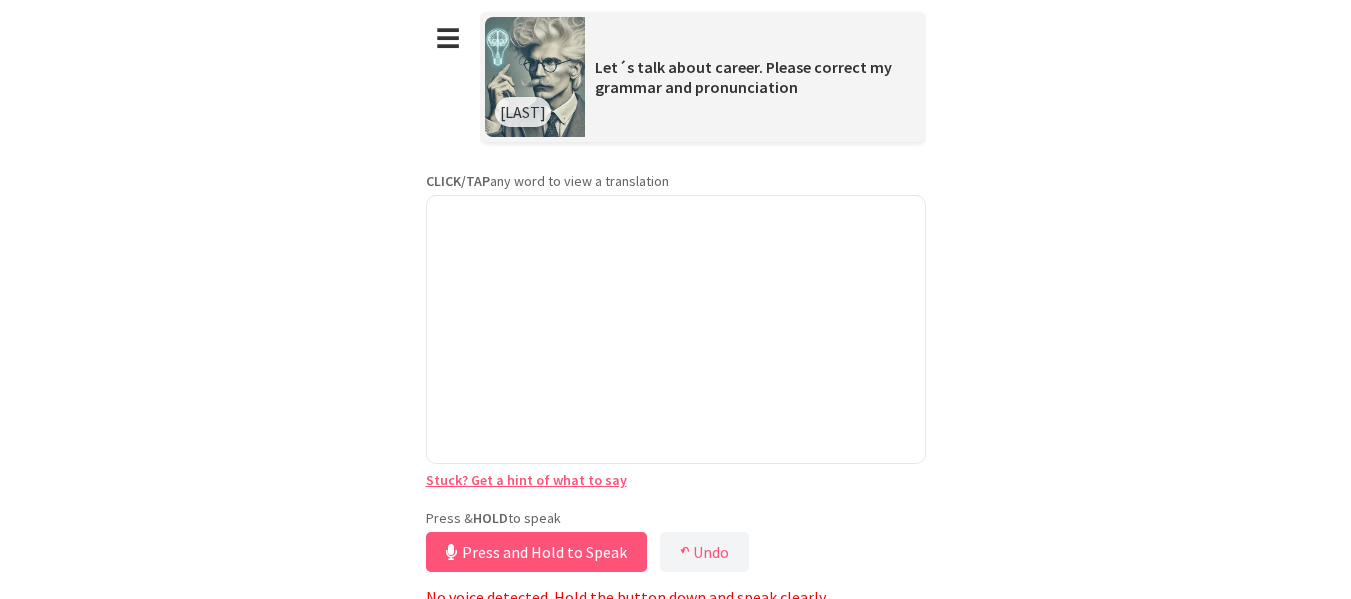 click at bounding box center (535, 77) 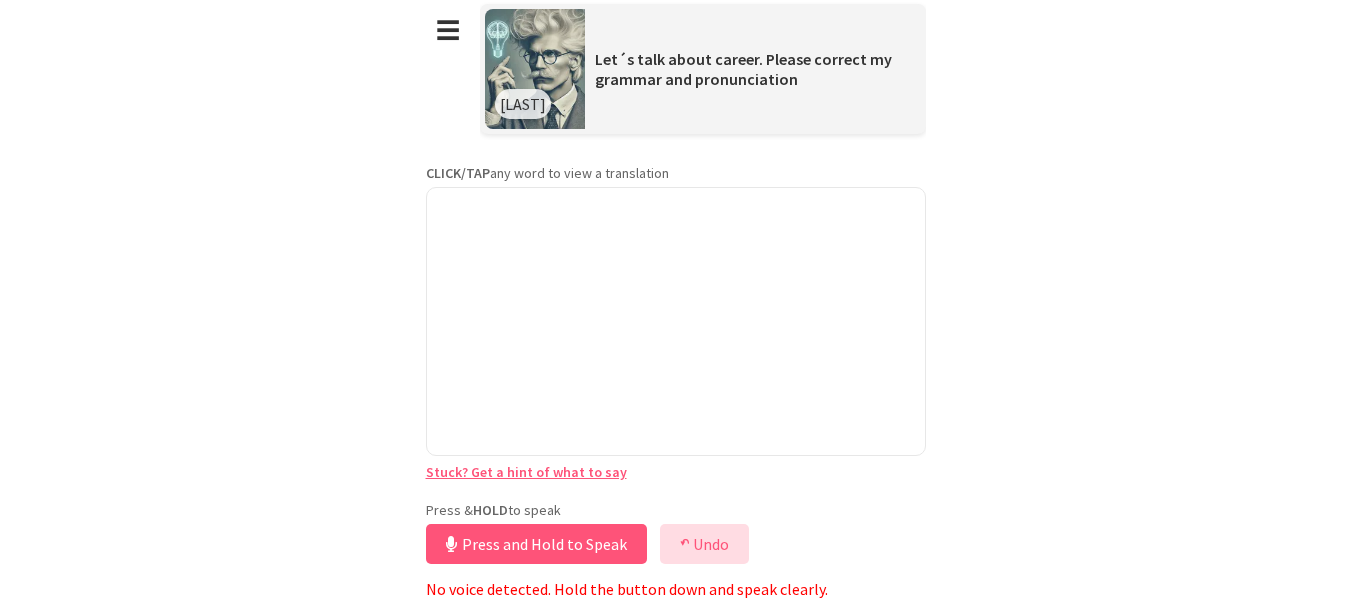 click on "↶  Undo" at bounding box center [704, 544] 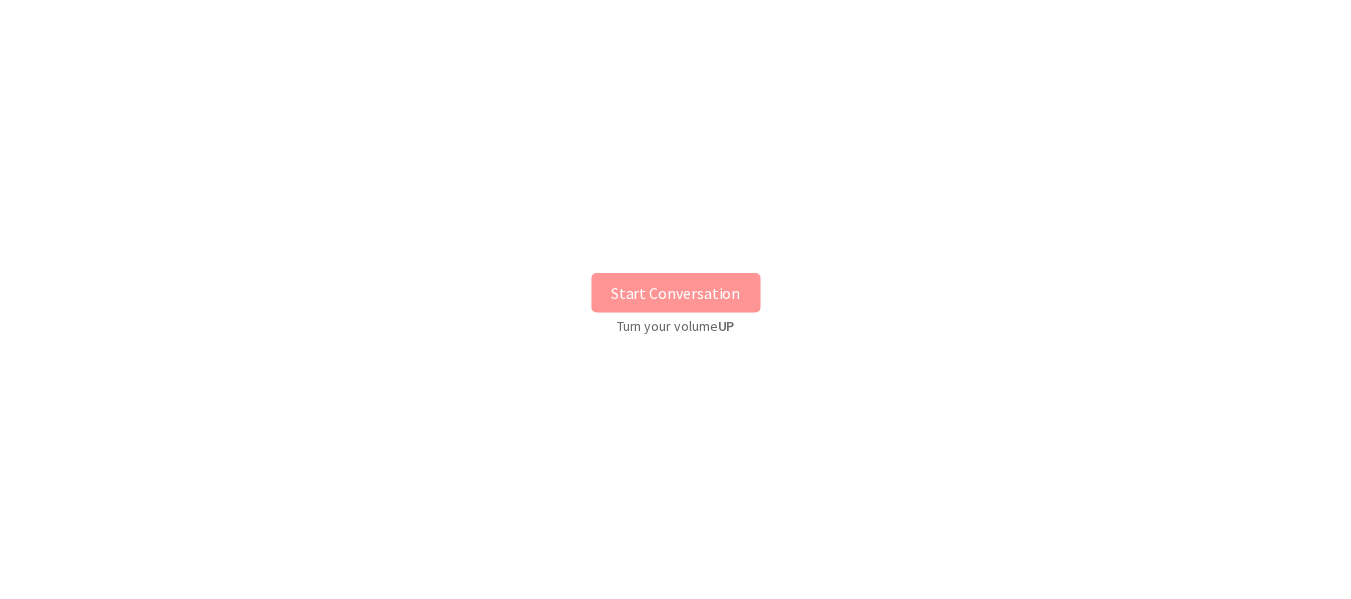 scroll, scrollTop: 0, scrollLeft: 0, axis: both 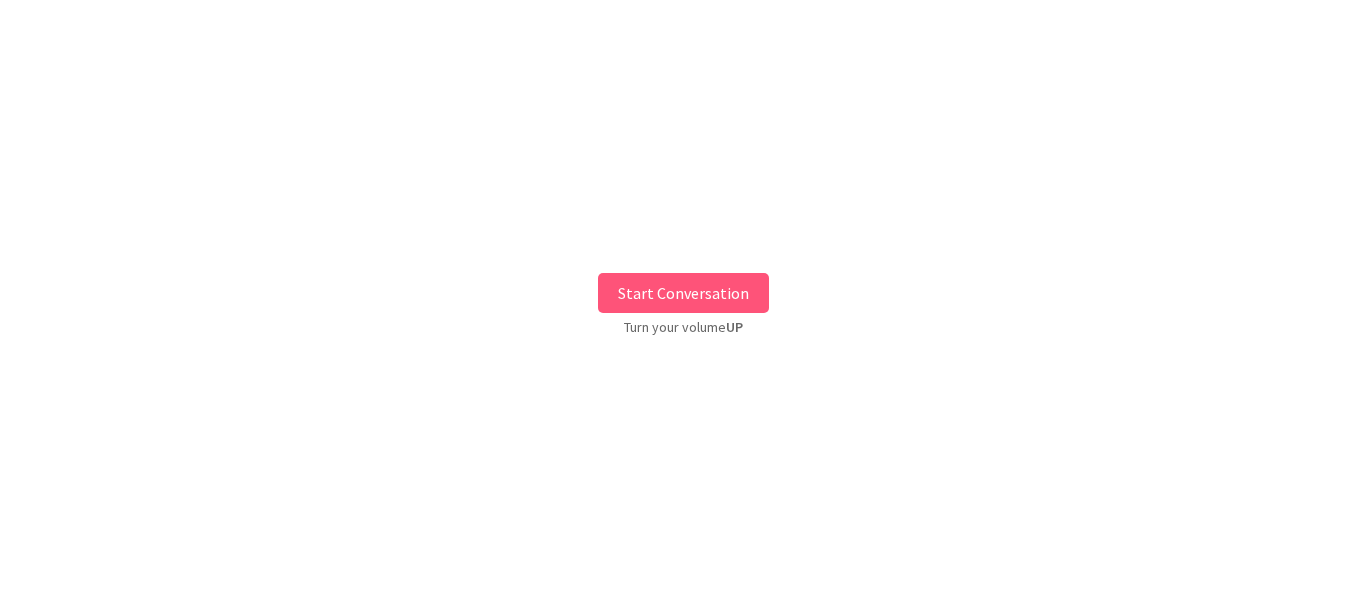 click on "Start Conversation" at bounding box center (683, 293) 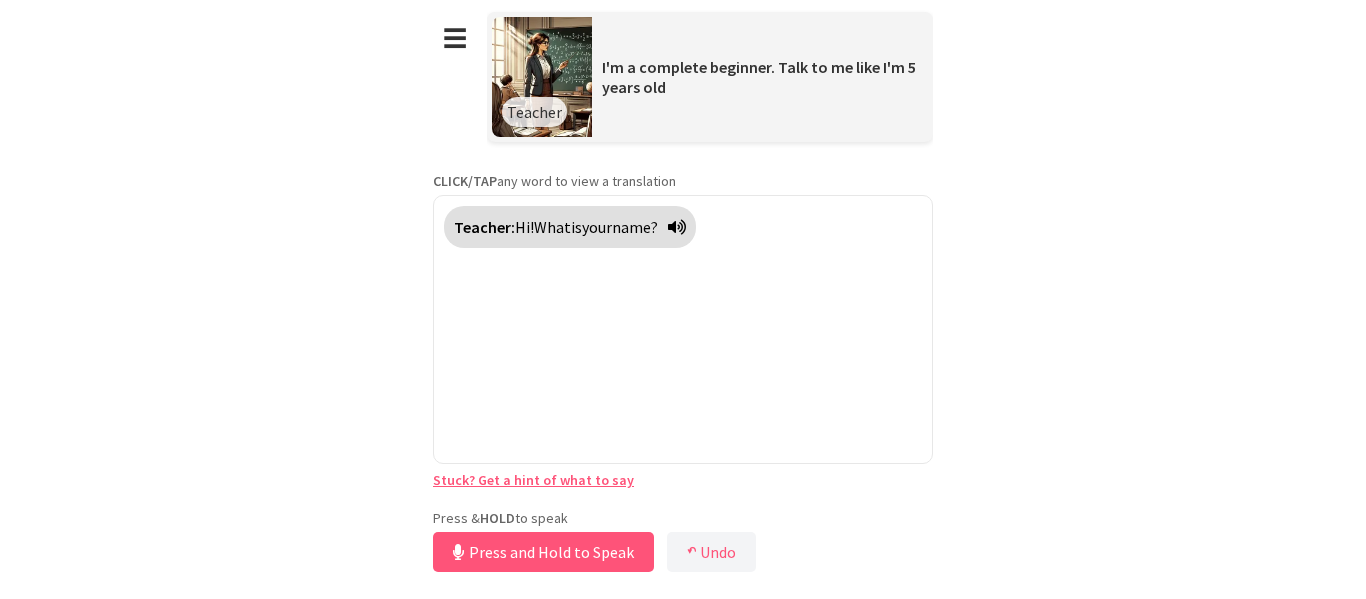 click on "Press &  HOLD  to speak
Press and Hold to Speak
↶  Undo
Save
No voice detected. Hold the button down and speak clearly." at bounding box center [683, 543] 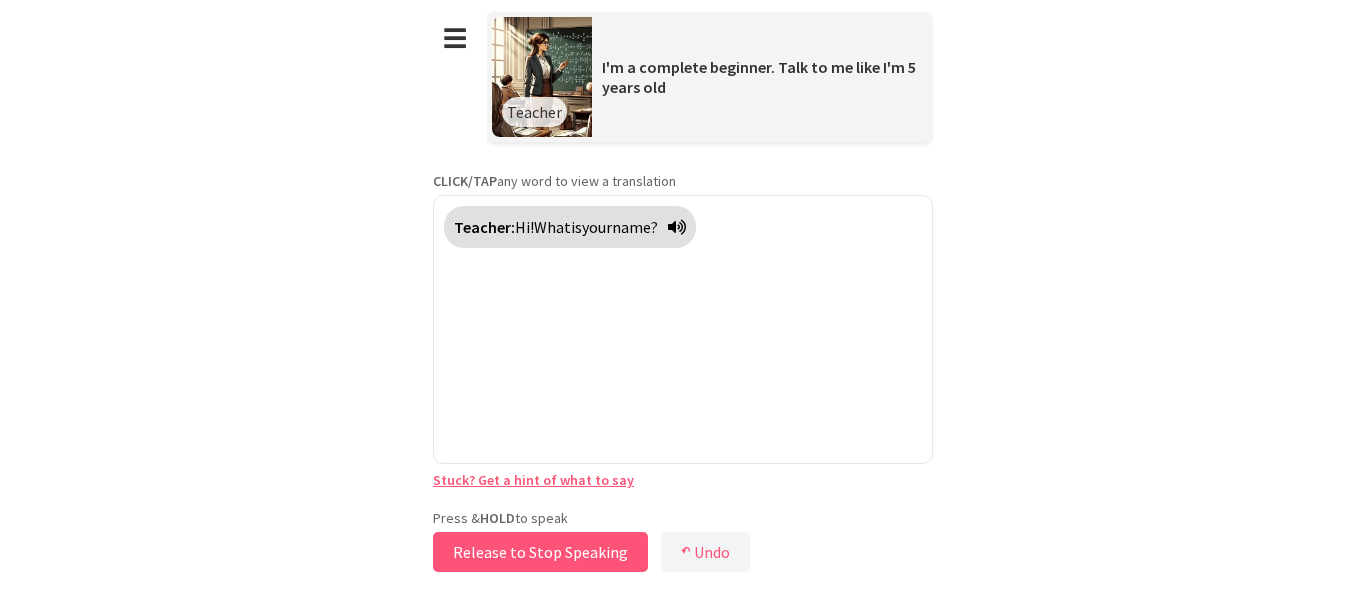 click on "Release to Stop Speaking" at bounding box center [540, 552] 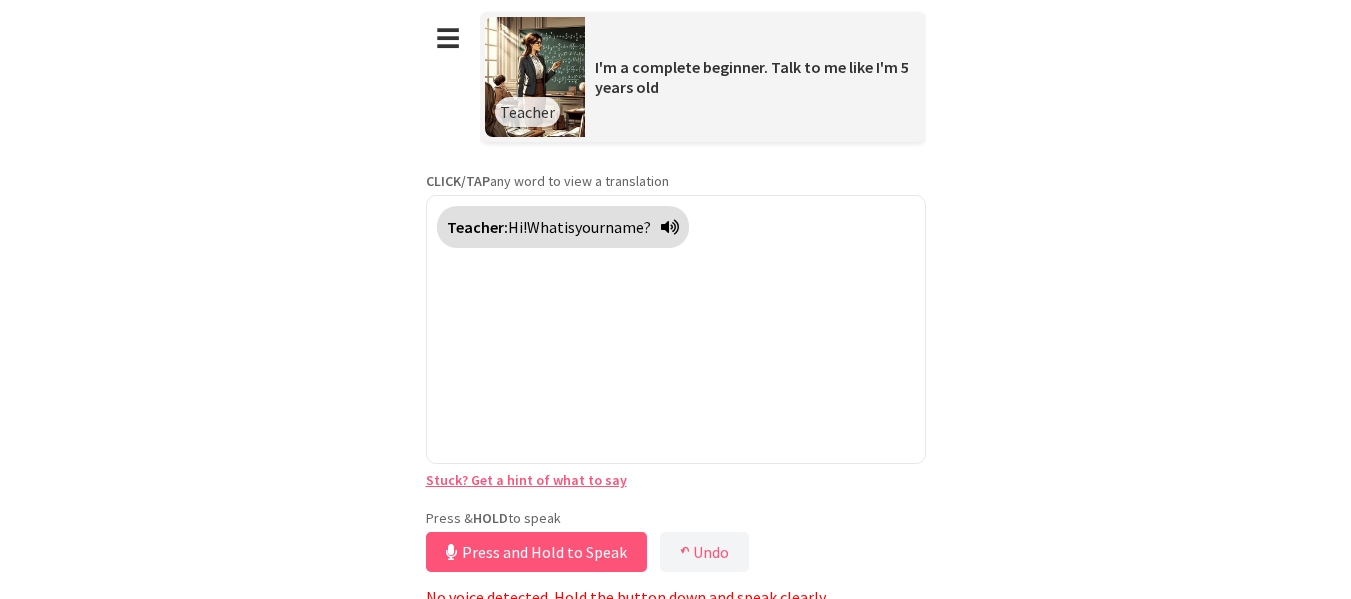 click on "Press and Hold to Speak" at bounding box center [536, 552] 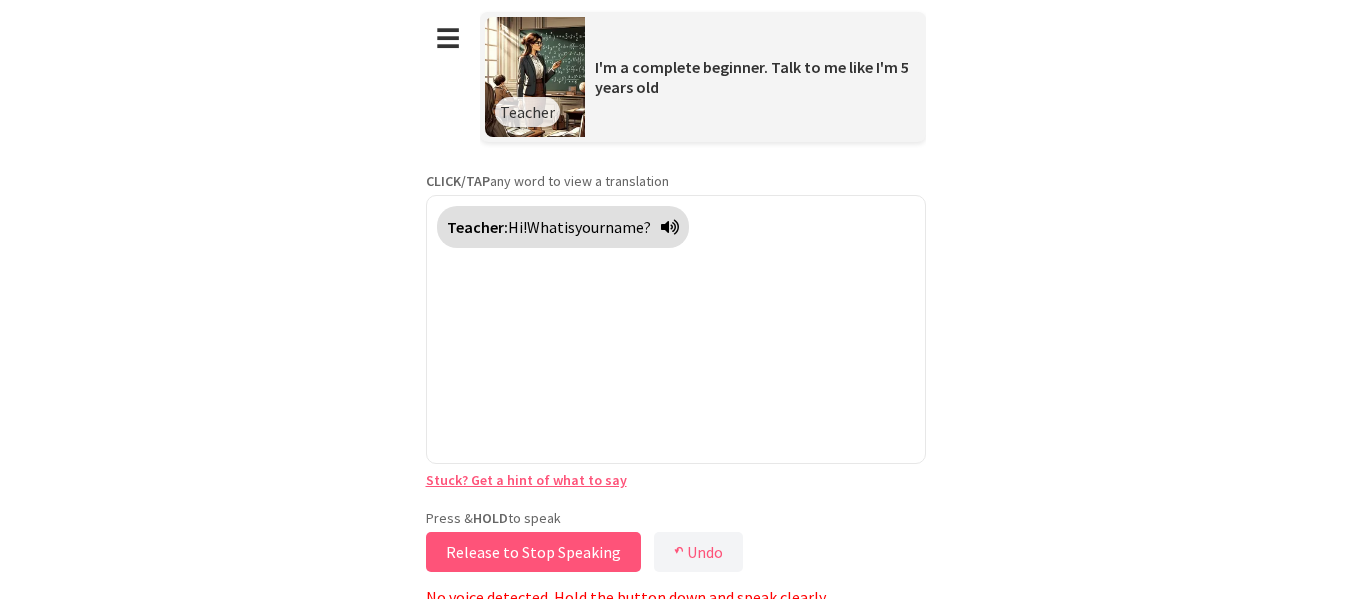 click on "Release to Stop Speaking" at bounding box center (533, 552) 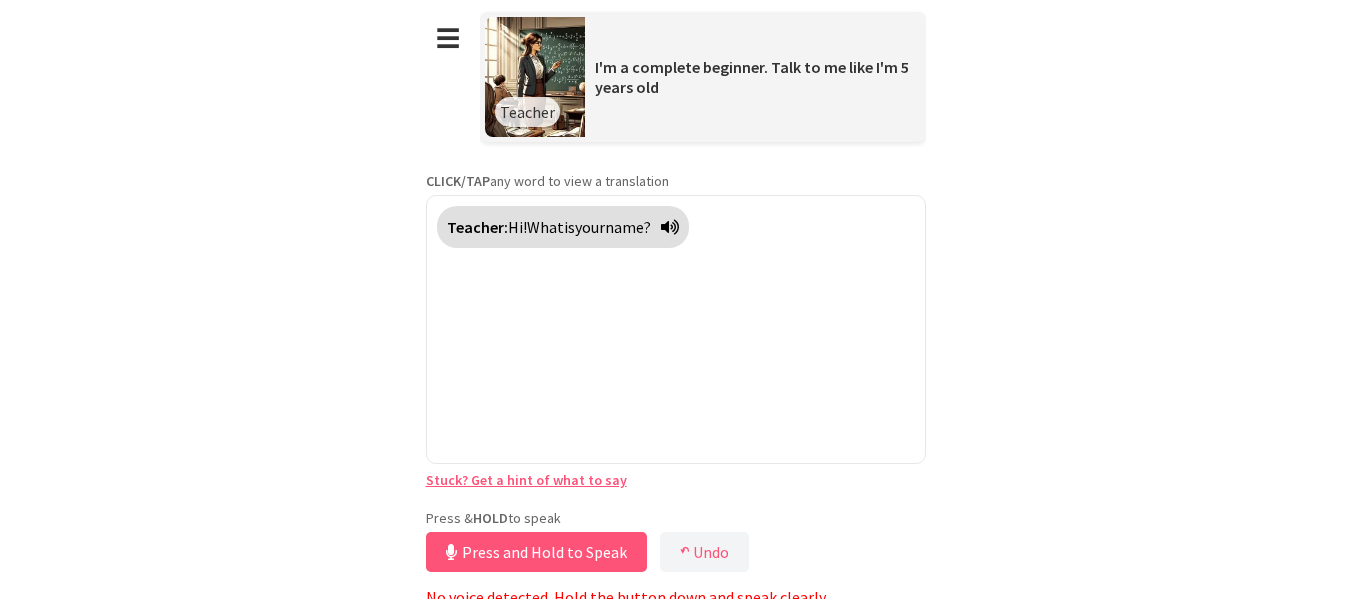 click at bounding box center [670, 227] 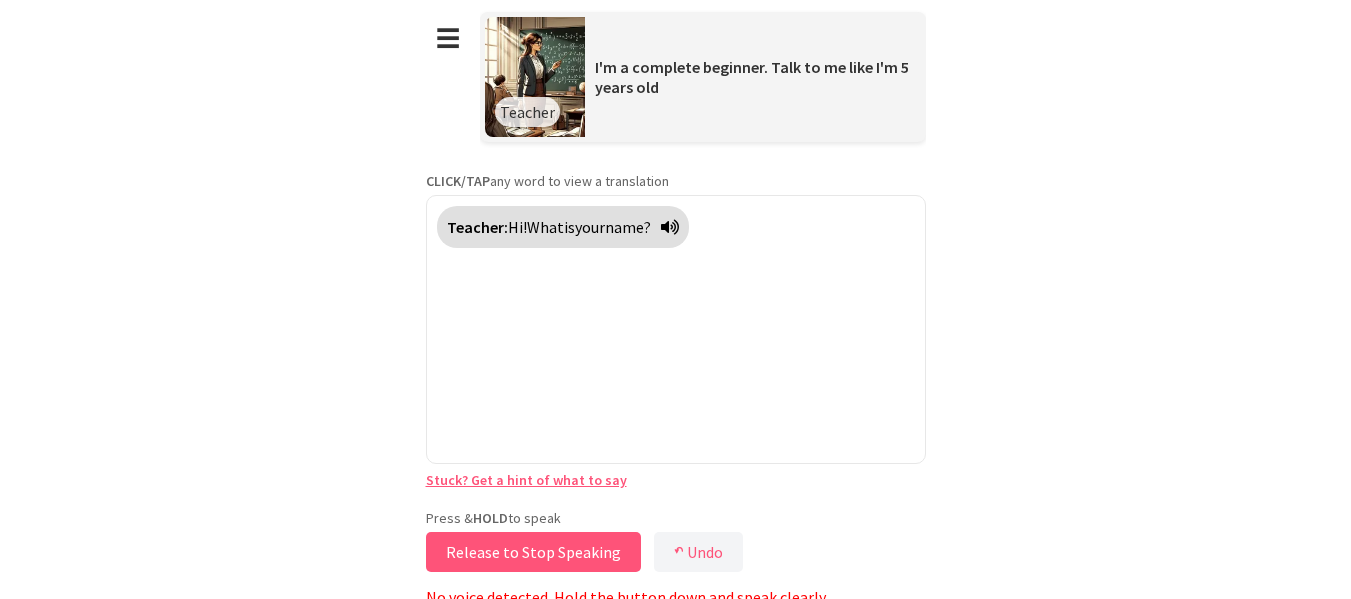 click on "Release to Stop Speaking" at bounding box center [533, 552] 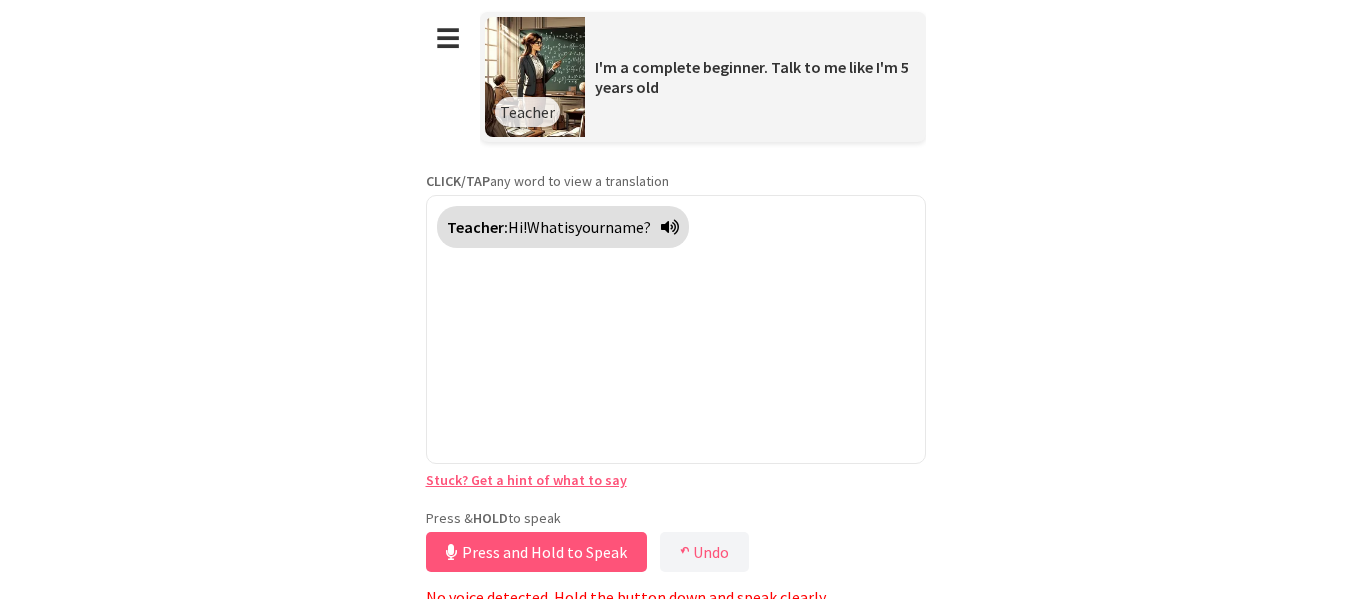 click on "Teacher:  Hi!  What  is  your  name?" at bounding box center (563, 227) 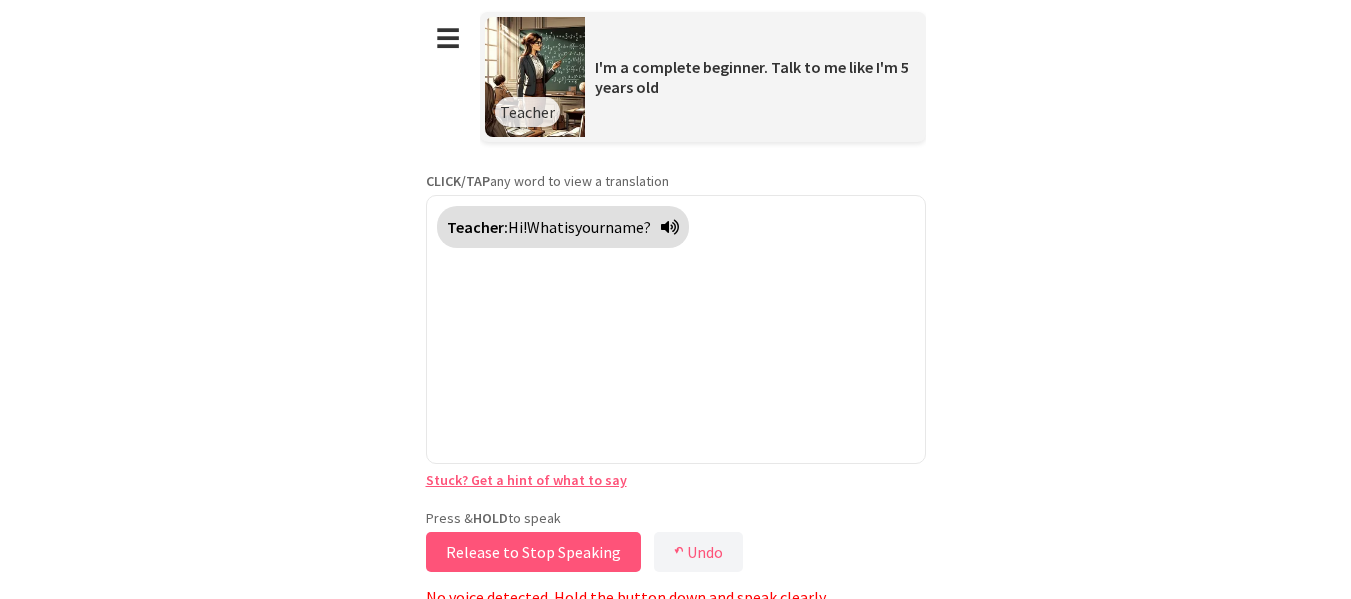 click on "Release to Stop Speaking" at bounding box center [533, 552] 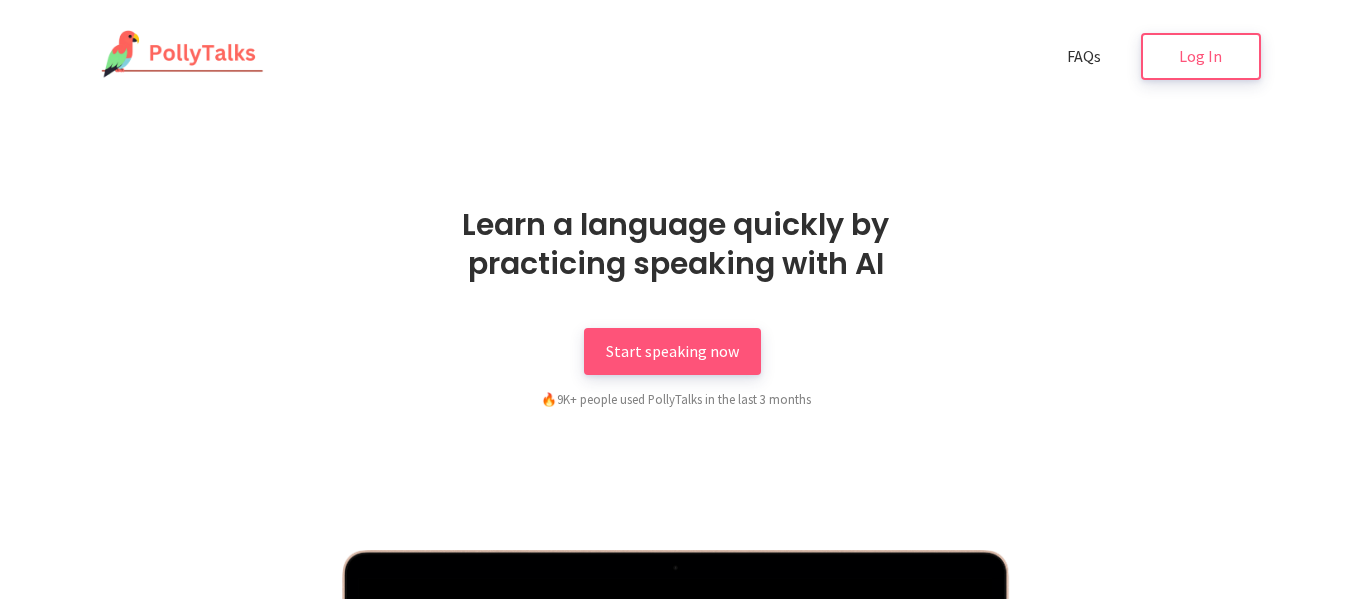 scroll, scrollTop: 0, scrollLeft: 0, axis: both 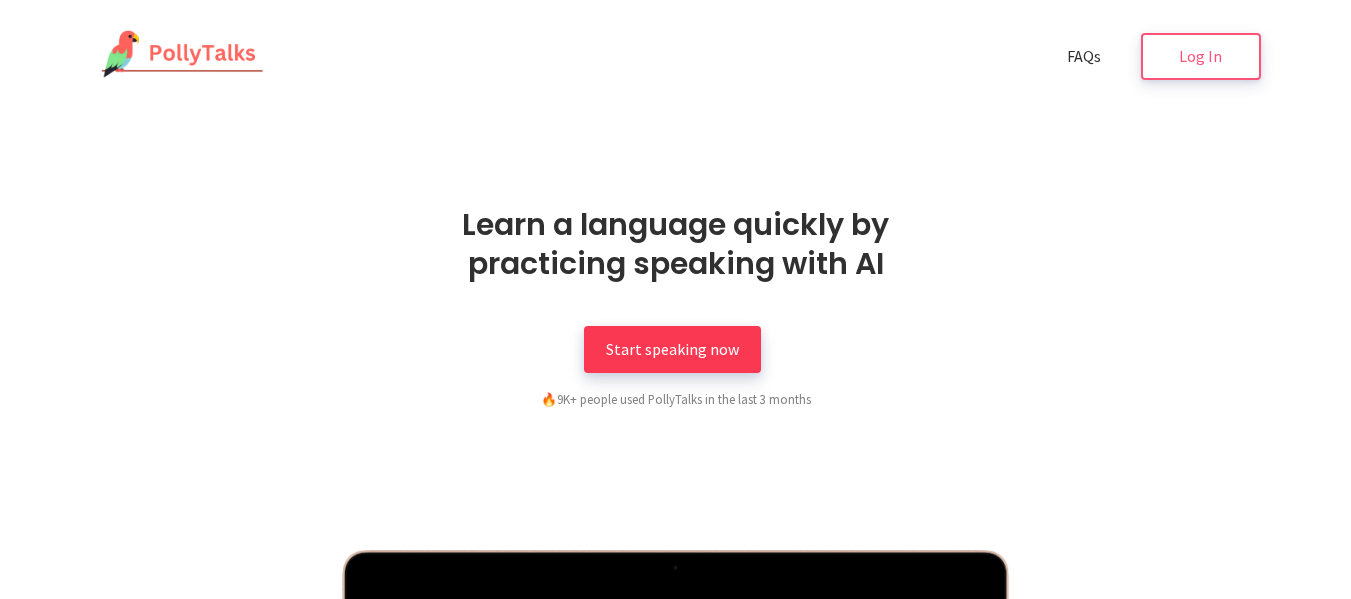 click on "Start speaking now" at bounding box center [672, 349] 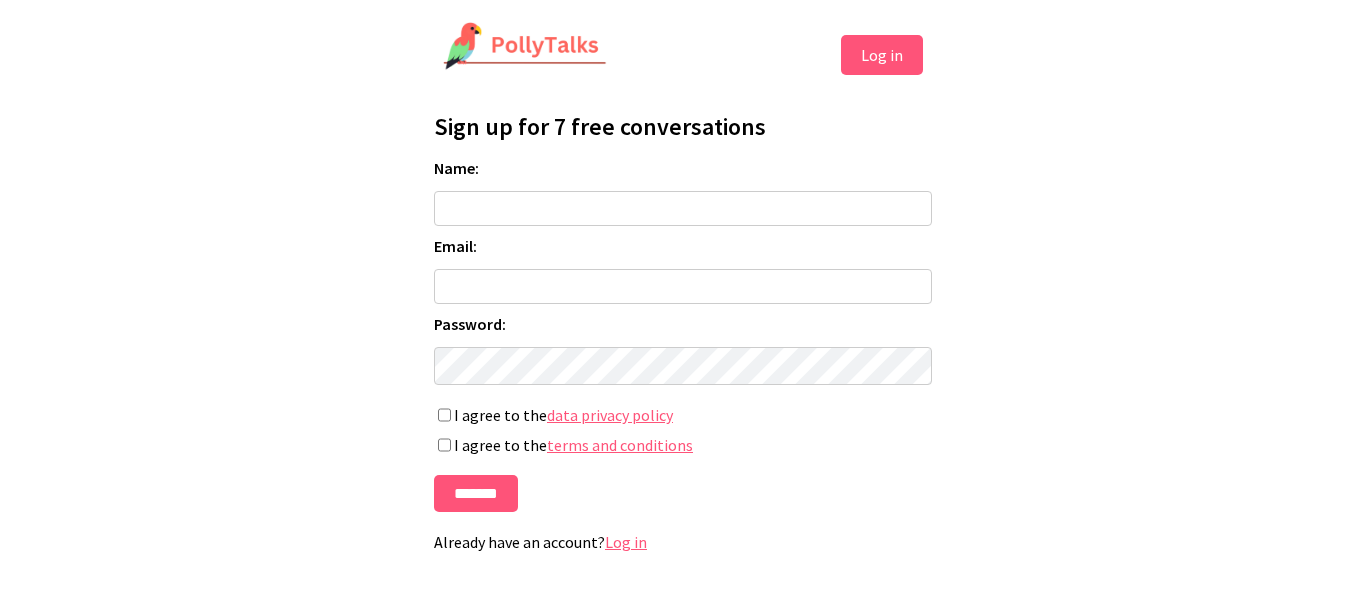 scroll, scrollTop: 0, scrollLeft: 0, axis: both 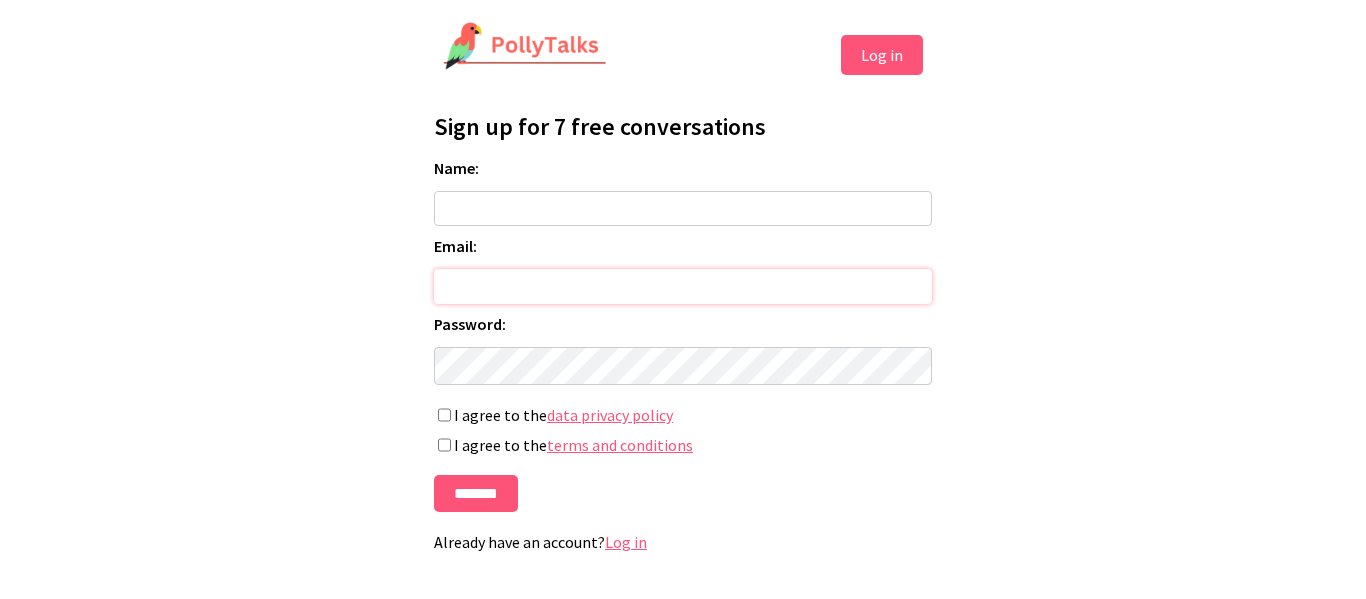 type on "**********" 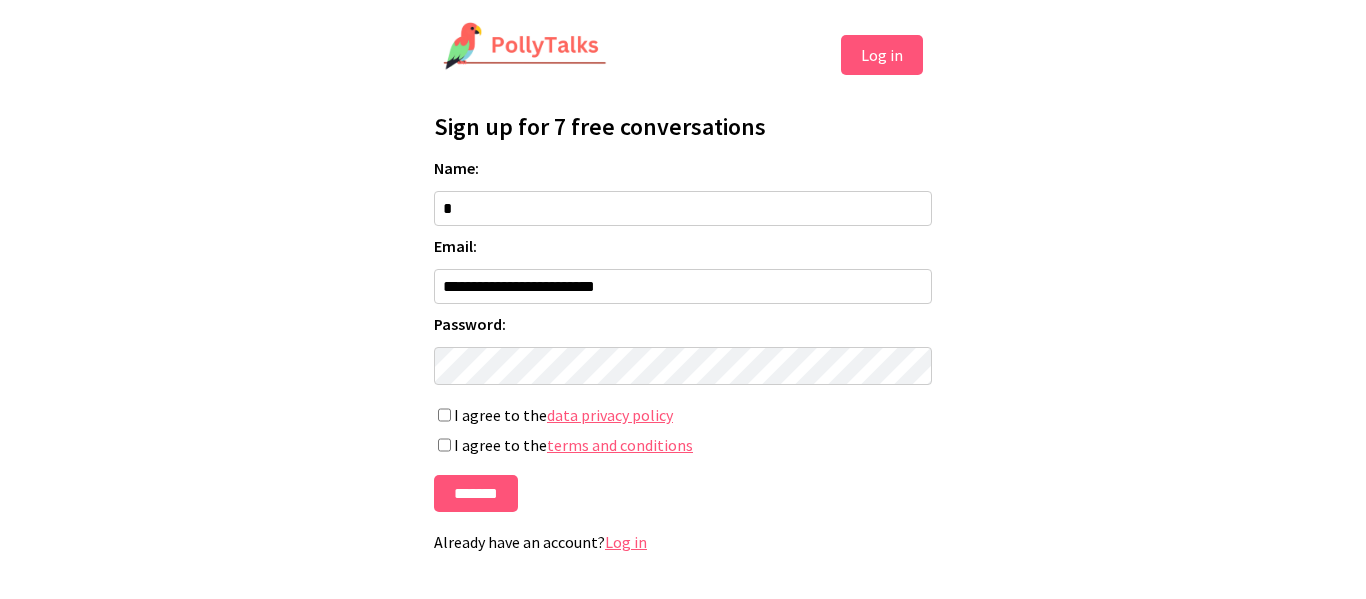 type on "**********" 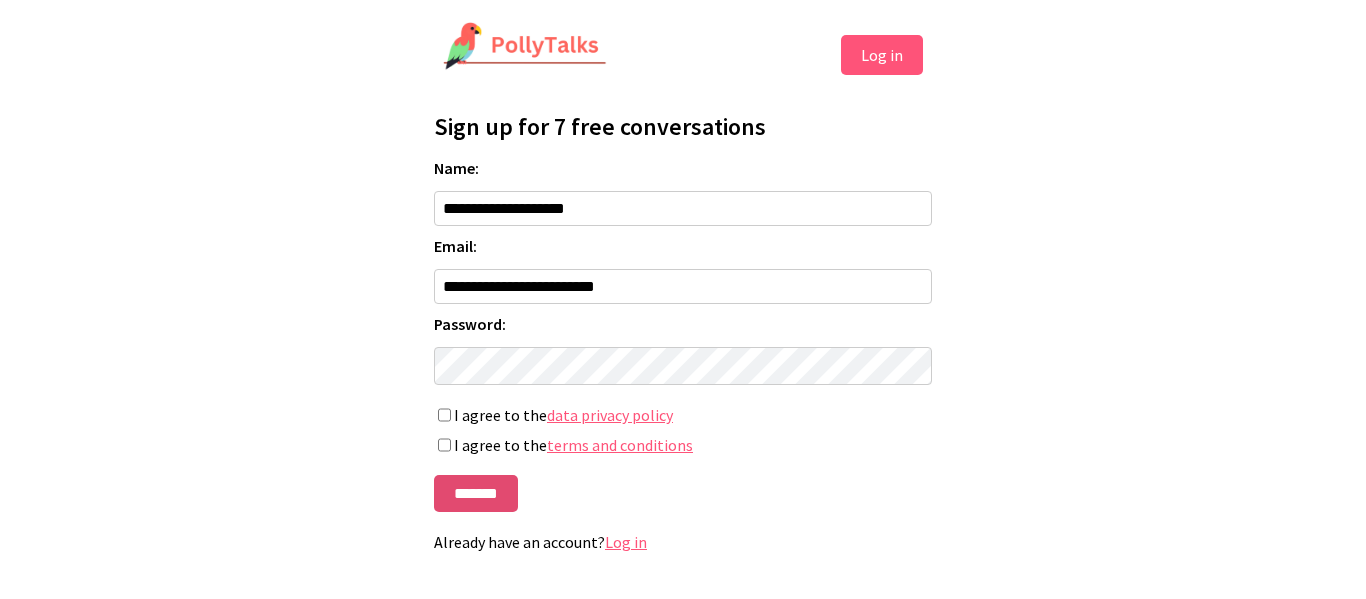 click on "*******" at bounding box center (476, 493) 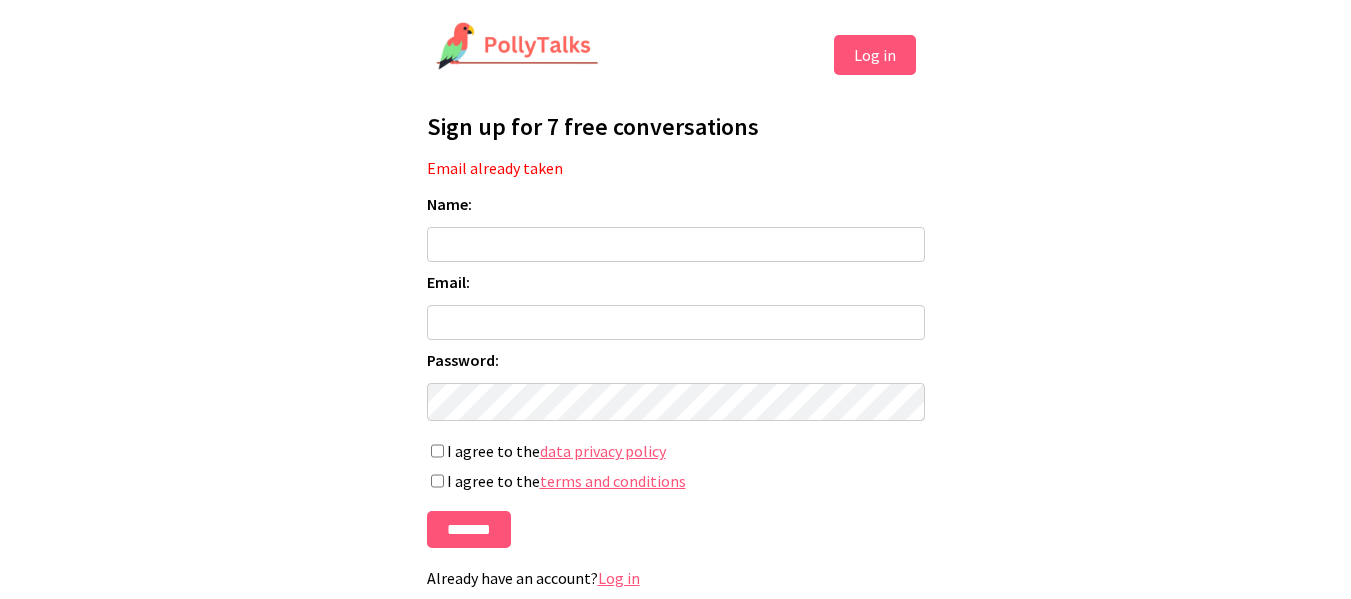 scroll, scrollTop: 0, scrollLeft: 0, axis: both 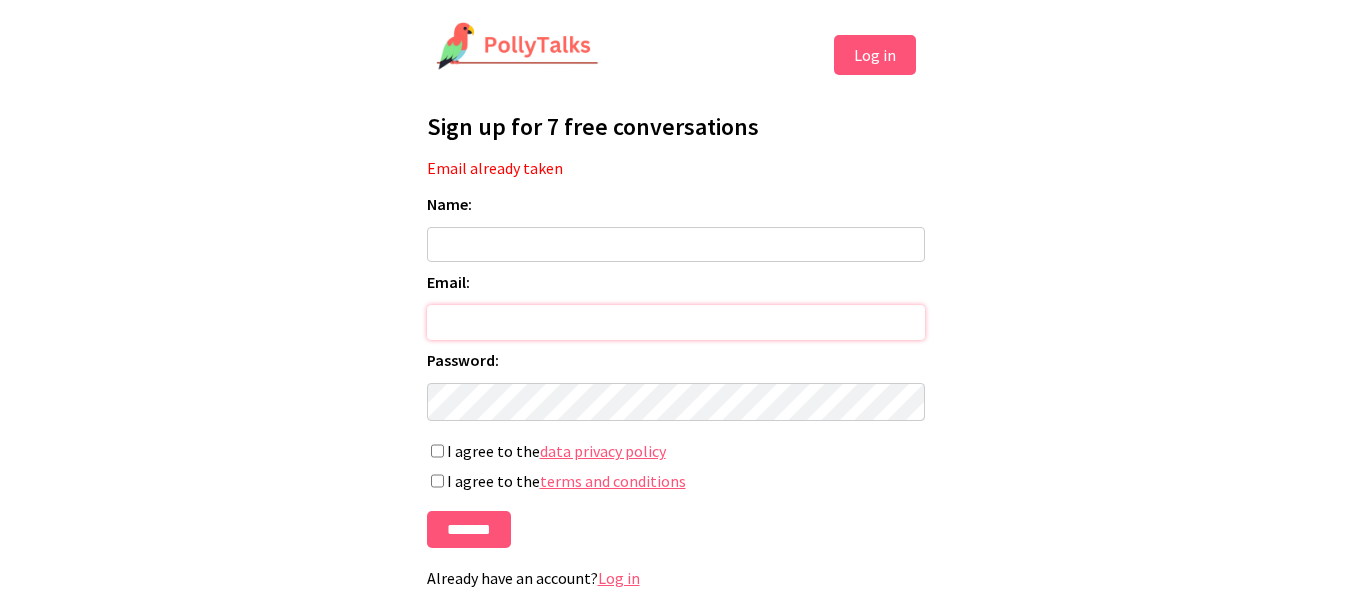 type on "**********" 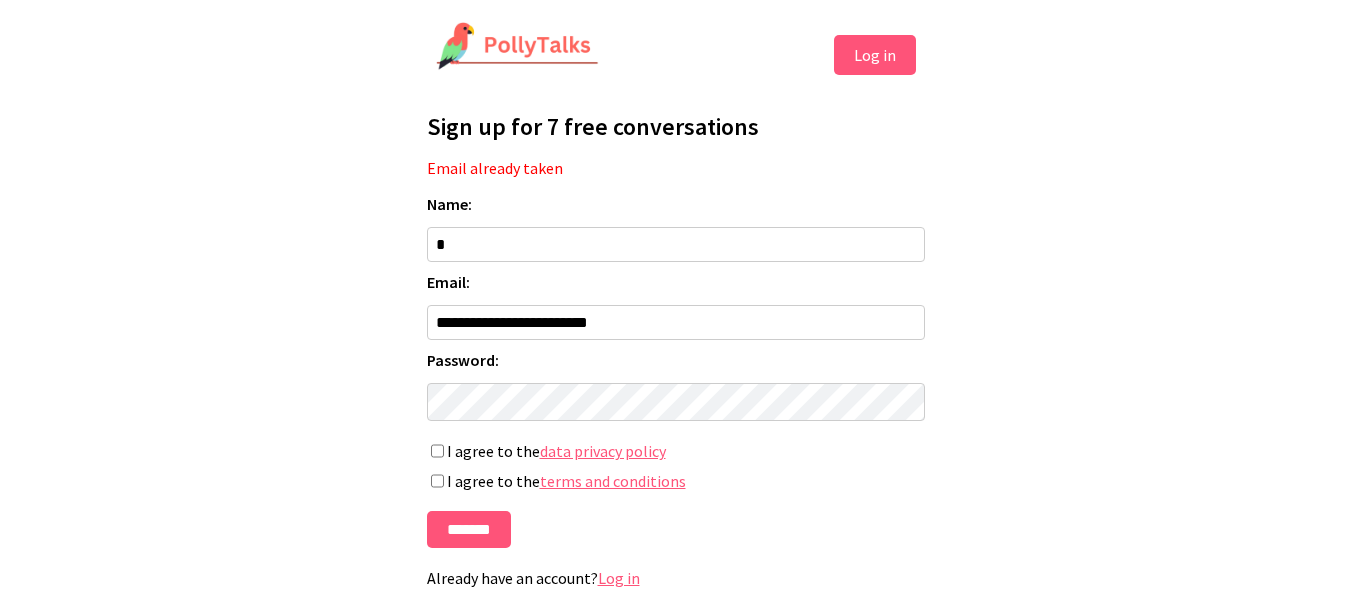 type on "**********" 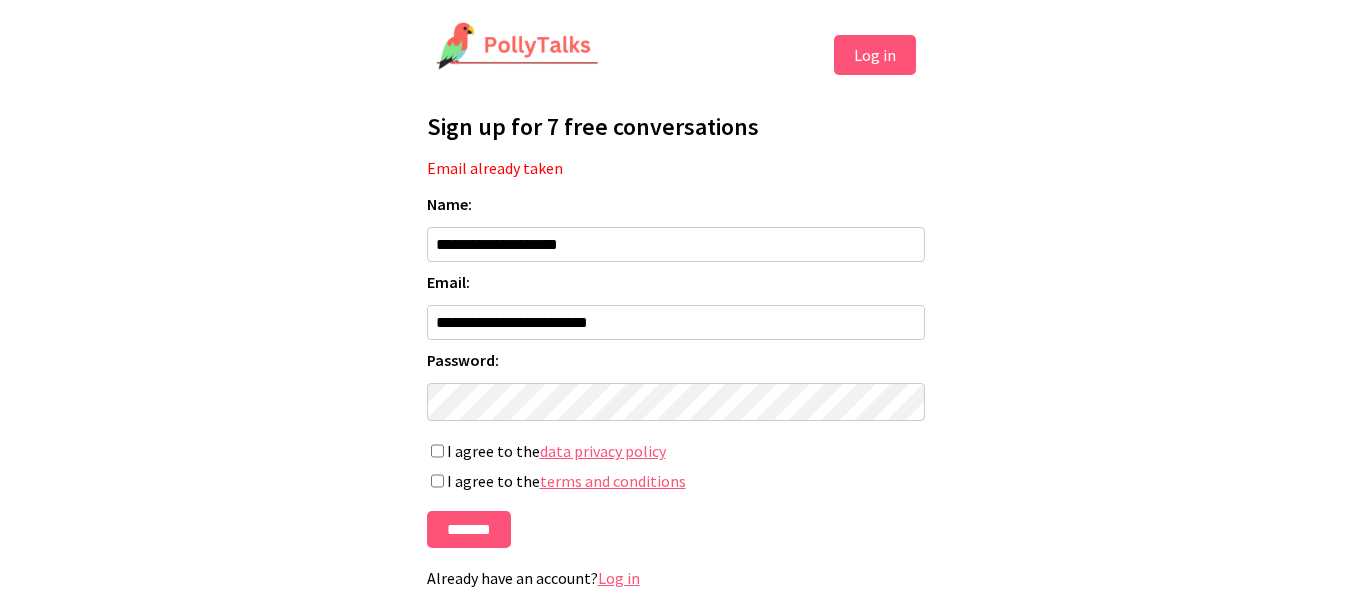 click on "Log in" at bounding box center (875, 55) 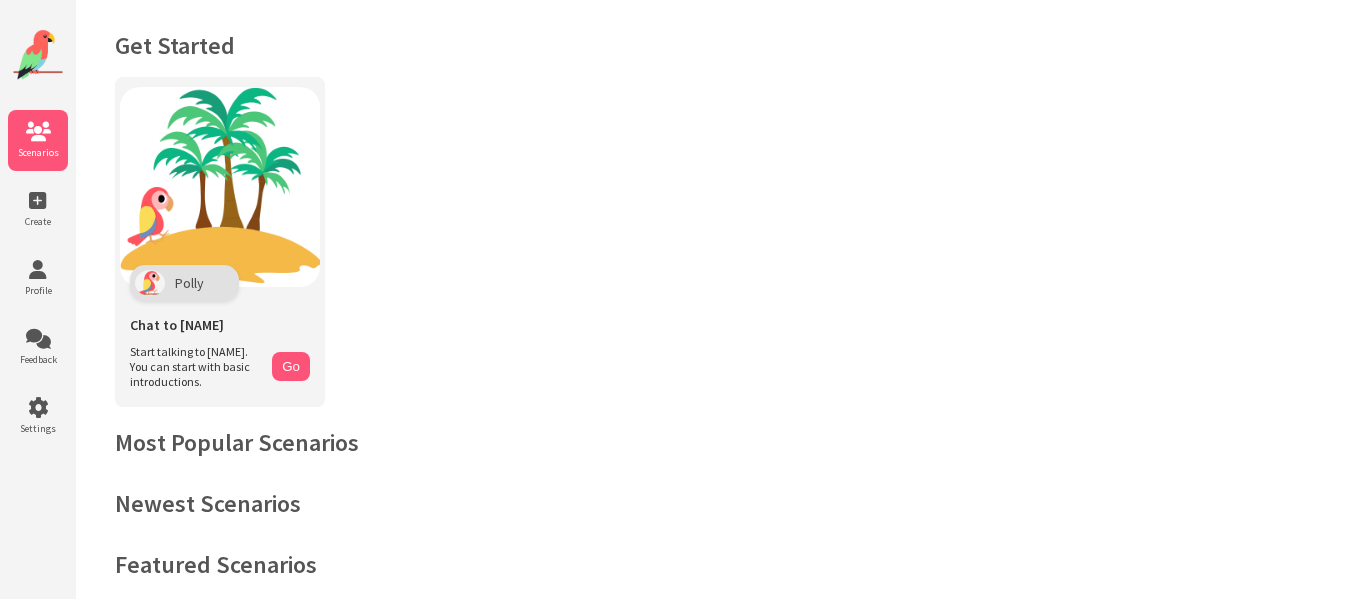 scroll, scrollTop: 0, scrollLeft: 0, axis: both 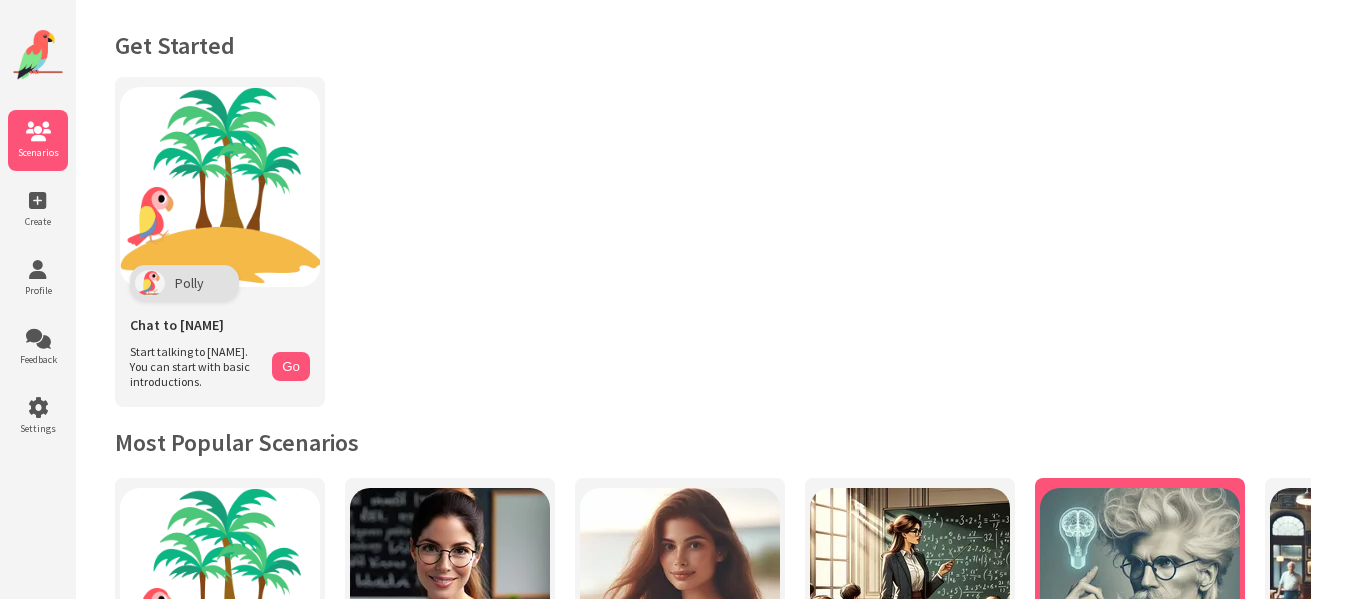 click at bounding box center [1140, 588] 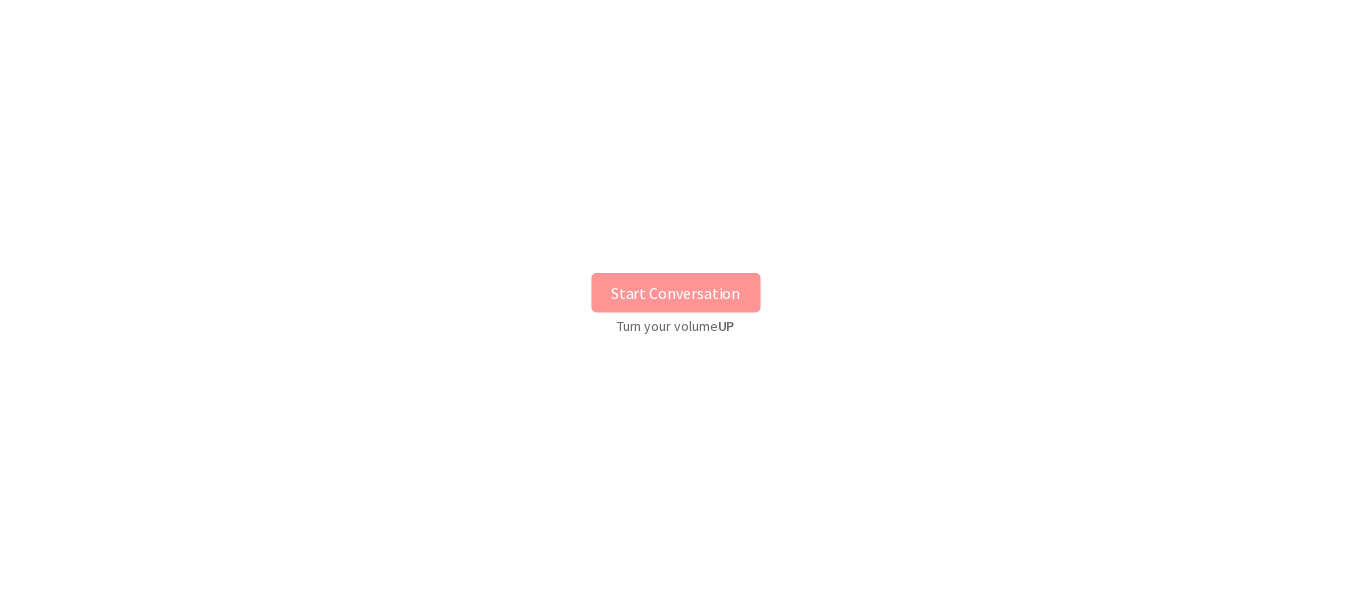 scroll, scrollTop: 0, scrollLeft: 0, axis: both 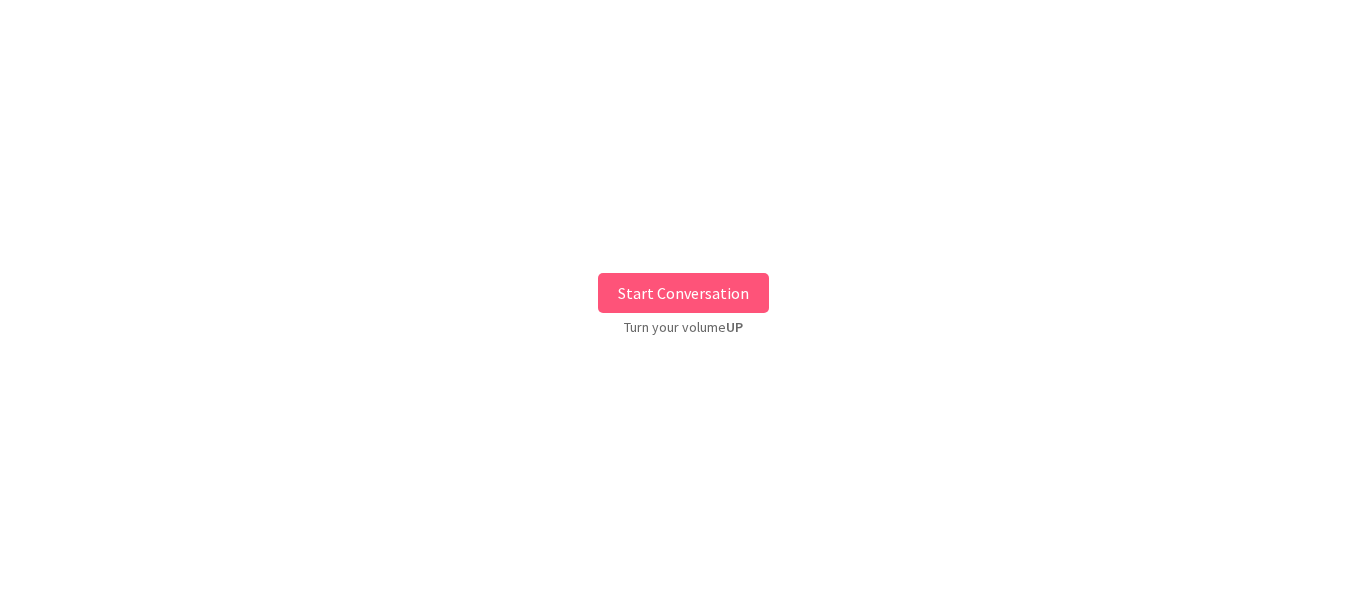 click on "Start Conversation" at bounding box center [683, 293] 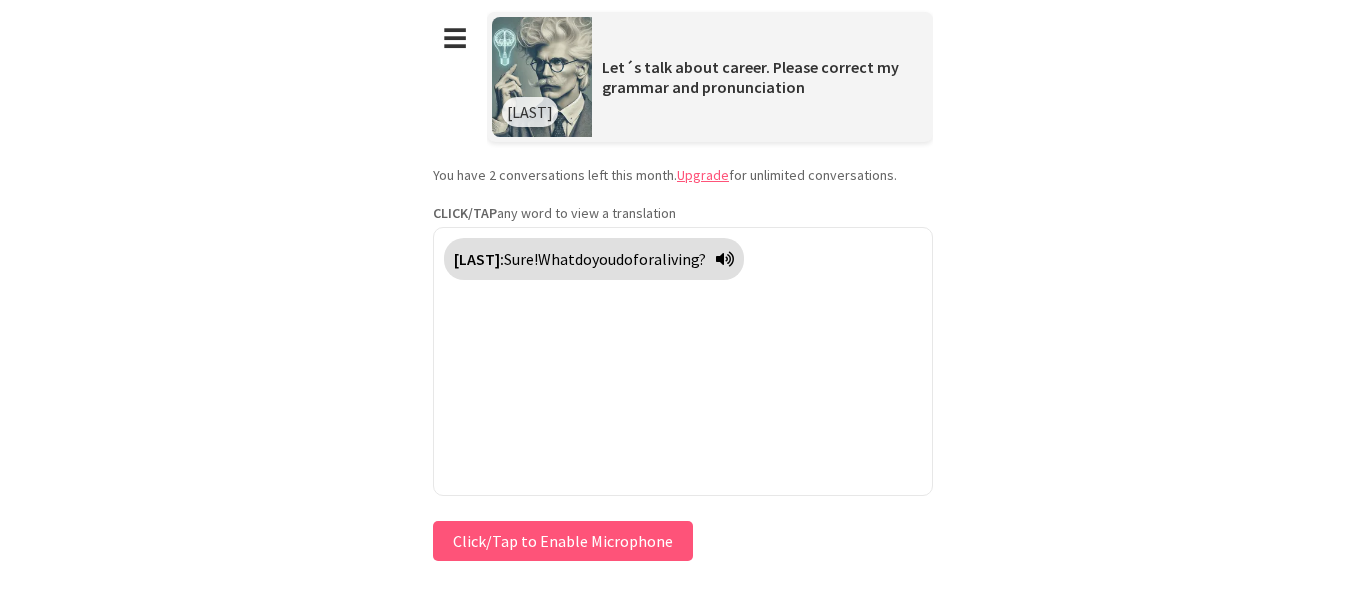 click on "Click/Tap to Enable Microphone" at bounding box center (563, 541) 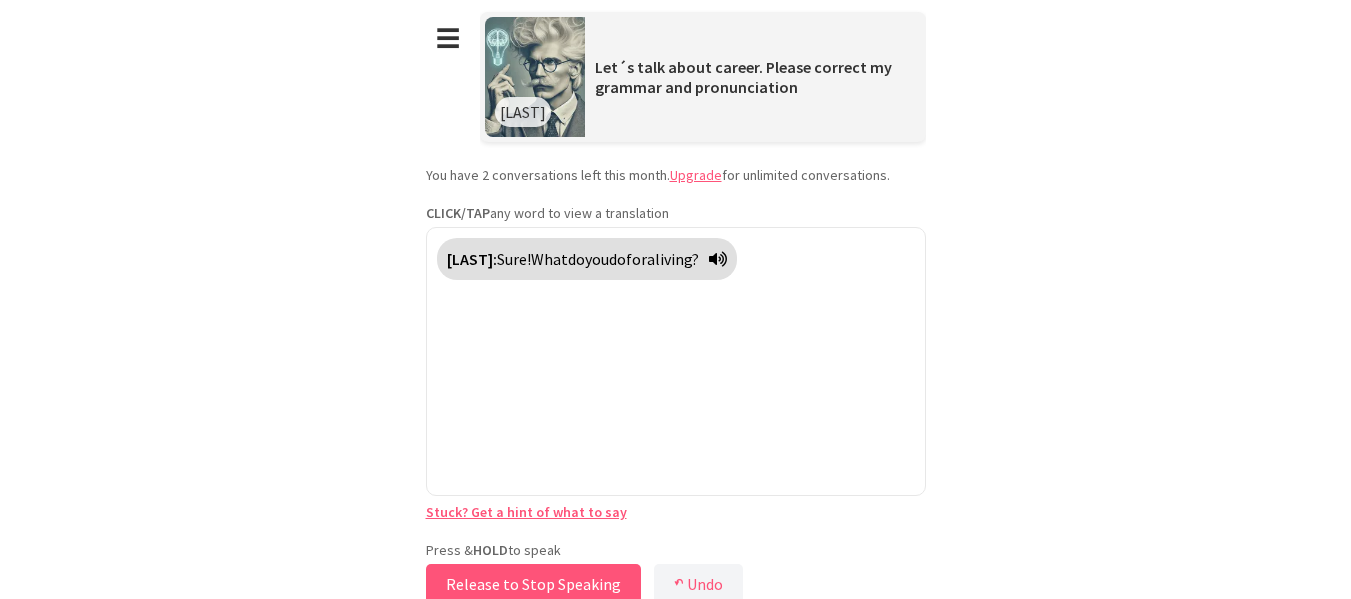 click on "Release to Stop Speaking" at bounding box center [533, 584] 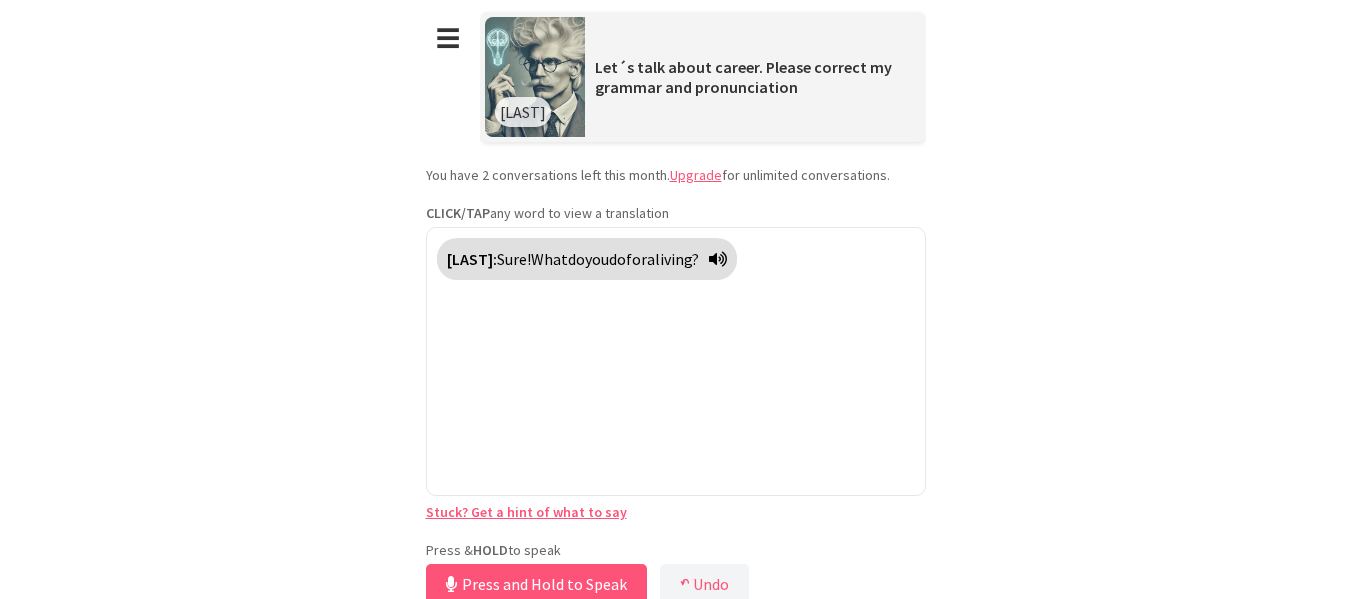 click on "Press and Hold to Speak" at bounding box center (536, 584) 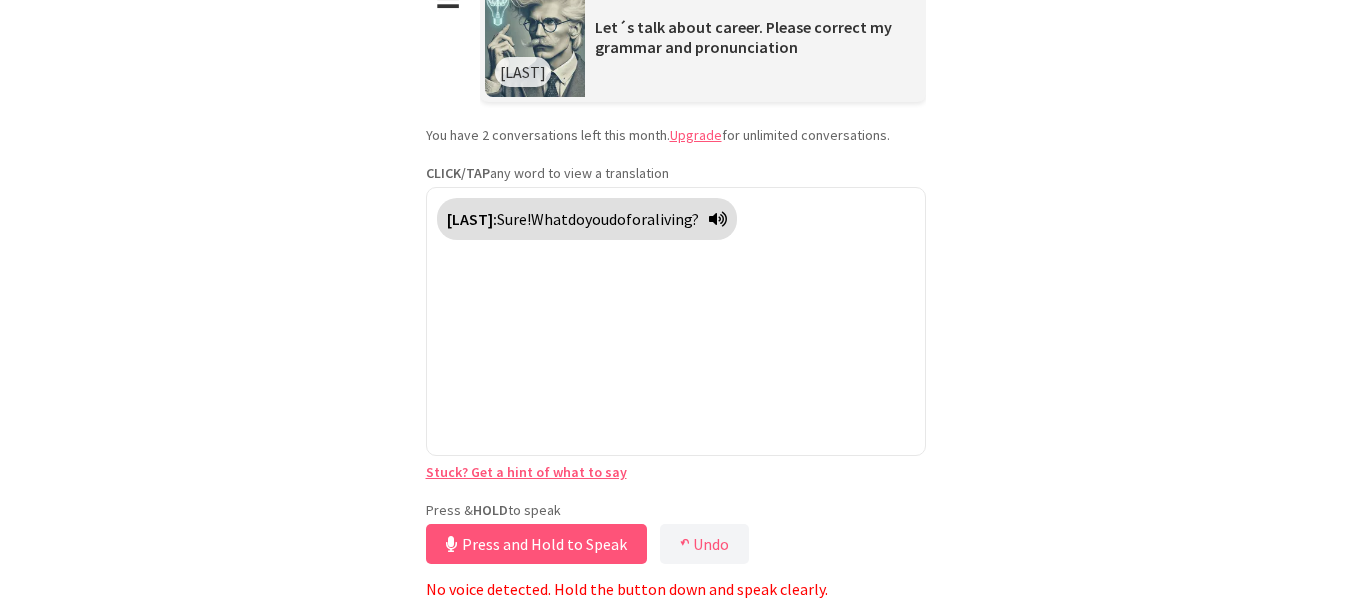 scroll, scrollTop: 42, scrollLeft: 0, axis: vertical 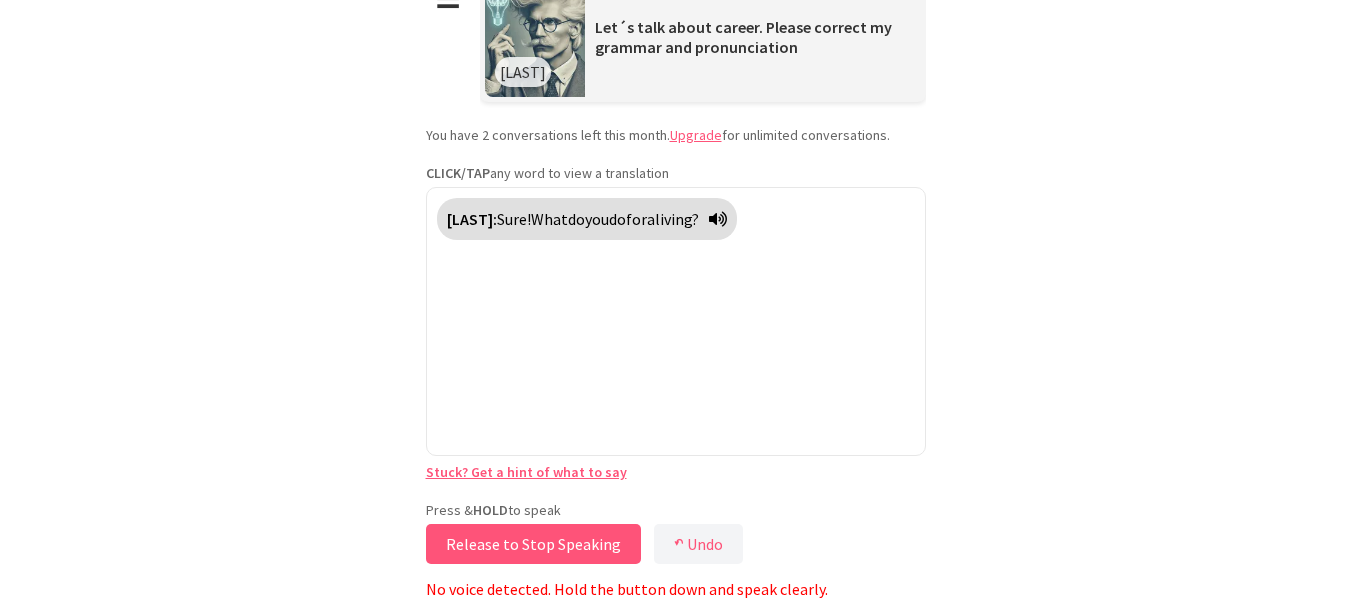 click on "Release to Stop Speaking" at bounding box center [533, 544] 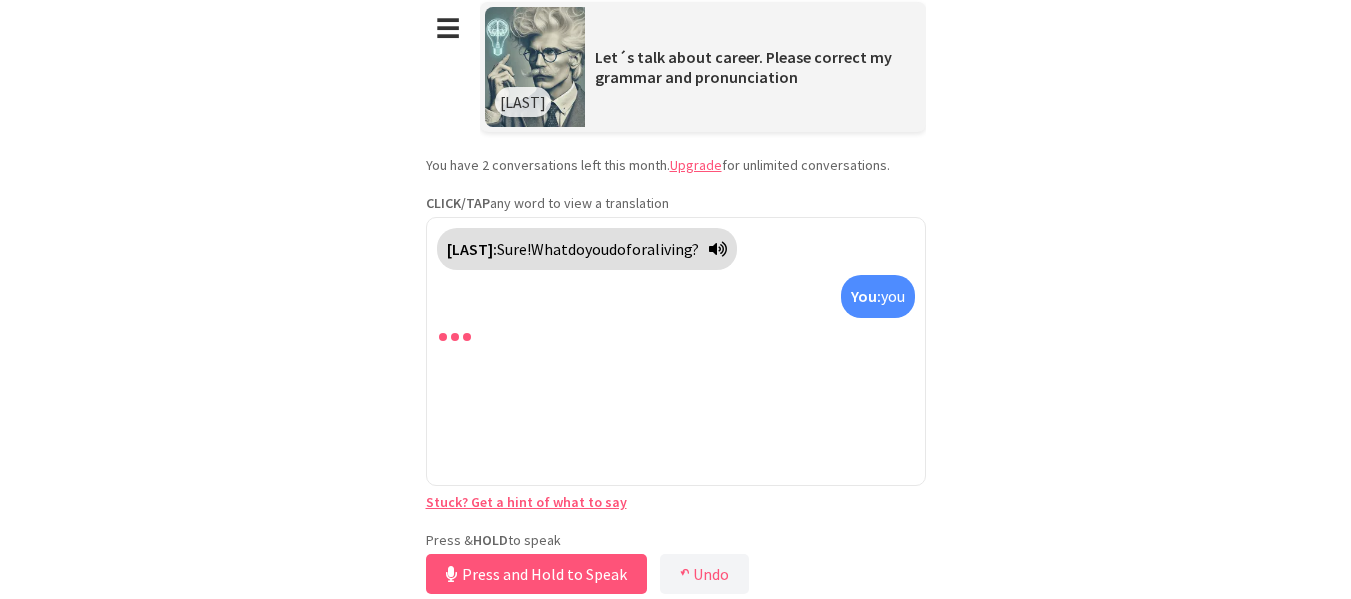 scroll, scrollTop: 12, scrollLeft: 0, axis: vertical 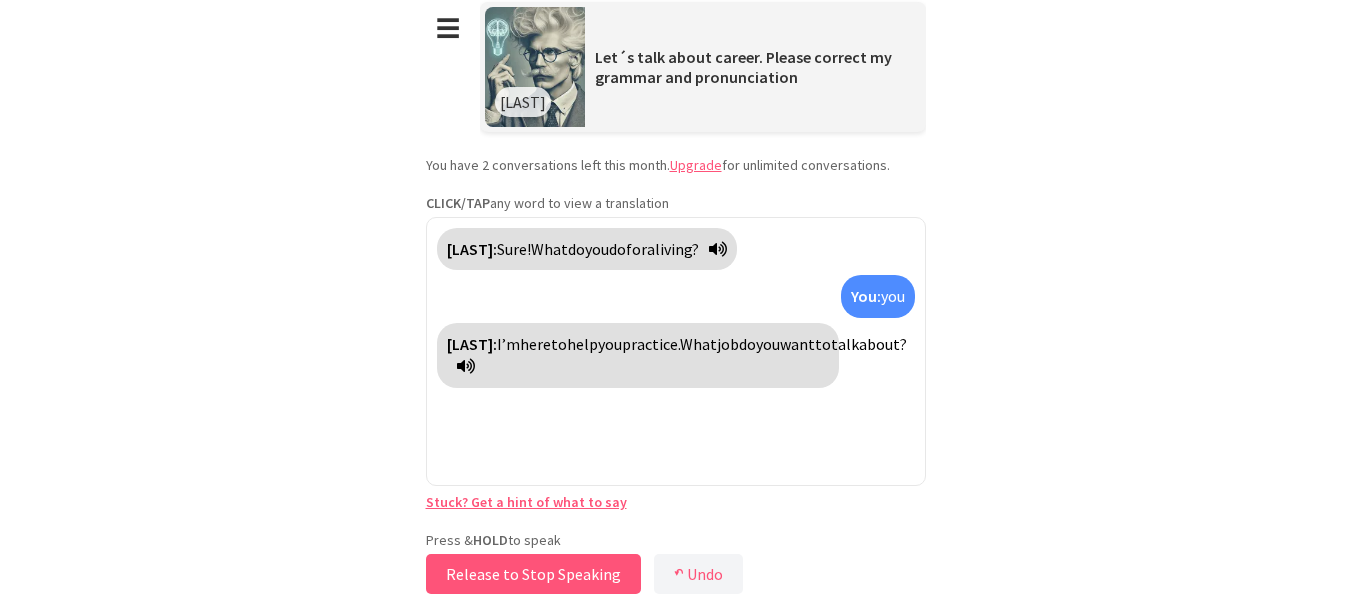 click on "Release to Stop Speaking" at bounding box center [533, 574] 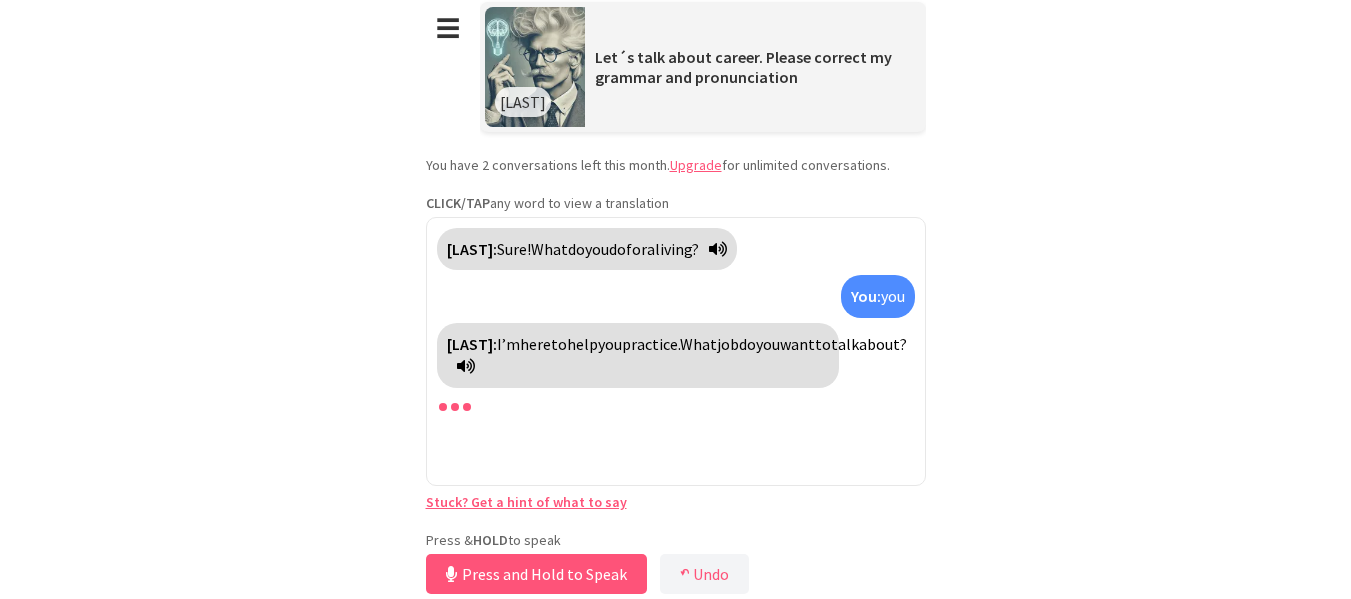 scroll, scrollTop: 42, scrollLeft: 0, axis: vertical 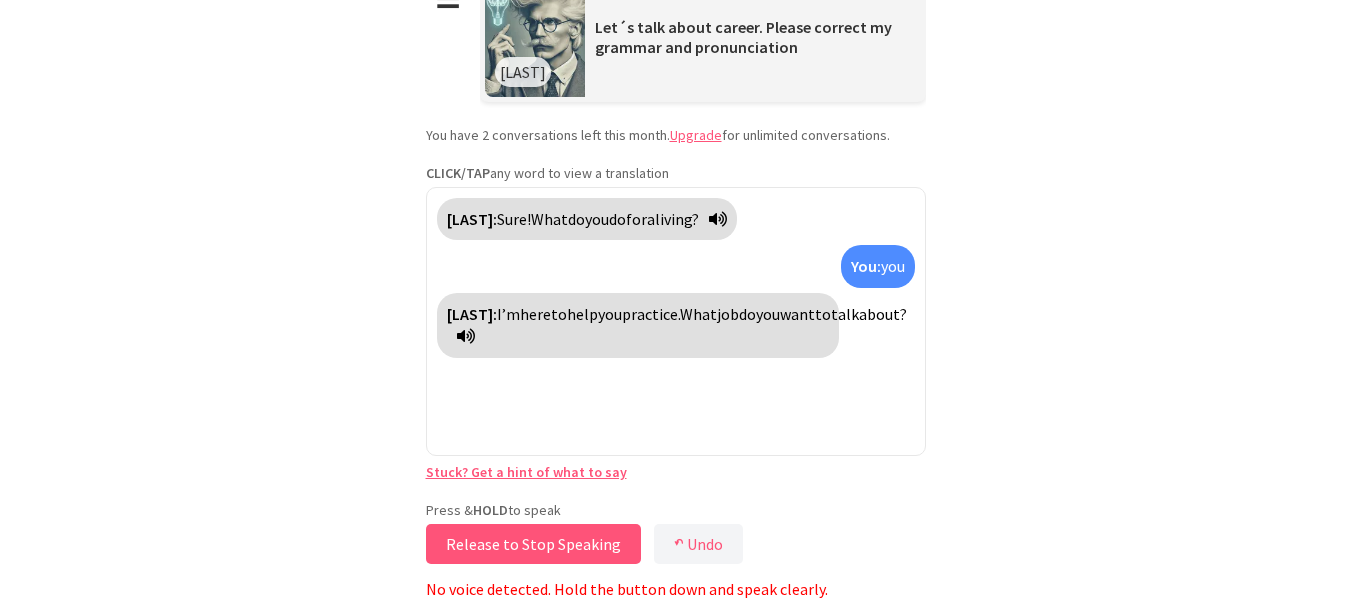 click on "Release to Stop Speaking" at bounding box center [533, 544] 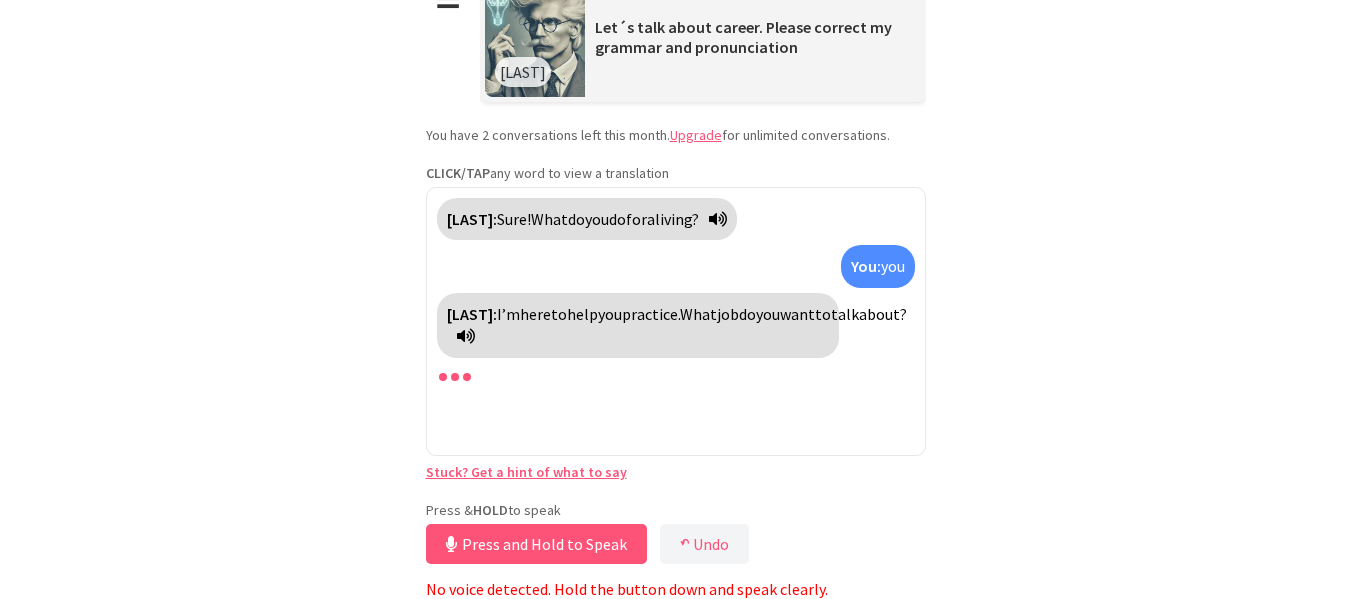 click on "Press and Hold to Speak" at bounding box center [536, 544] 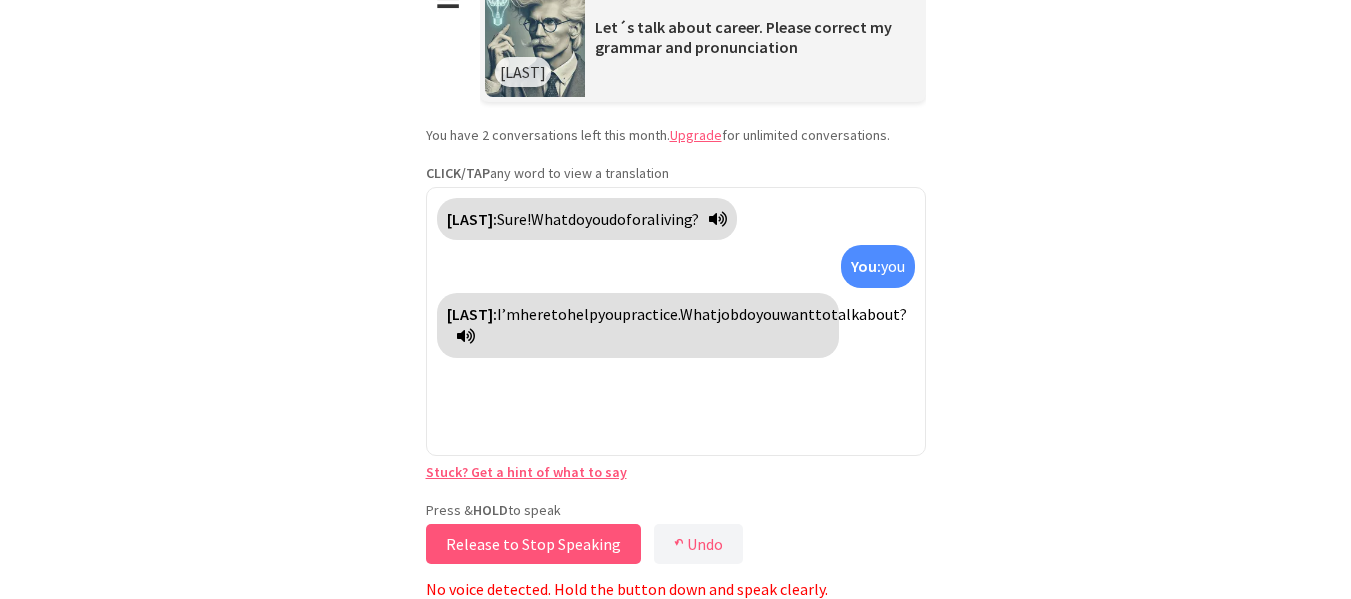 click on "Release to Stop Speaking" at bounding box center (533, 544) 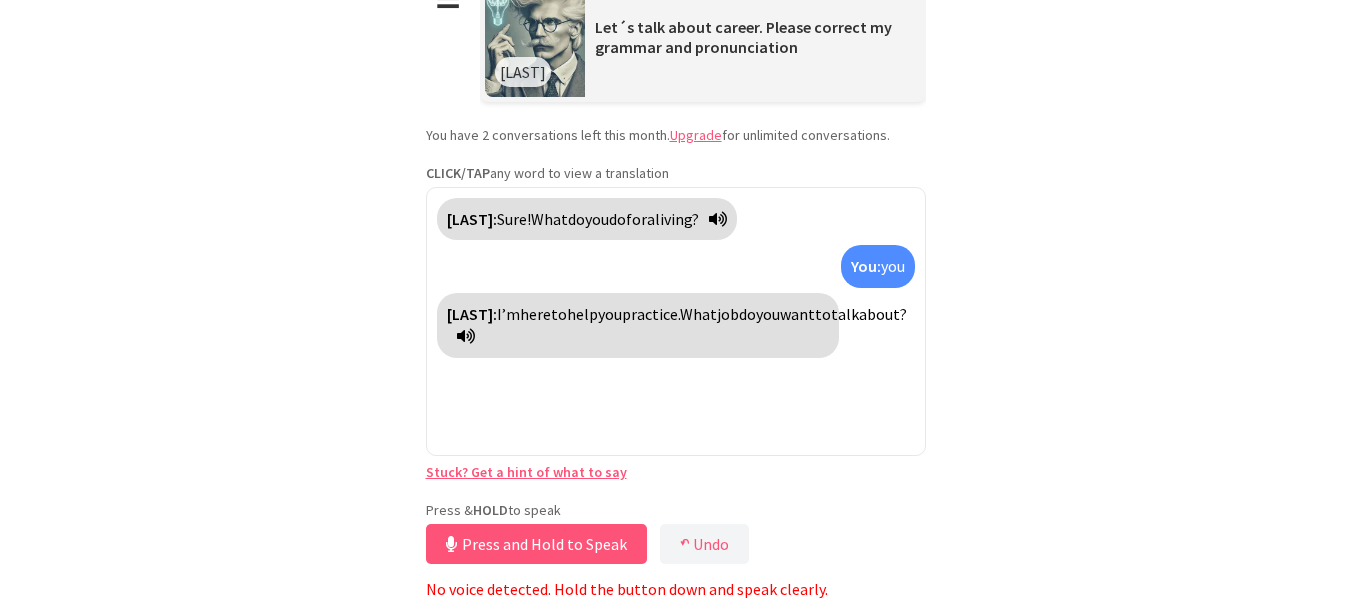 type 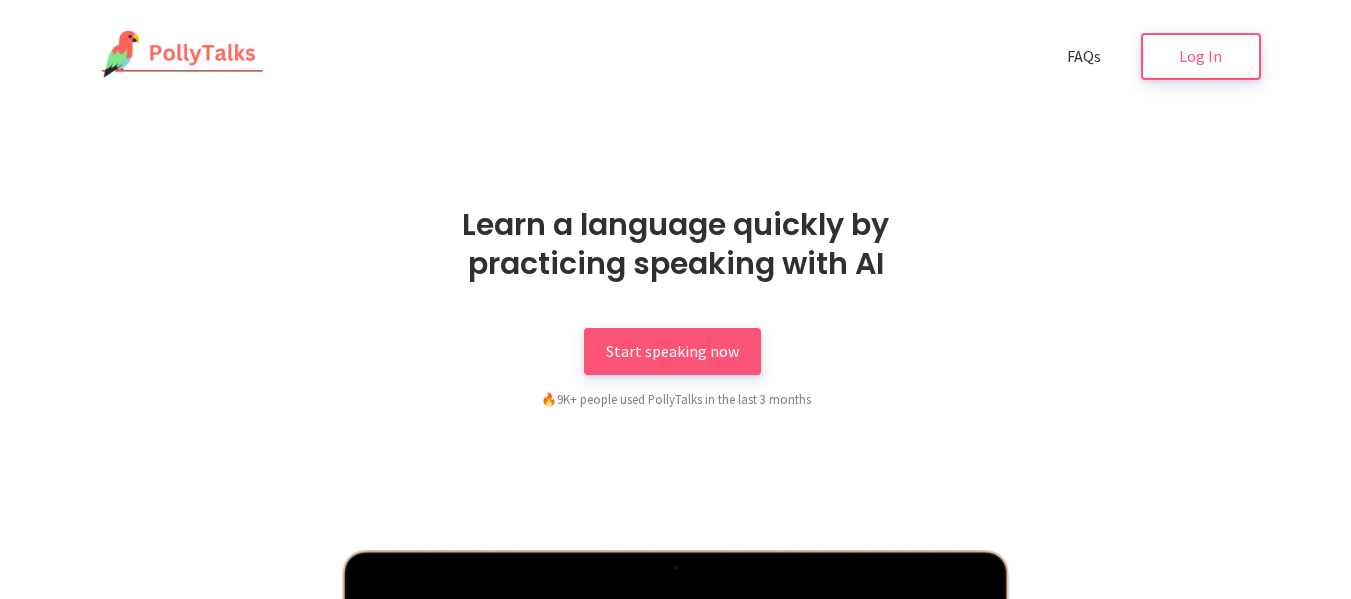 scroll, scrollTop: 0, scrollLeft: 0, axis: both 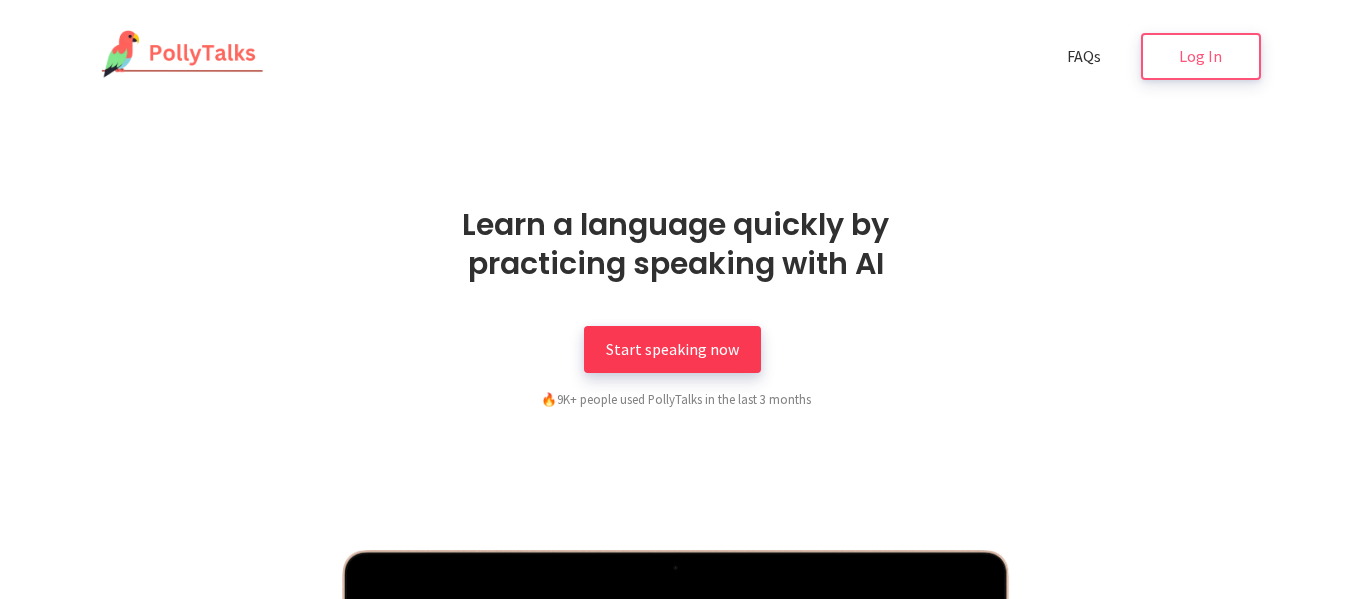 click on "Start speaking now" at bounding box center (672, 349) 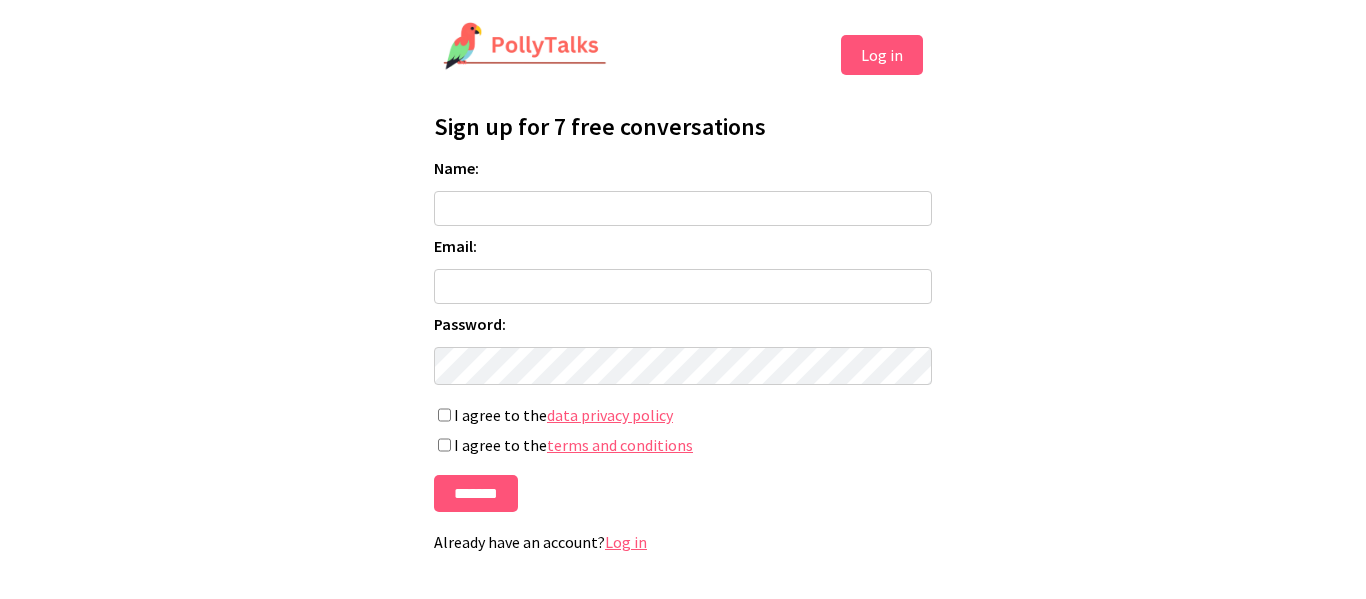 scroll, scrollTop: 0, scrollLeft: 0, axis: both 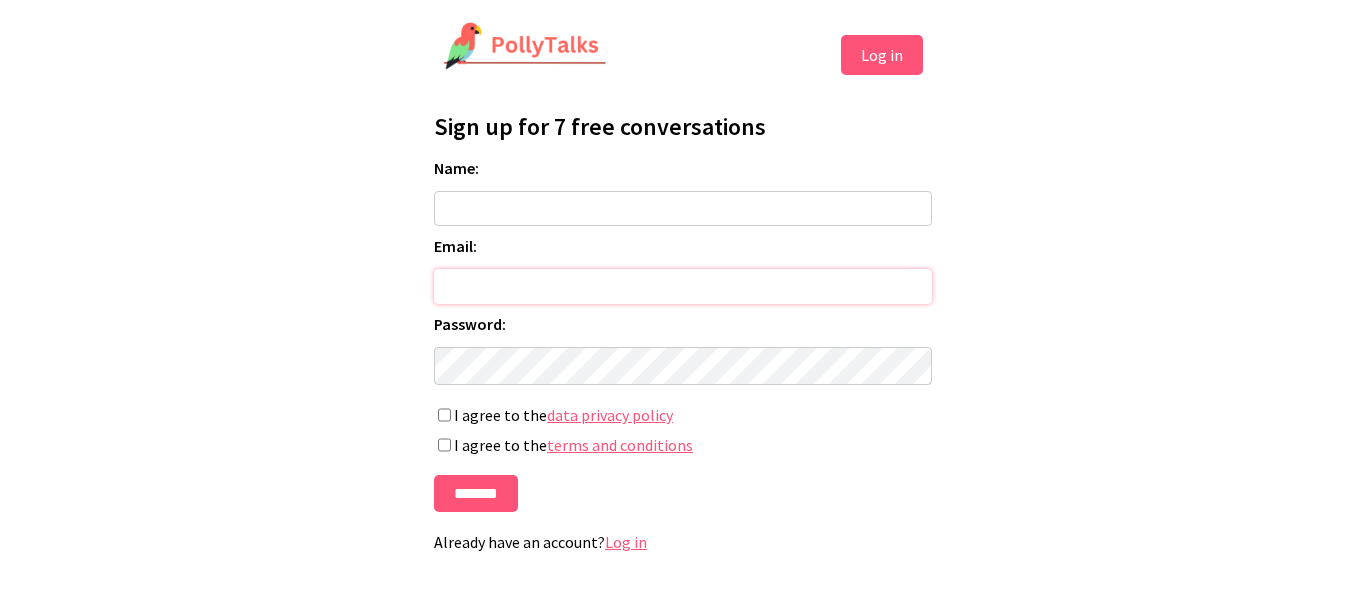 type on "**********" 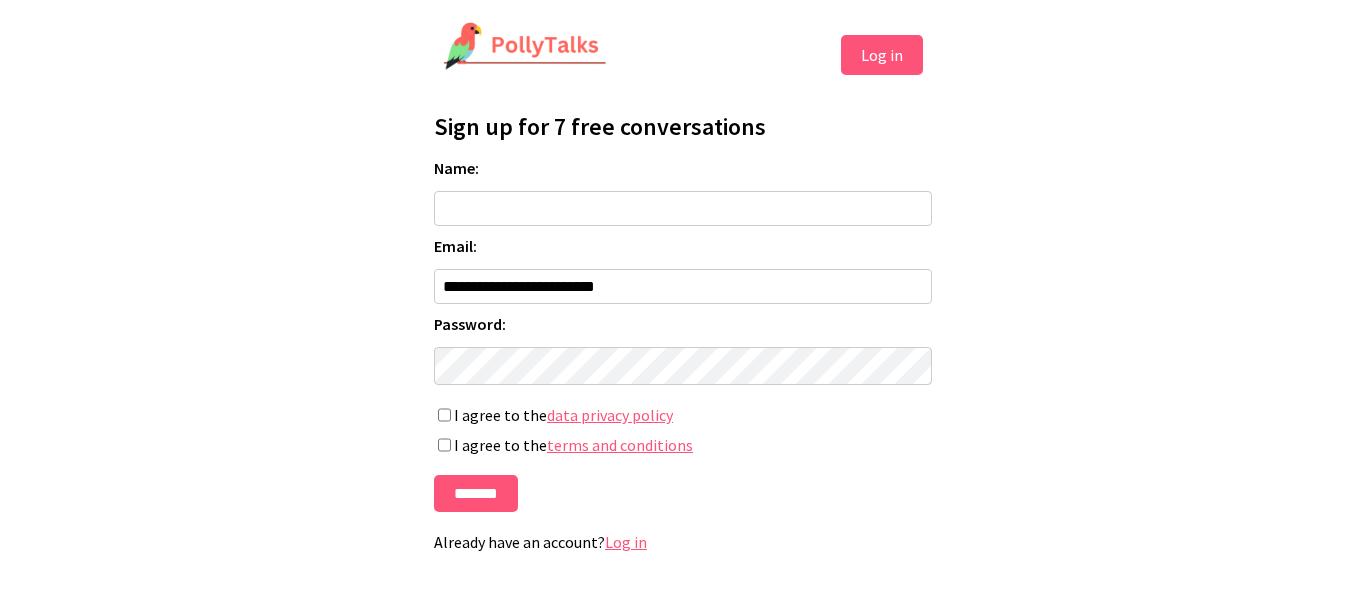 click on "Log in" at bounding box center [882, 55] 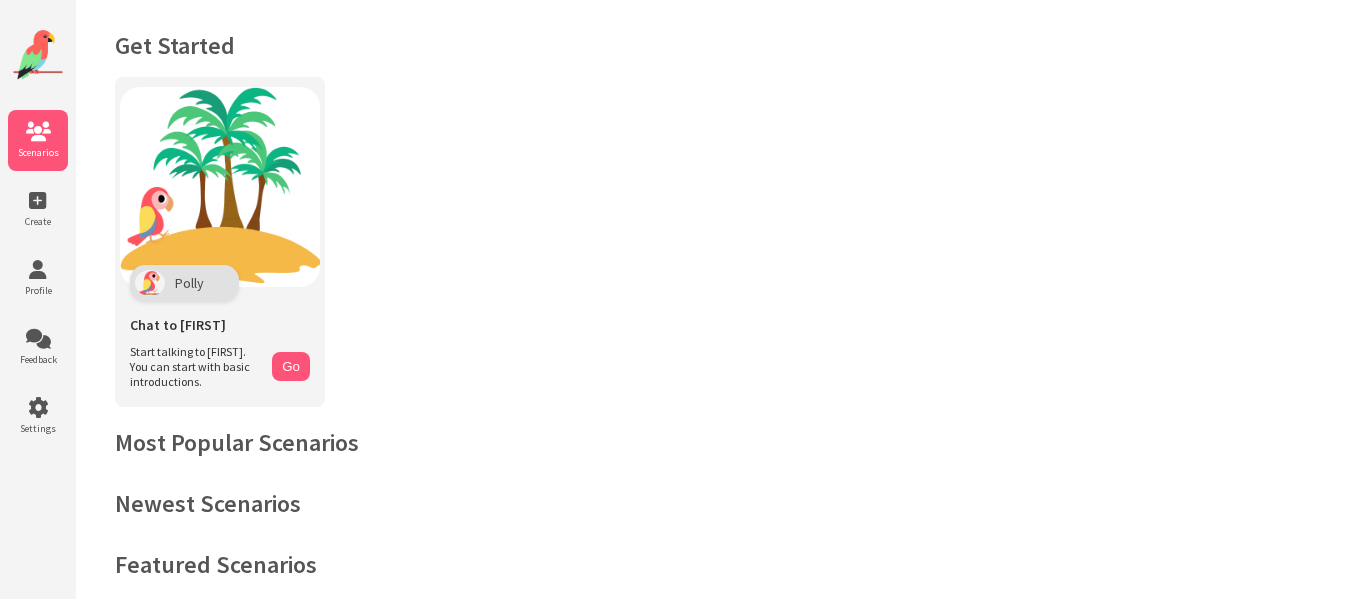 scroll, scrollTop: 0, scrollLeft: 0, axis: both 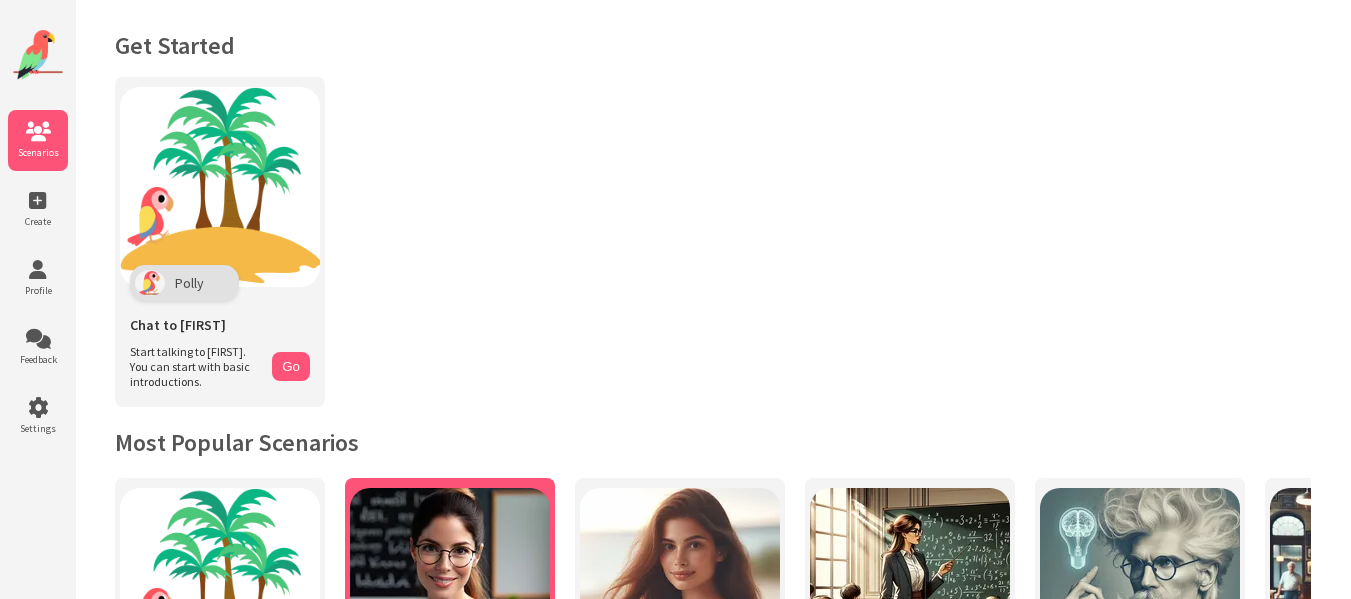 click at bounding box center (450, 588) 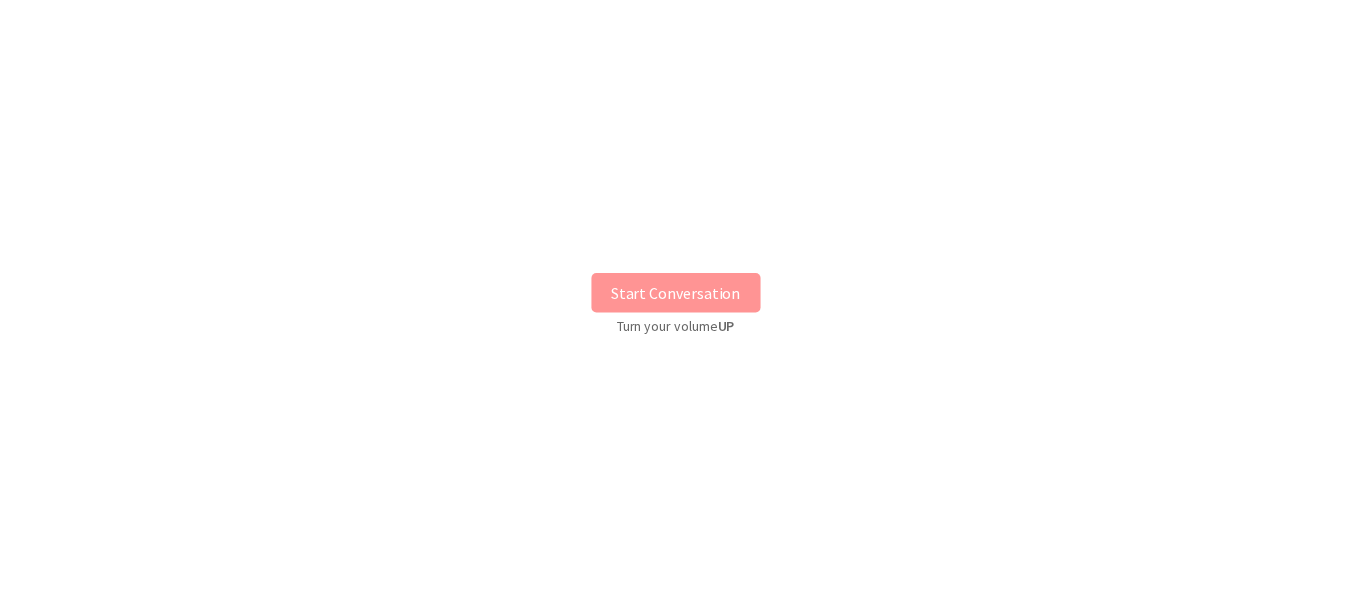 scroll, scrollTop: 0, scrollLeft: 0, axis: both 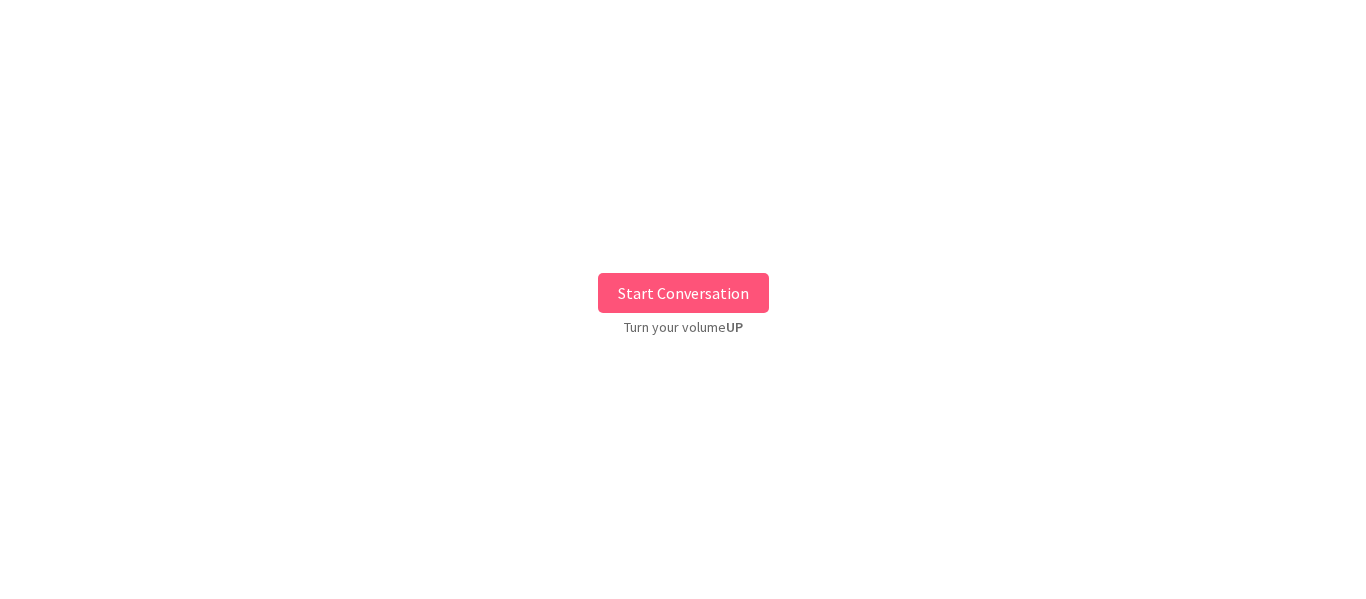 click on "Start Conversation" at bounding box center (683, 293) 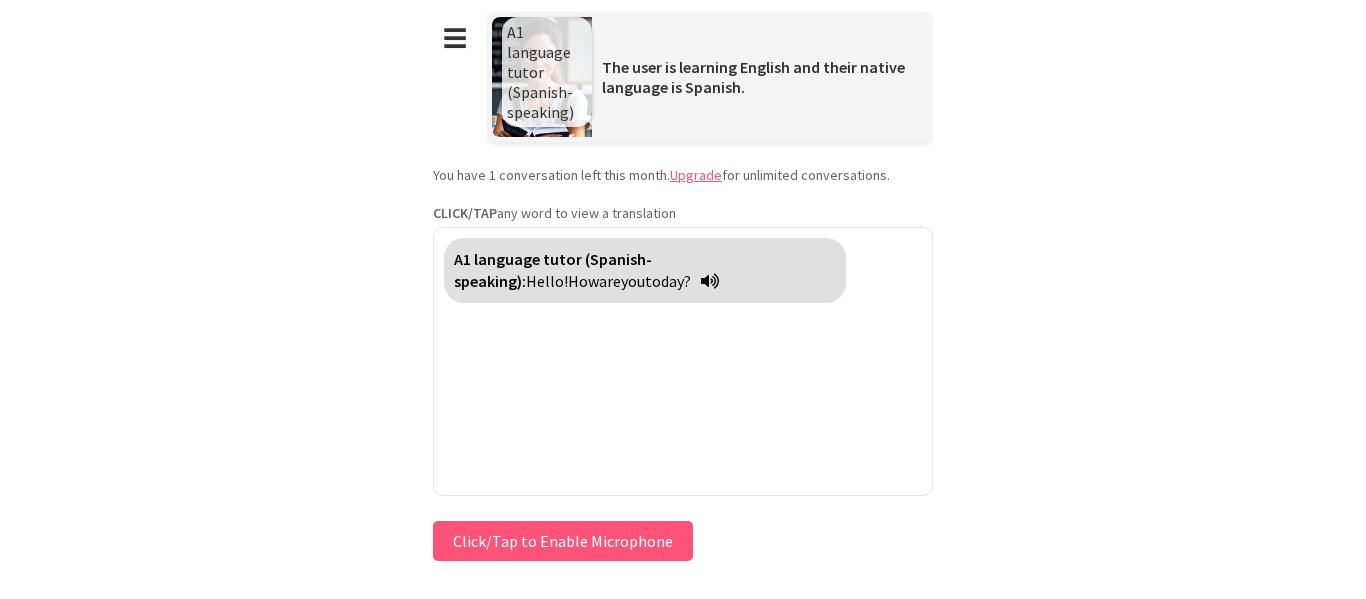 click on "I would like to learn
[FIRST]
[LAST]
[EMAIL]
[PHONE]
[ADDRESS]
[CITY]
[STATE]
[ZIP]
[COUNTRY]
[CARD]
[EXP]
[CVV]
[SSN]
[DLN]
[PASSPORT]
[DOB]
[AGE]
[TIME]
[COORD]
[POSTAL]
[GEO]
[URL]
[EMAIL]
[PHONE]
[ADDRESS]
[CITY]
[STATE]
[ZIP]
[COUNTRY]
[CARD]
[EXP]
[CVV]
[SSN]
[DLN]
[PASSPORT]
[DOB]
[AGE]
[TIME]
[COORD]
[POSTAL]
[GEO]
[URL]
UP" at bounding box center [683, 283] 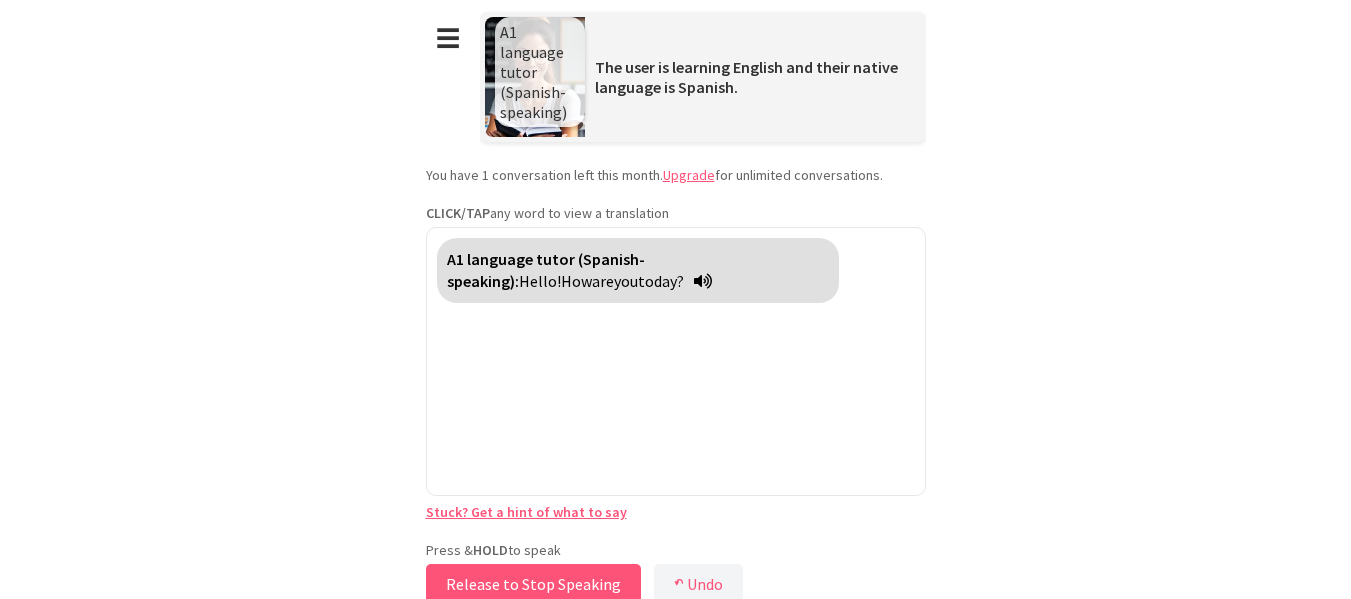 click on "Release to Stop Speaking" at bounding box center [533, 584] 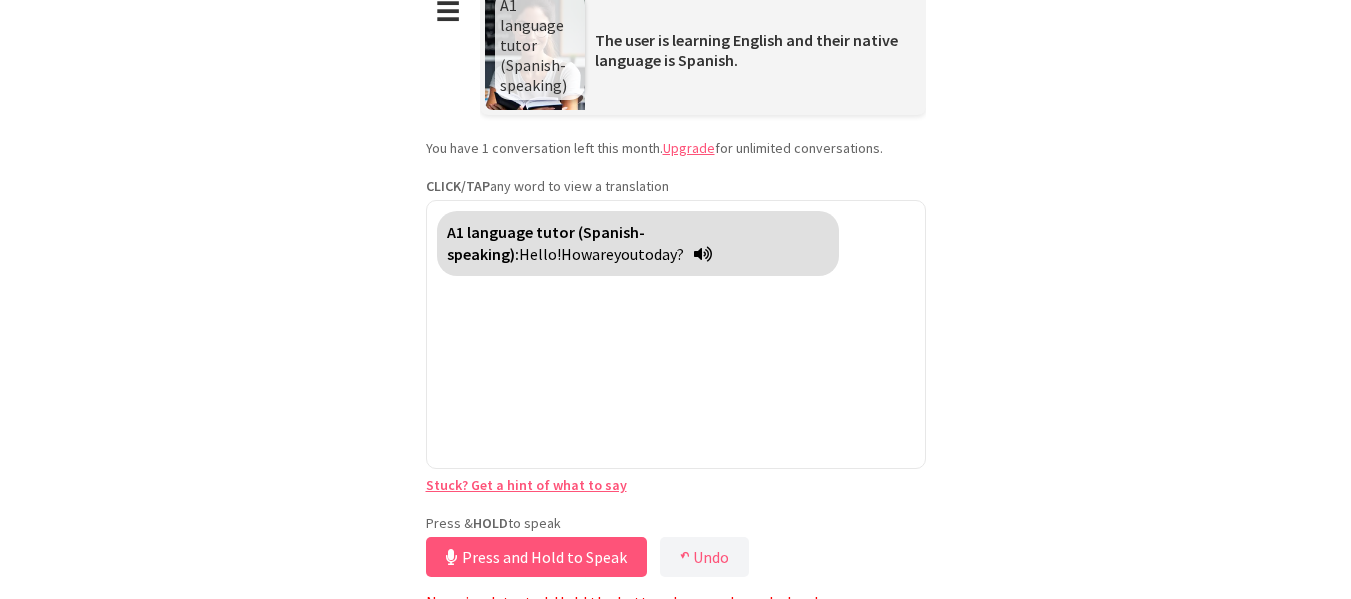 scroll, scrollTop: 42, scrollLeft: 0, axis: vertical 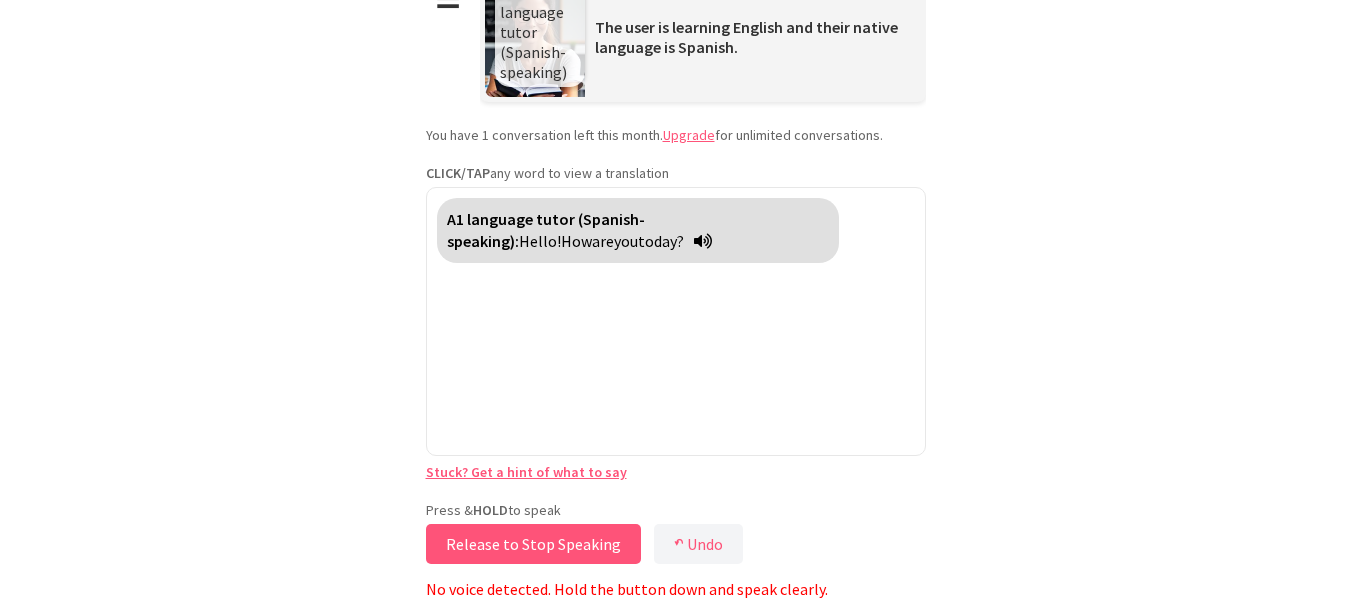 click on "Release to Stop Speaking" at bounding box center (533, 544) 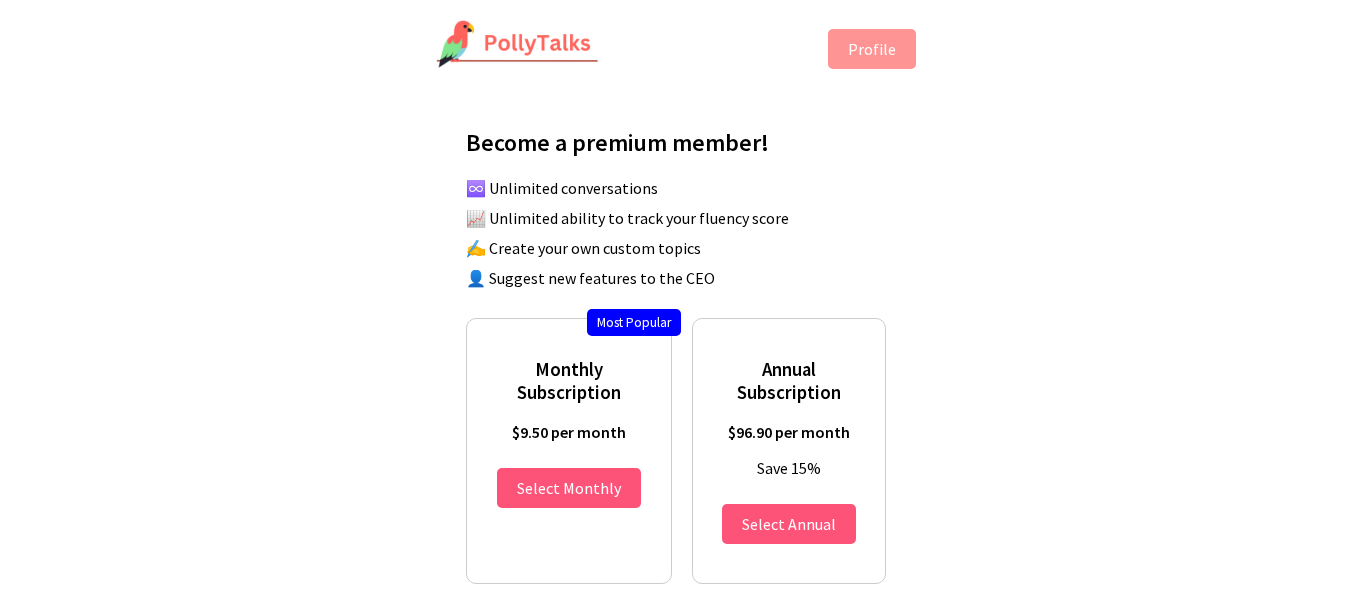 scroll, scrollTop: 0, scrollLeft: 0, axis: both 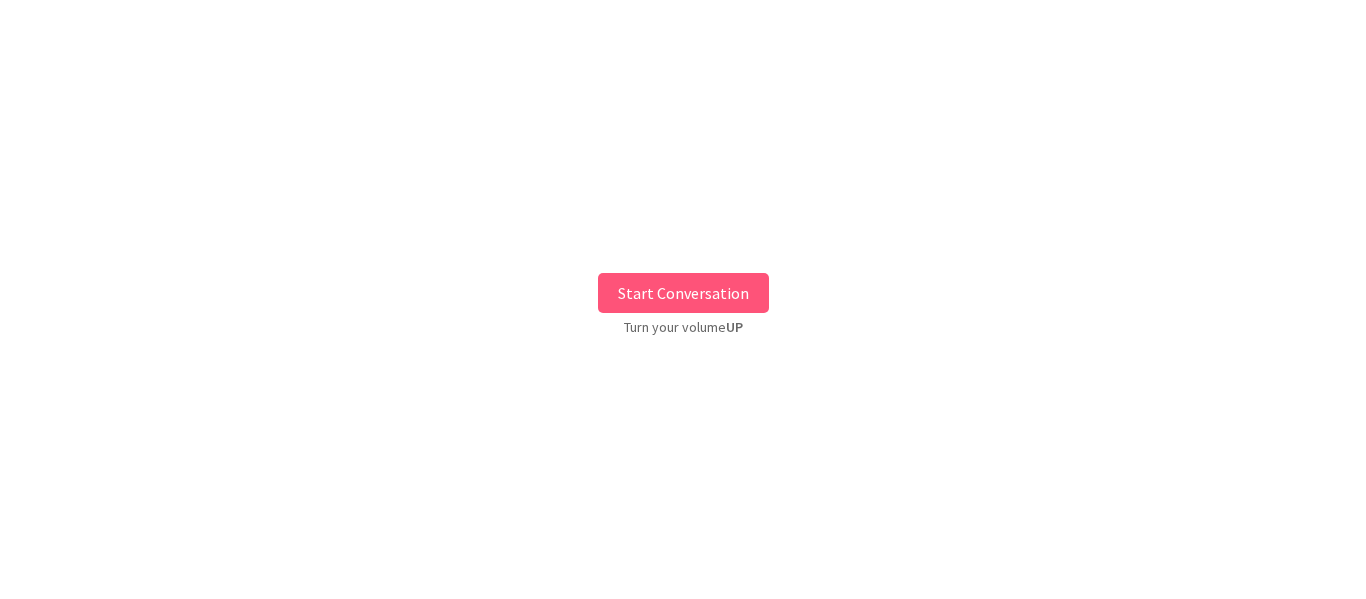 click on "Start Conversation" at bounding box center (683, 293) 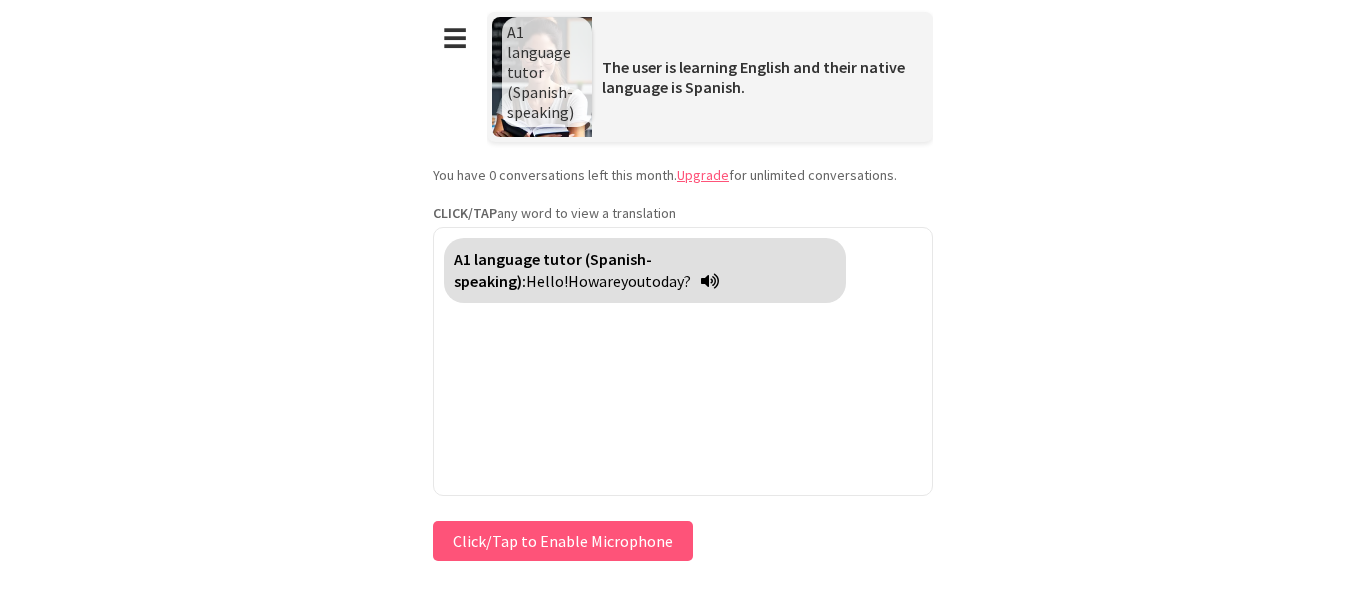 click on "Press &  HOLD  to speak
Click/Tap to Enable Microphone
↶  Undo
Save
No voice detected. Hold the button down and speak clearly." at bounding box center (683, 541) 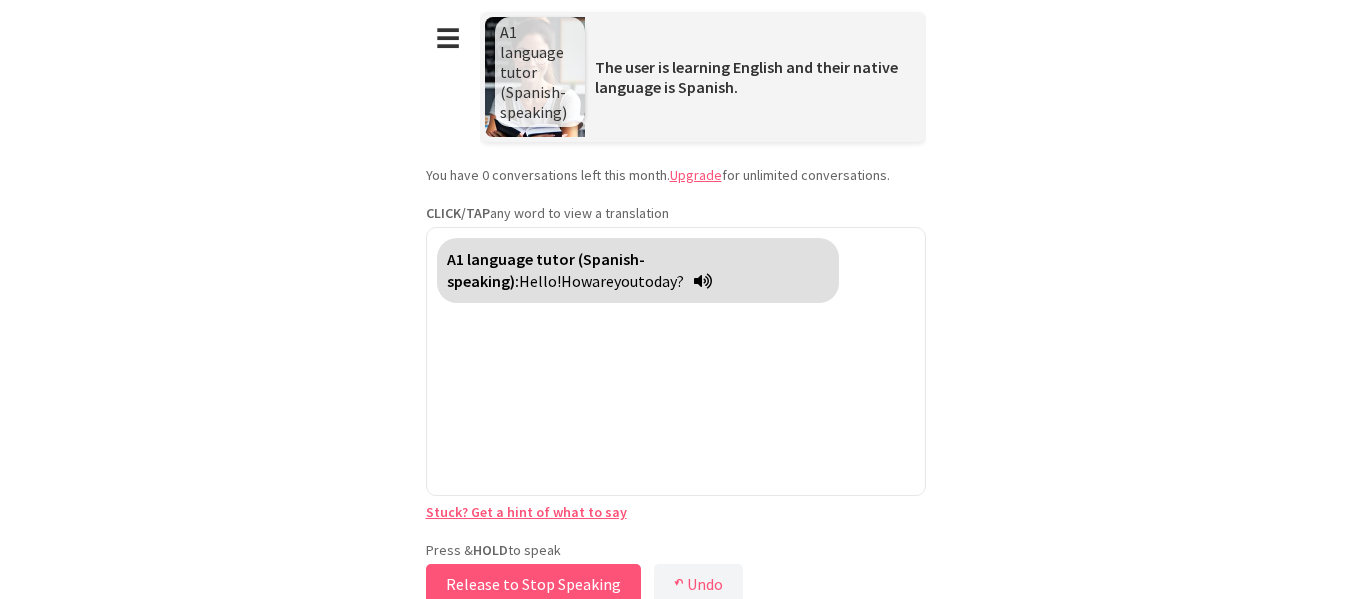 click on "Release to Stop Speaking" at bounding box center (533, 584) 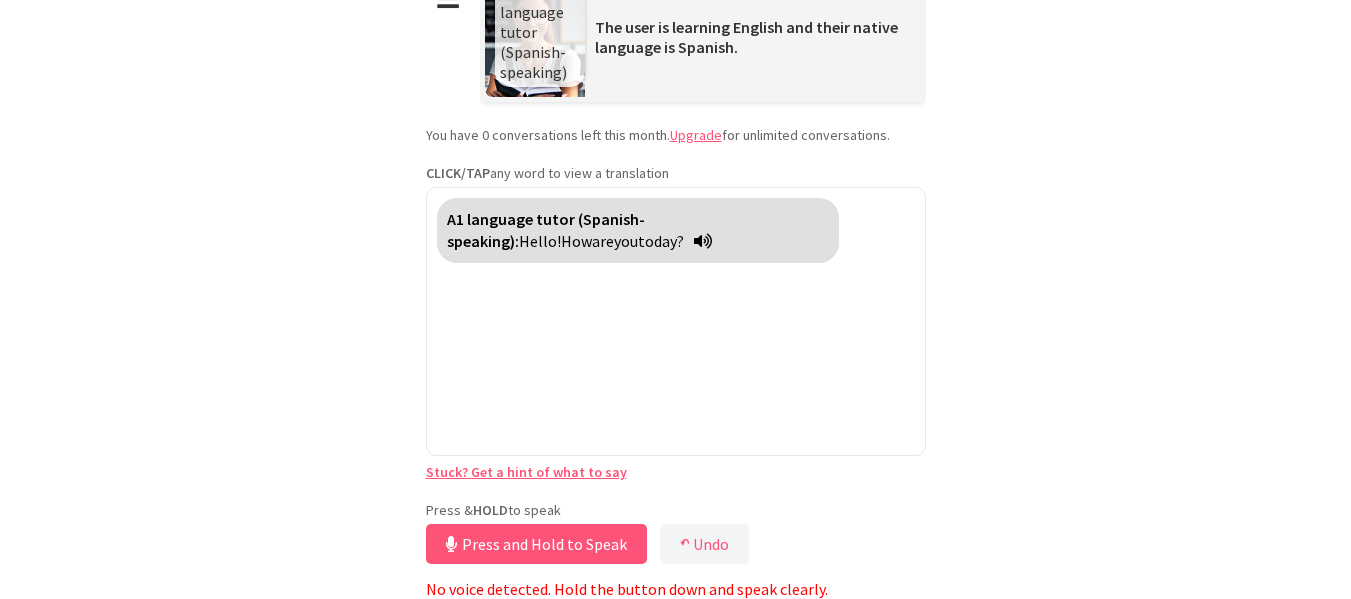 scroll, scrollTop: 42, scrollLeft: 0, axis: vertical 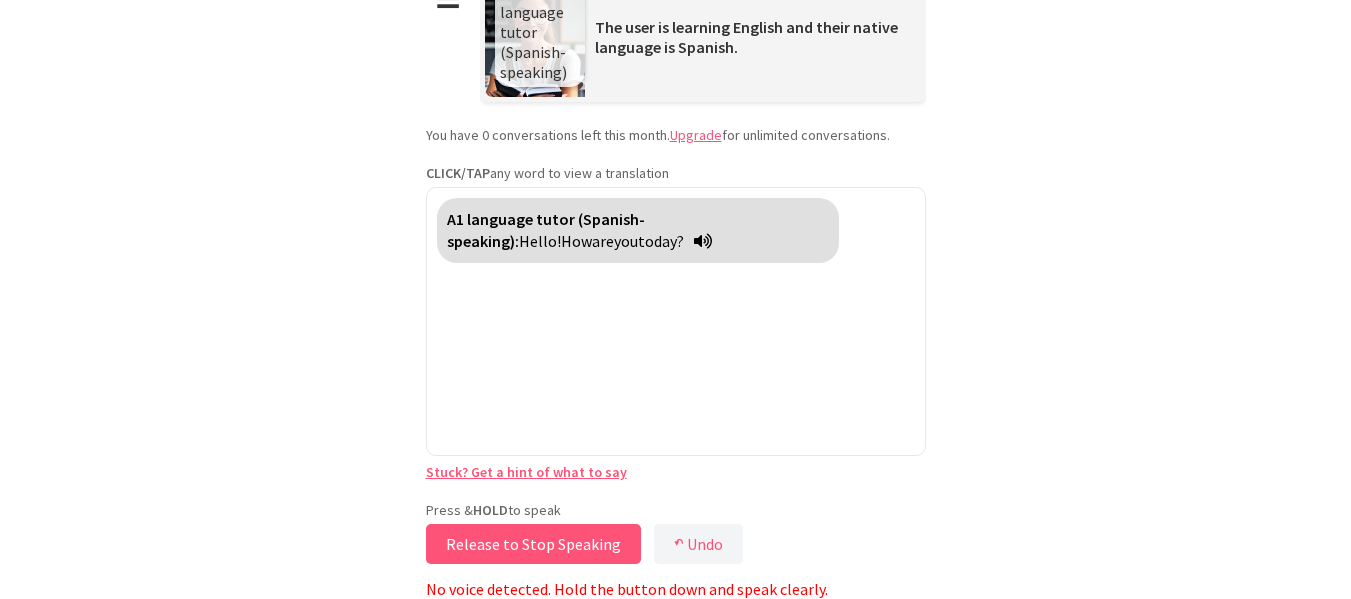 click on "Release to Stop Speaking" at bounding box center (533, 544) 